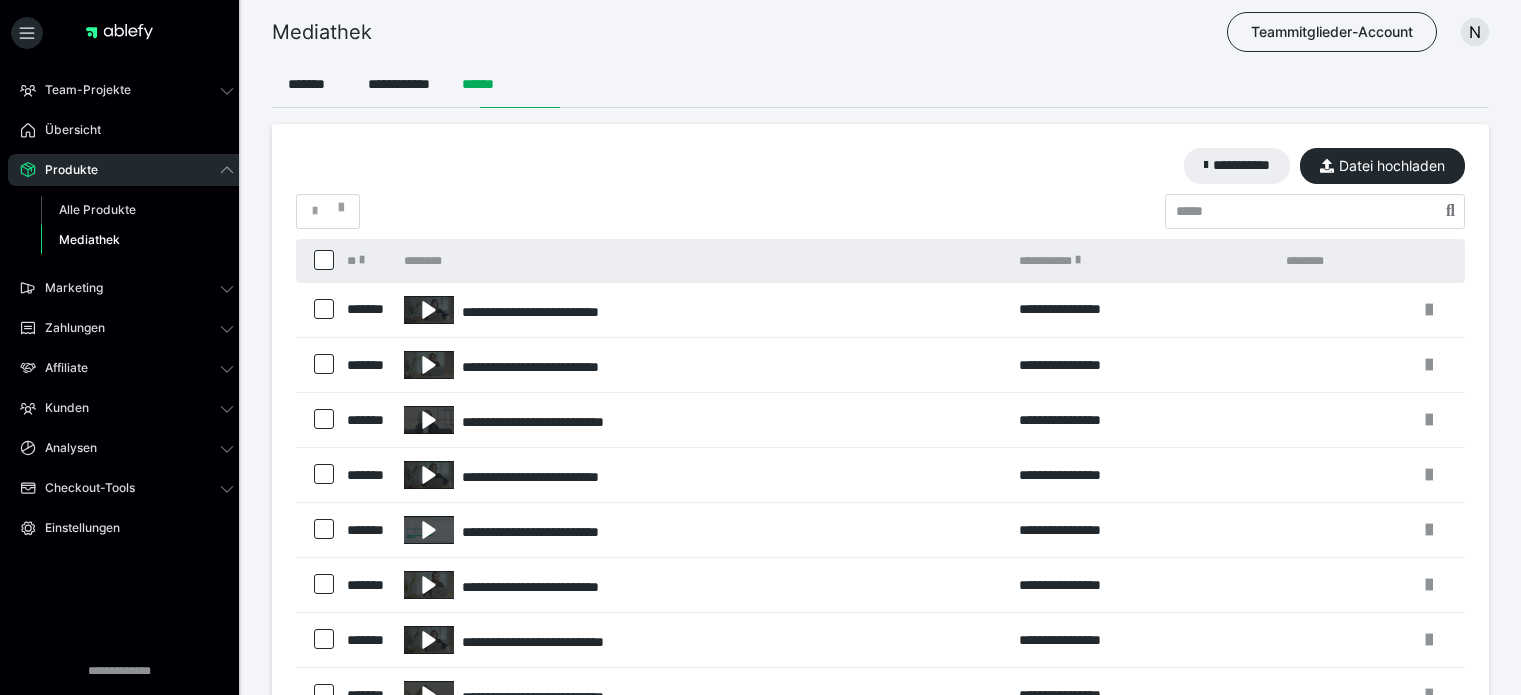 click on "Mediathek Teammitglieder-Account N" at bounding box center (760, 32) 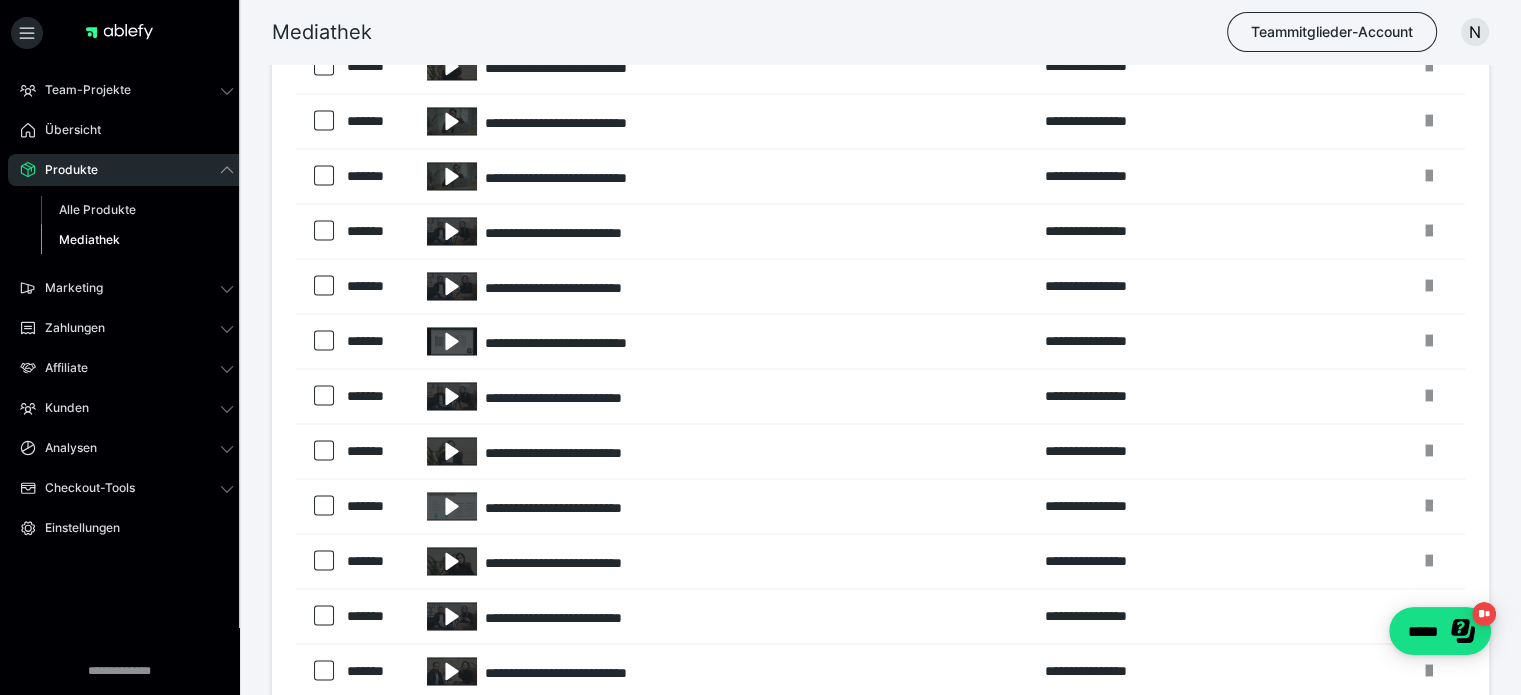 scroll, scrollTop: 3049, scrollLeft: 0, axis: vertical 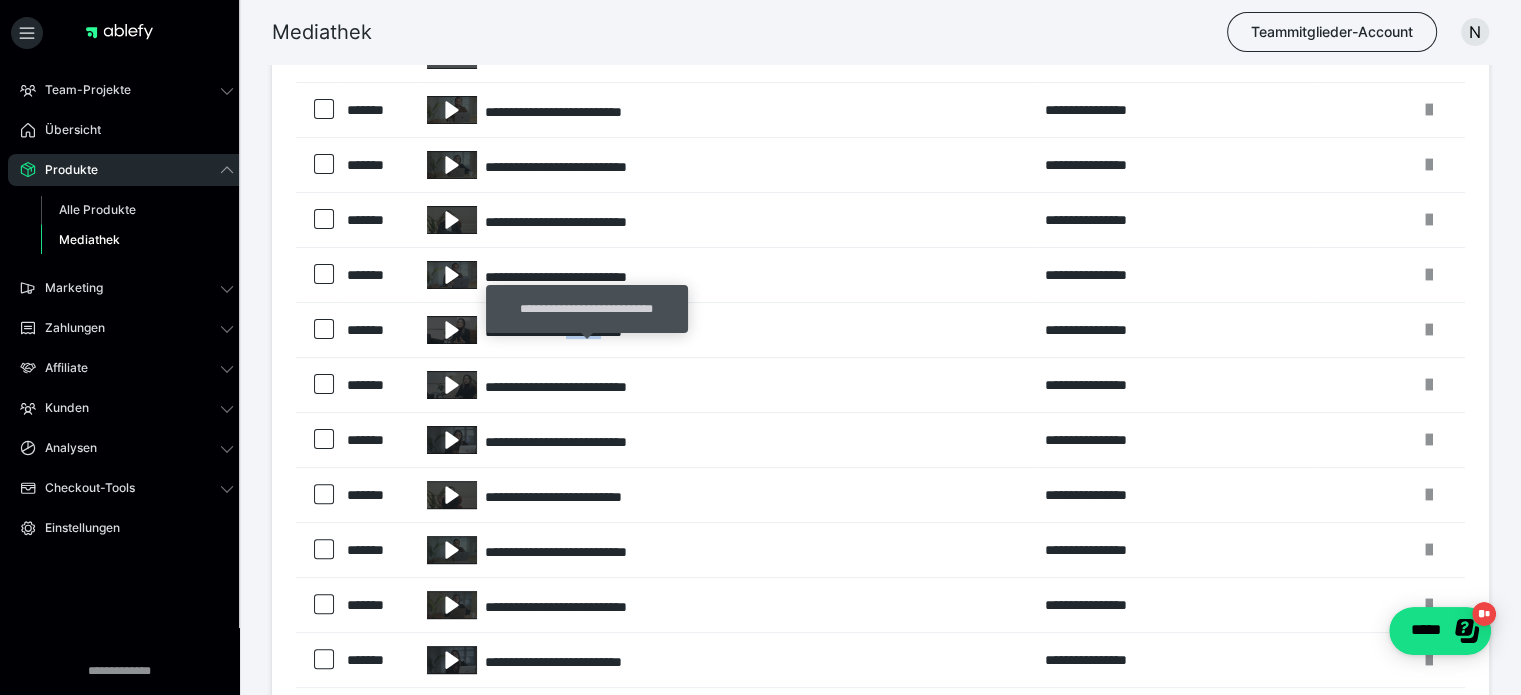 click on "**********" at bounding box center [726, 330] 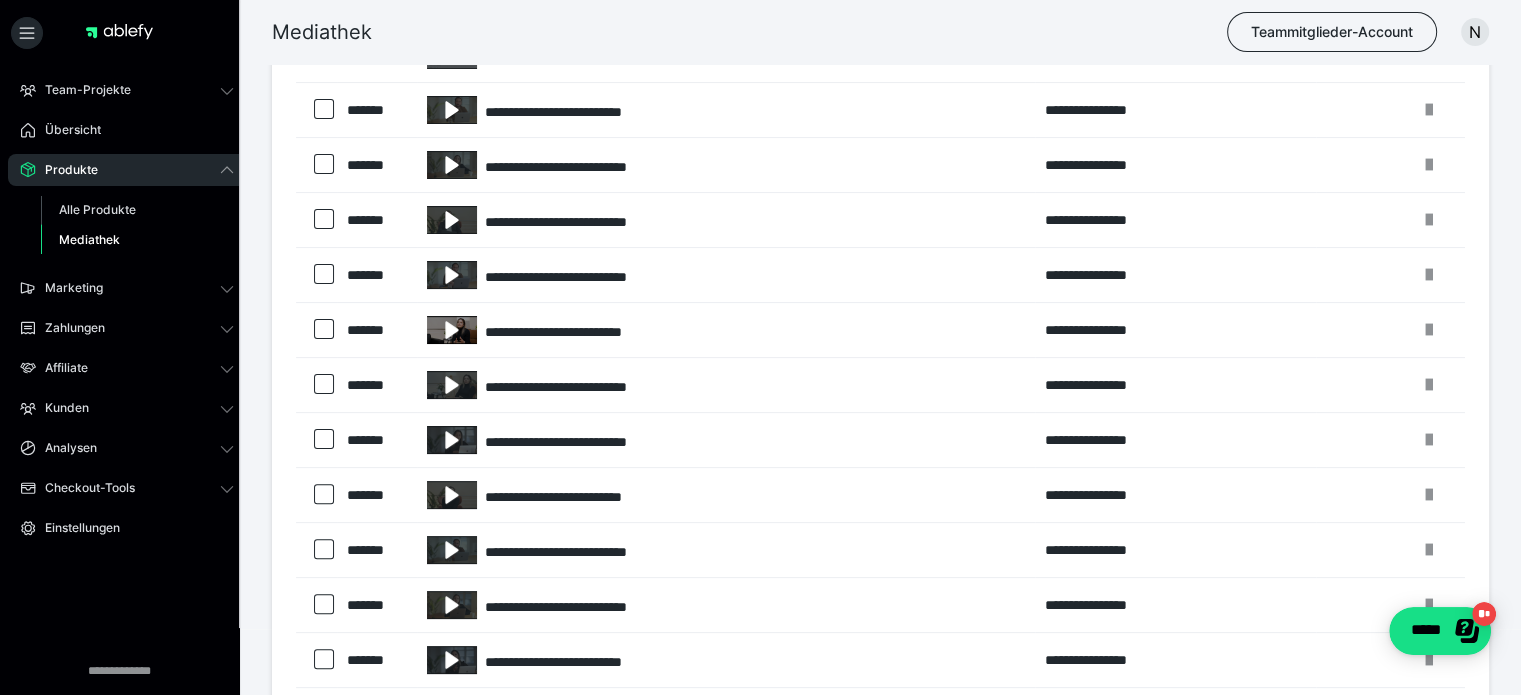 click at bounding box center (452, 330) 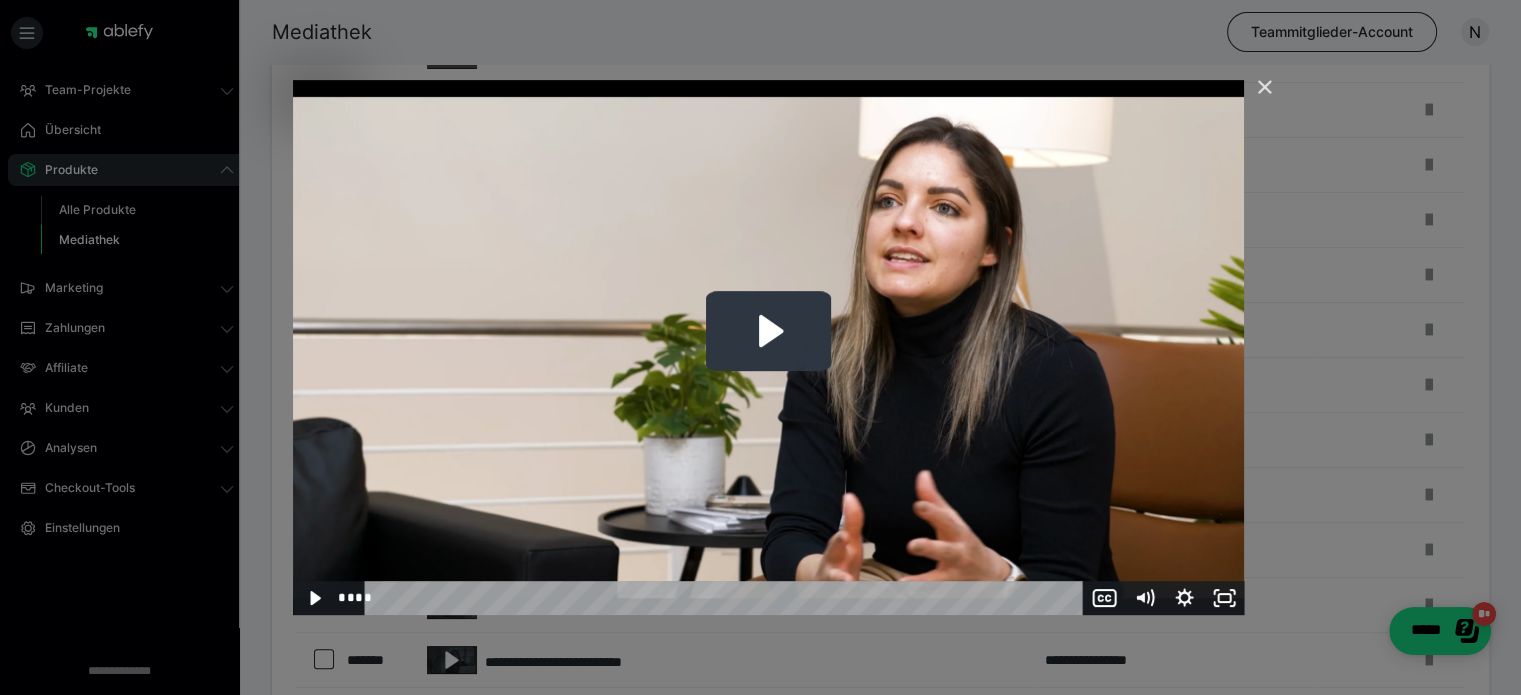 click 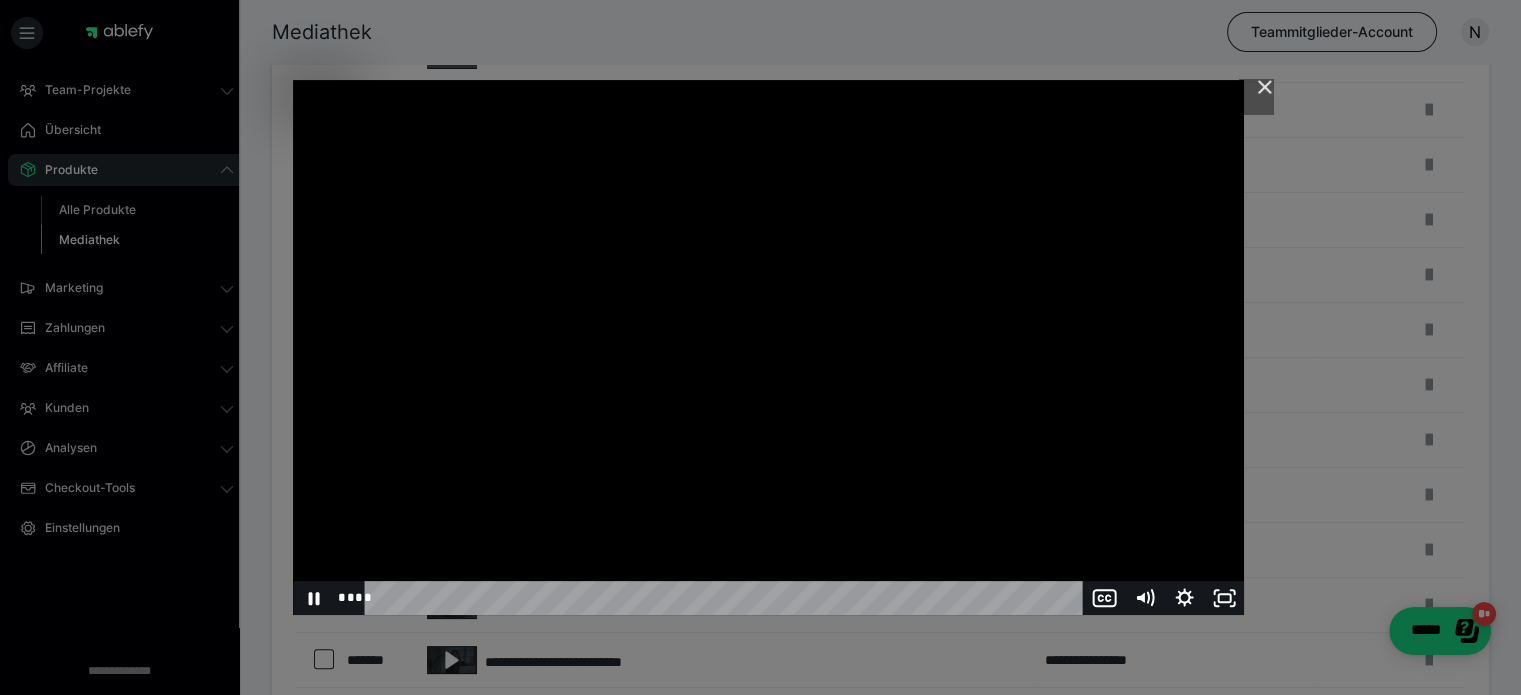 click at bounding box center (768, 347) 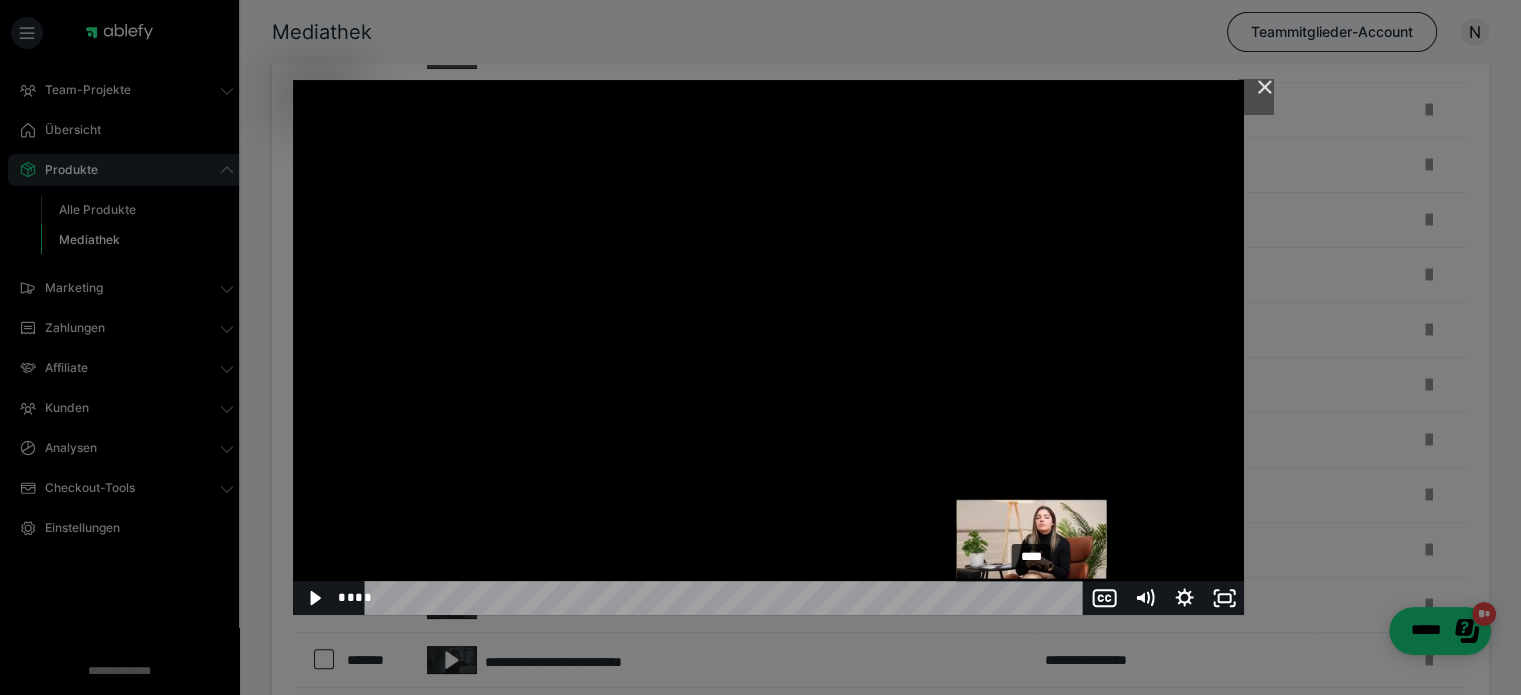 click on "****" at bounding box center [727, 598] 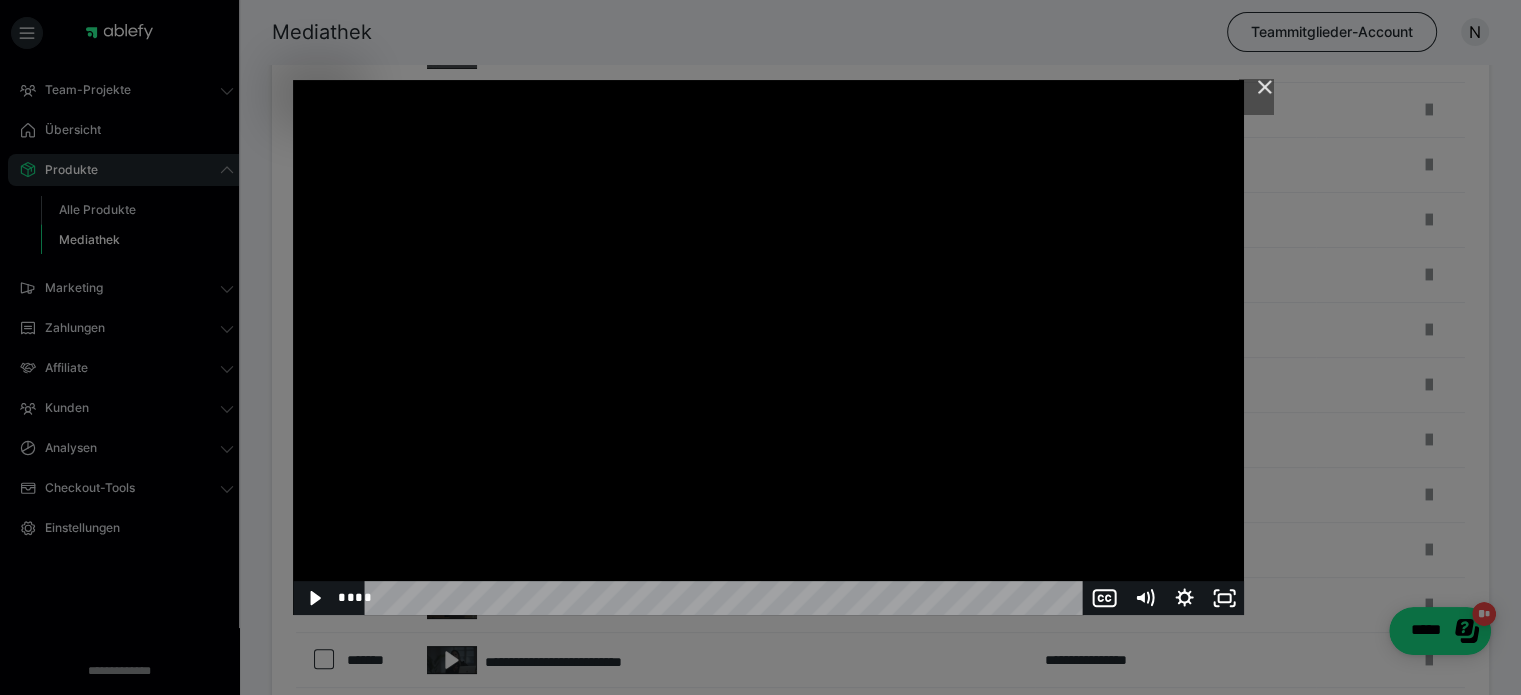 click at bounding box center [768, 347] 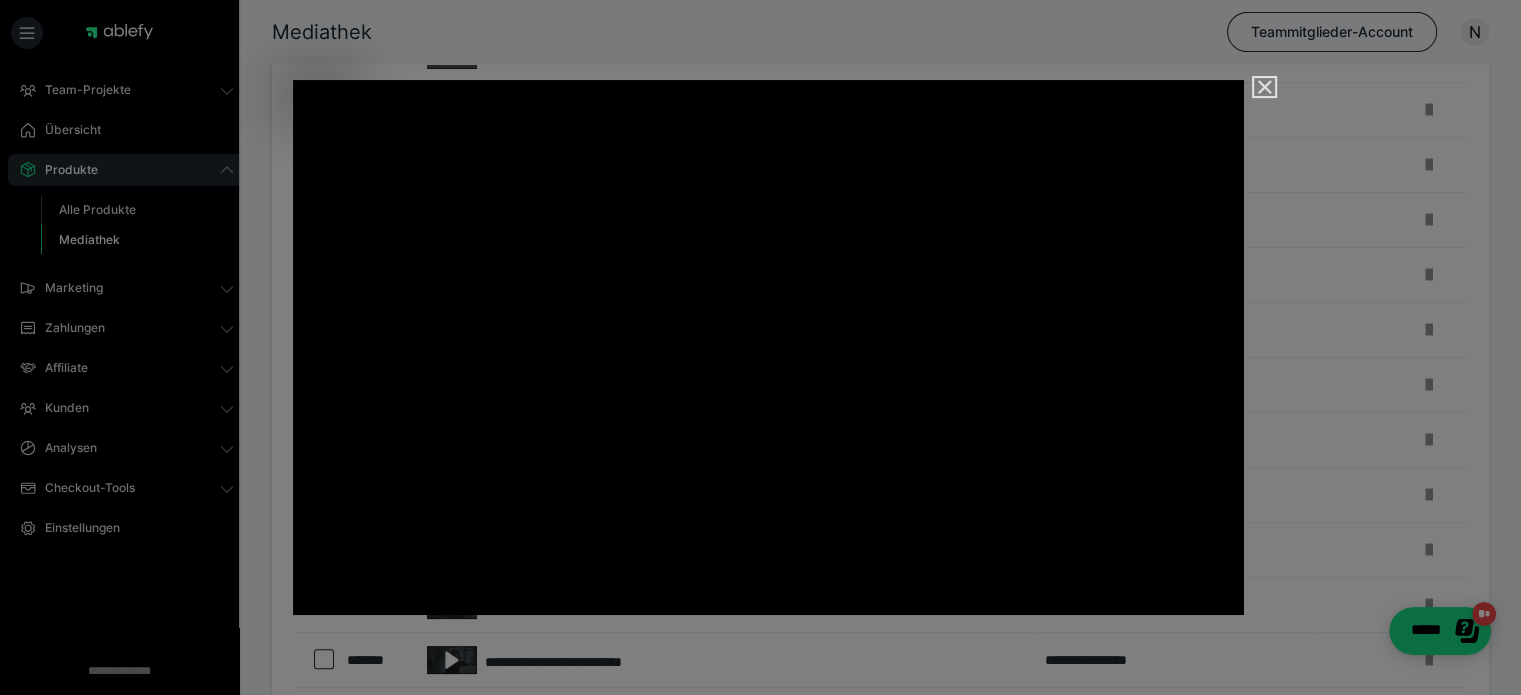 click at bounding box center [1256, 96] 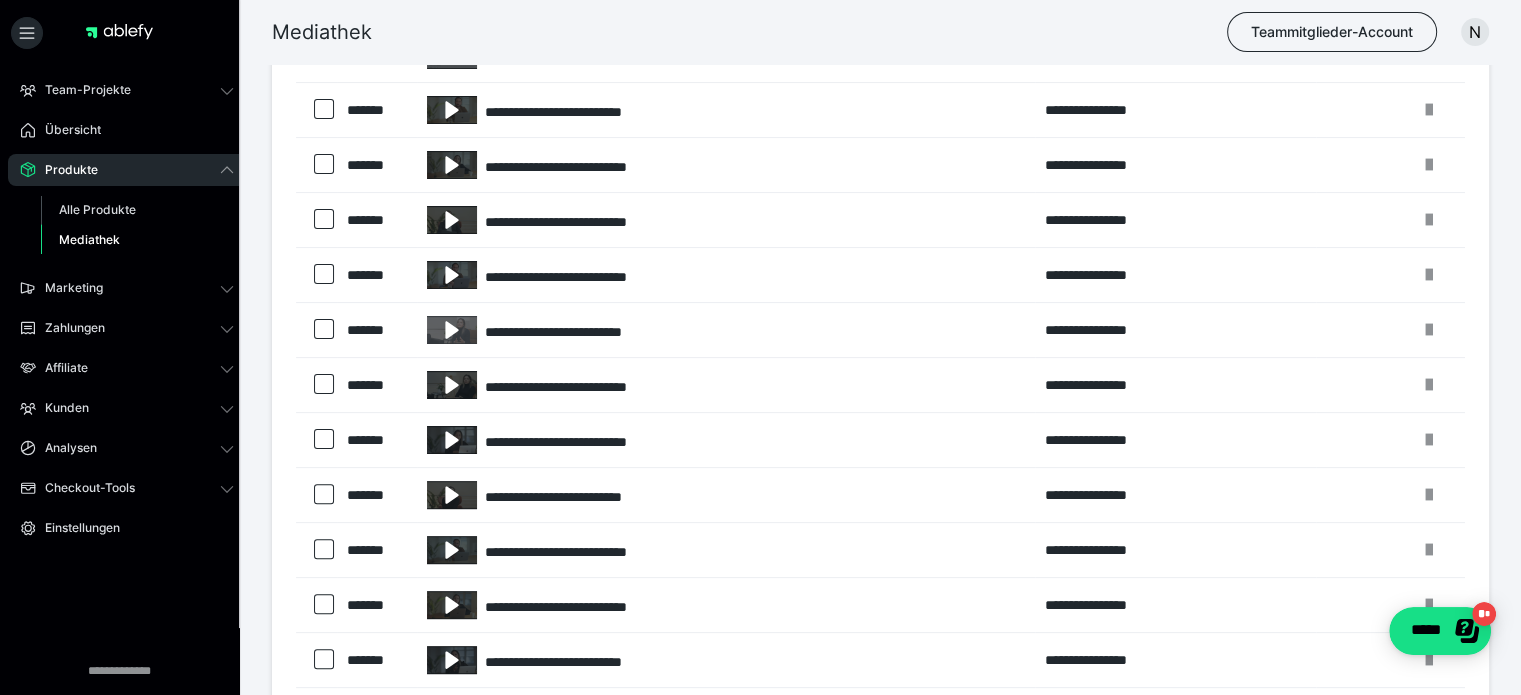 click on "Mediathek Teammitglieder-Account N" at bounding box center [760, 32] 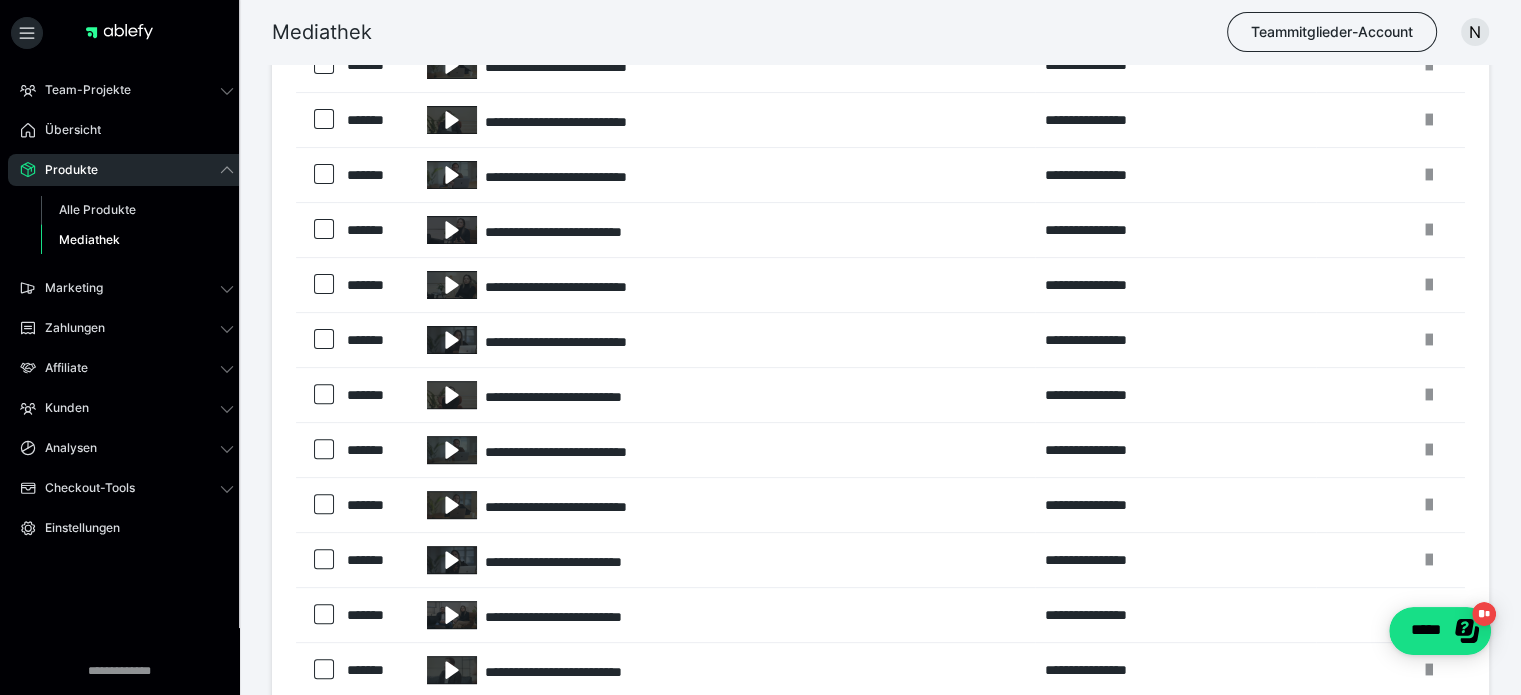 scroll, scrollTop: 475, scrollLeft: 0, axis: vertical 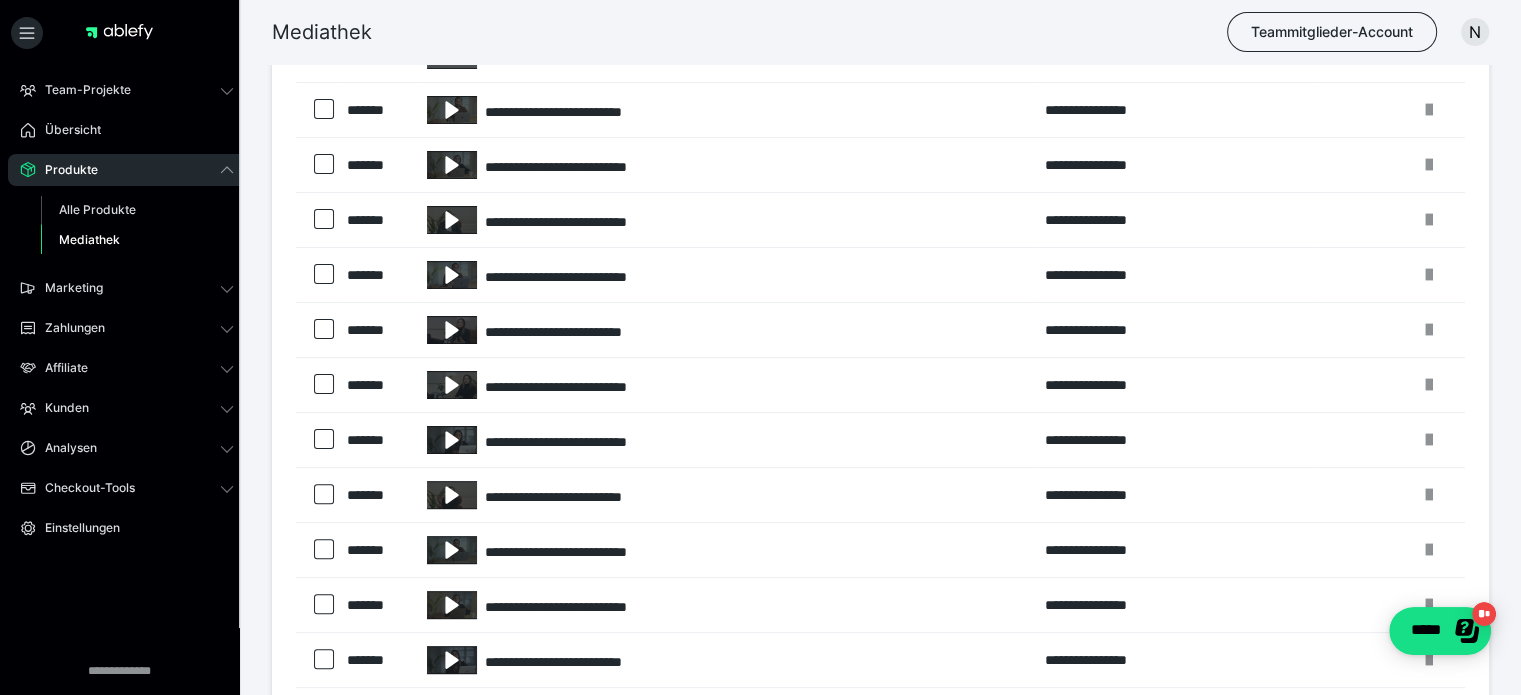 click on "Mediathek Teammitglieder-Account N" at bounding box center [760, 32] 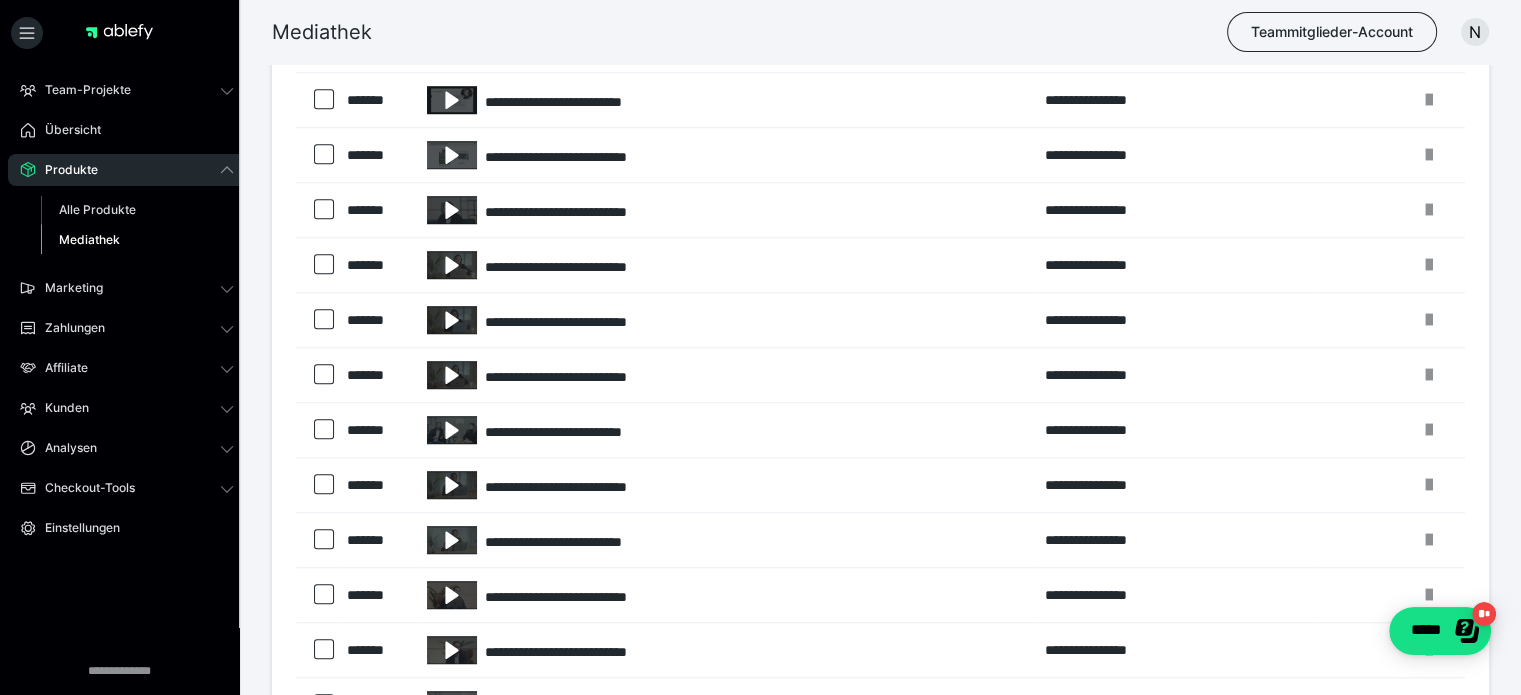 scroll, scrollTop: 1860, scrollLeft: 0, axis: vertical 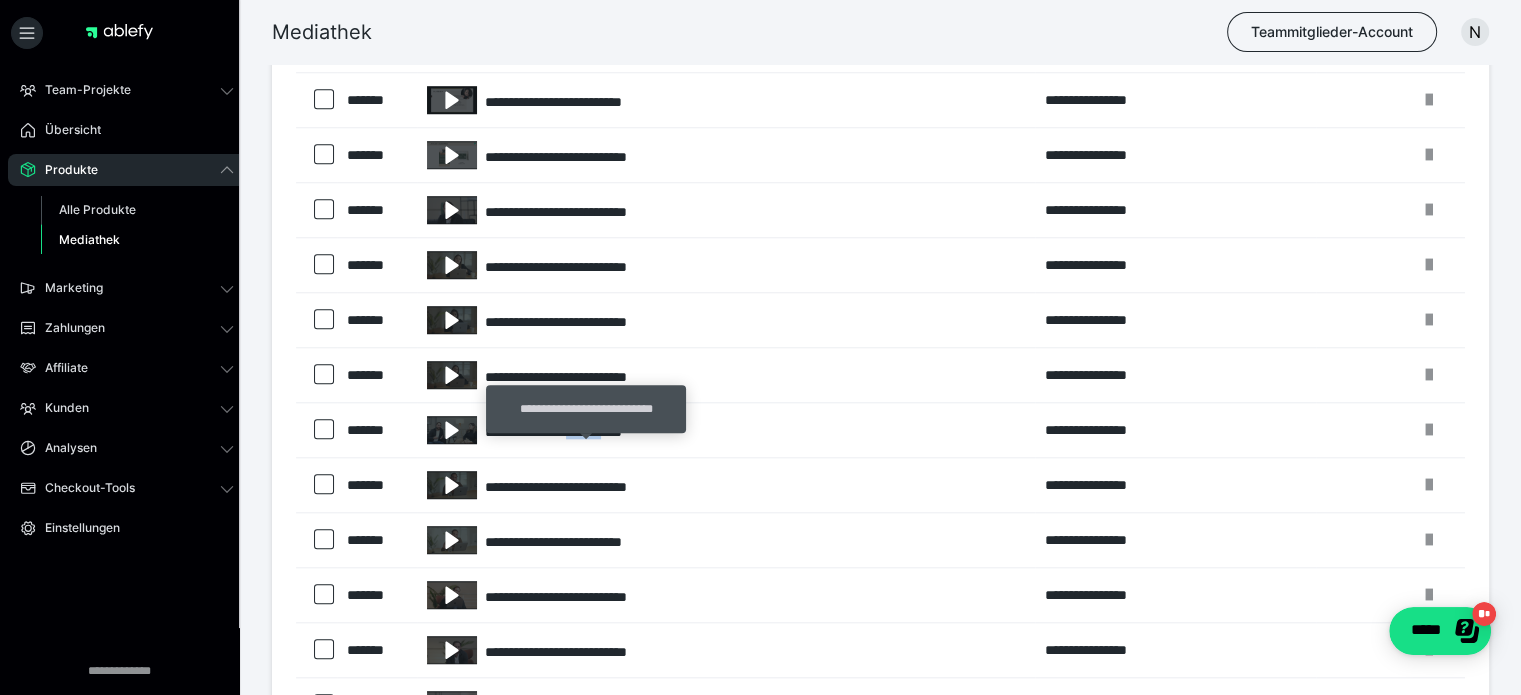 click on "**********" at bounding box center (726, 430) 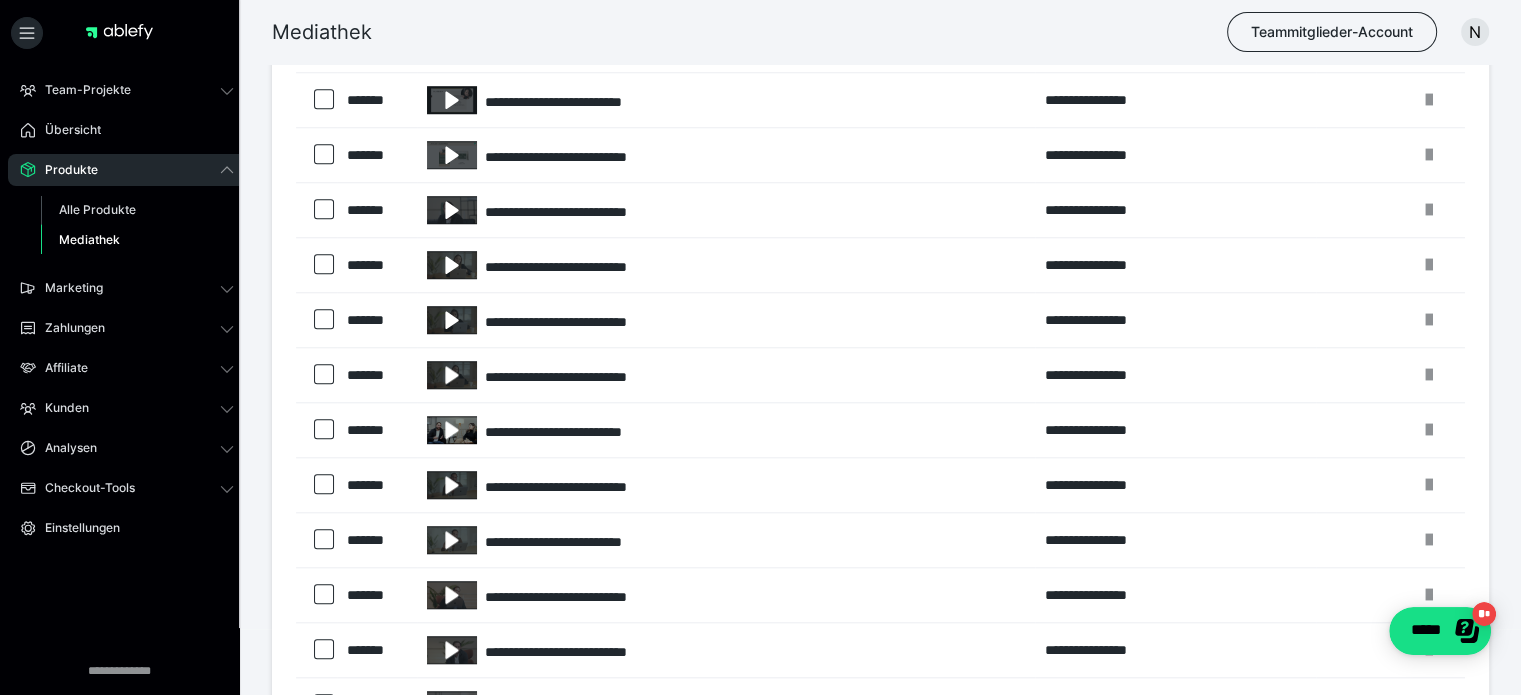 click at bounding box center (452, 430) 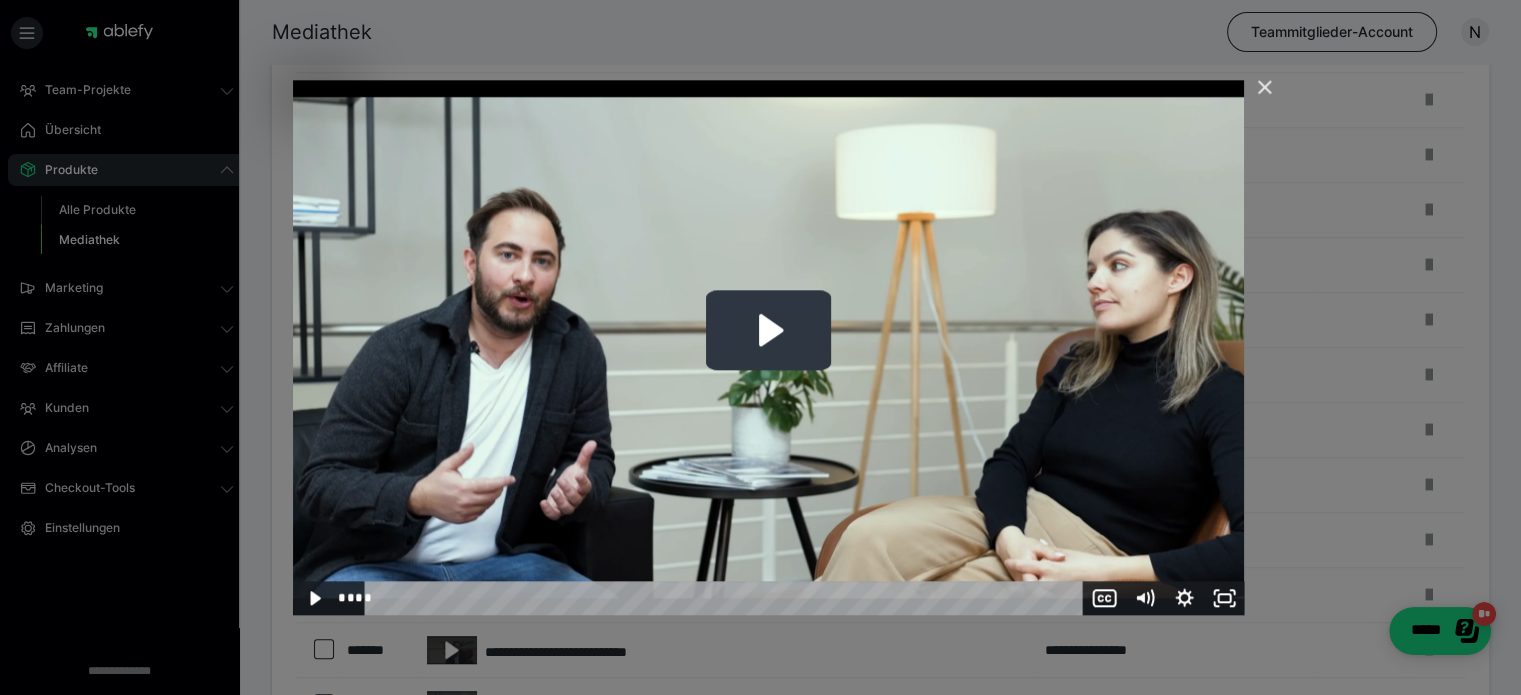 click 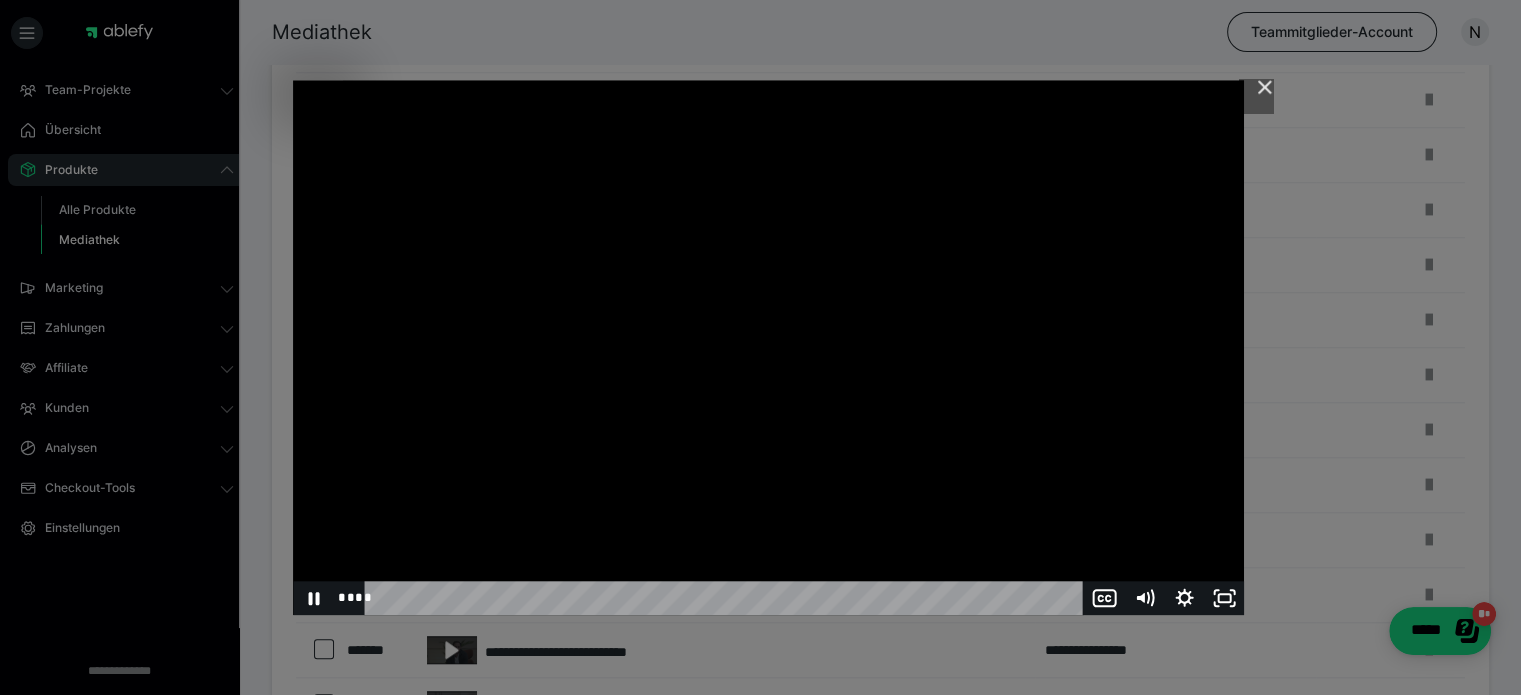 click at bounding box center [768, 347] 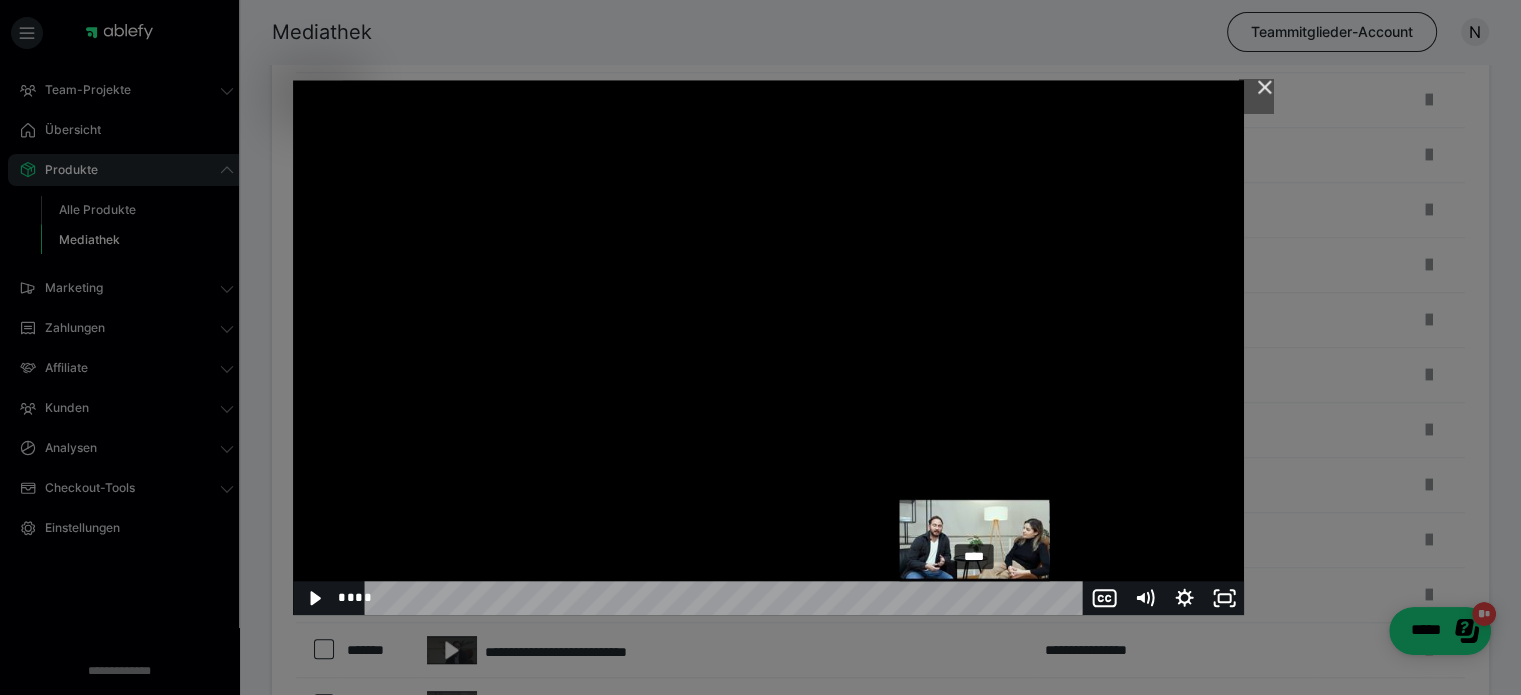 click on "****" at bounding box center [727, 598] 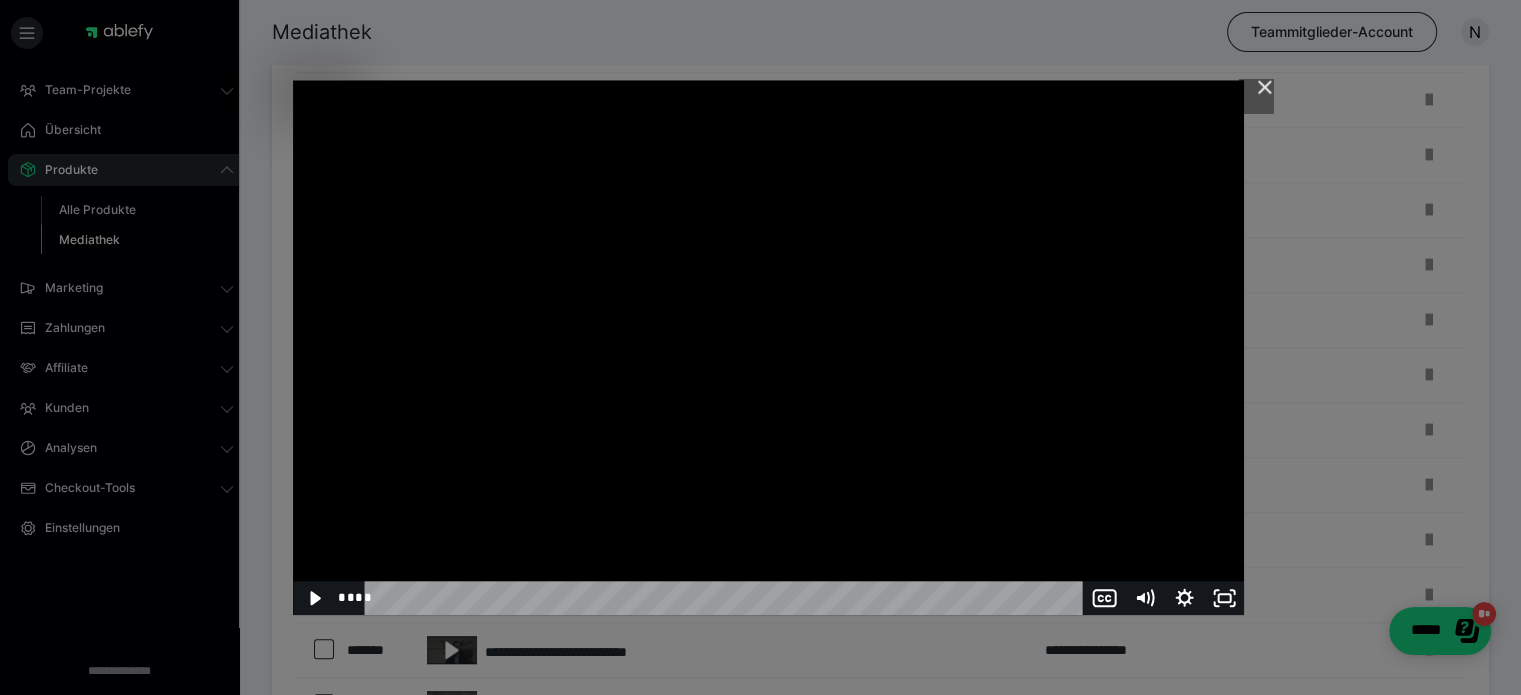 click at bounding box center (768, 347) 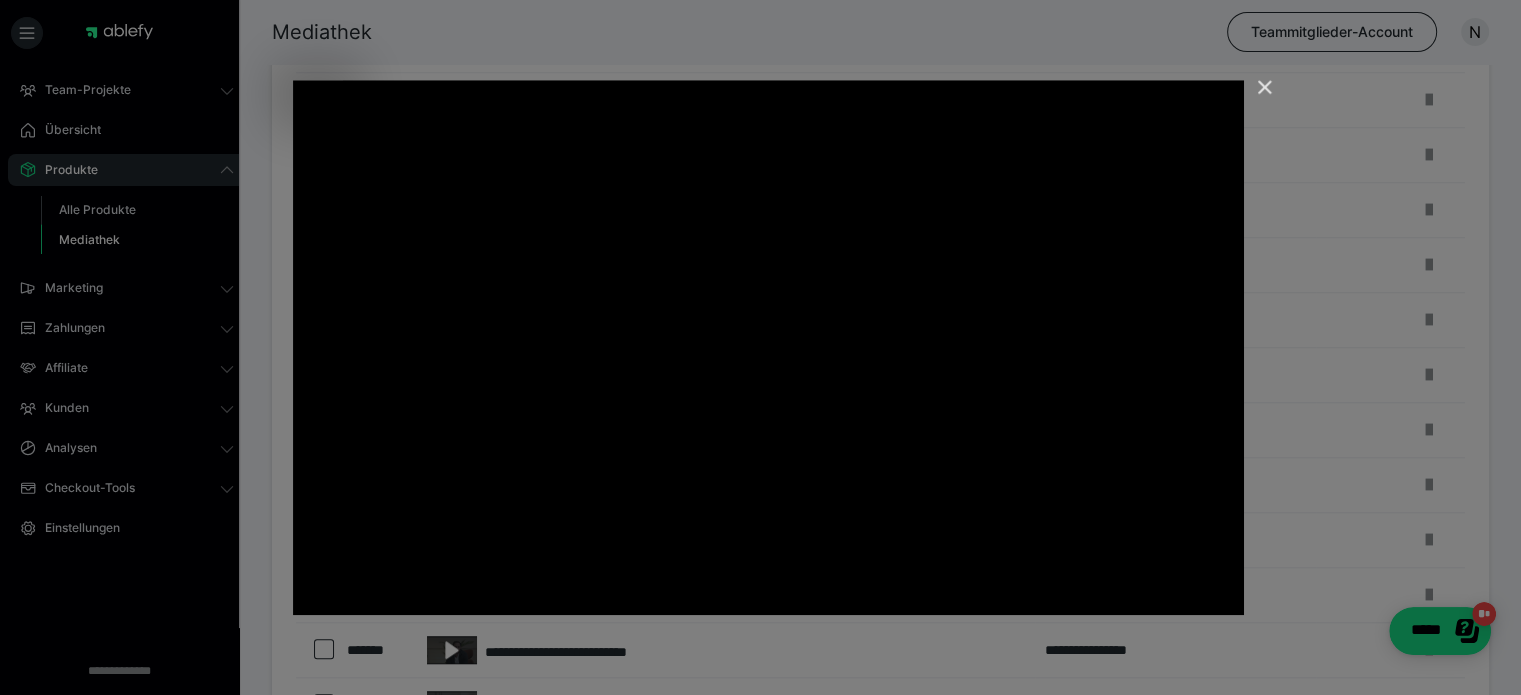 click at bounding box center (1256, 96) 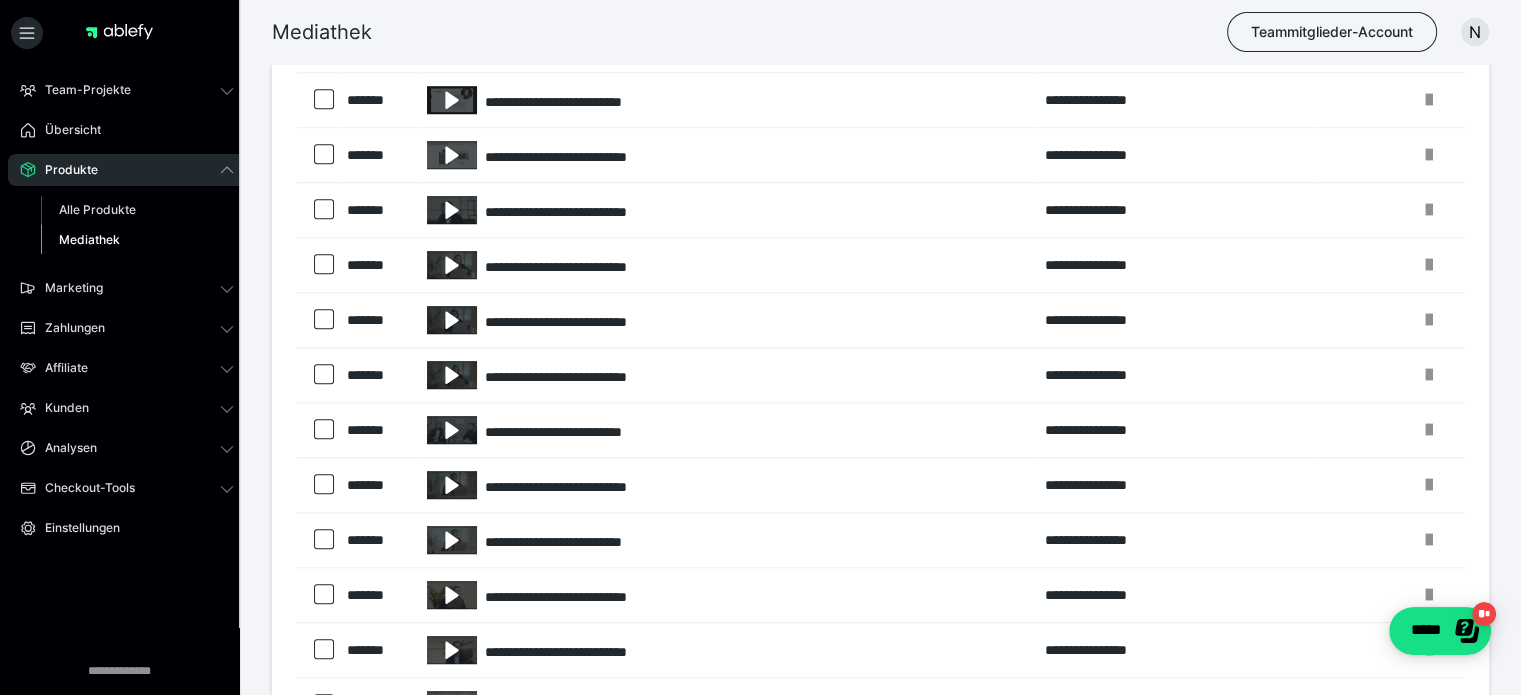 click on "Mediathek Teammitglieder-Account N" at bounding box center (760, 32) 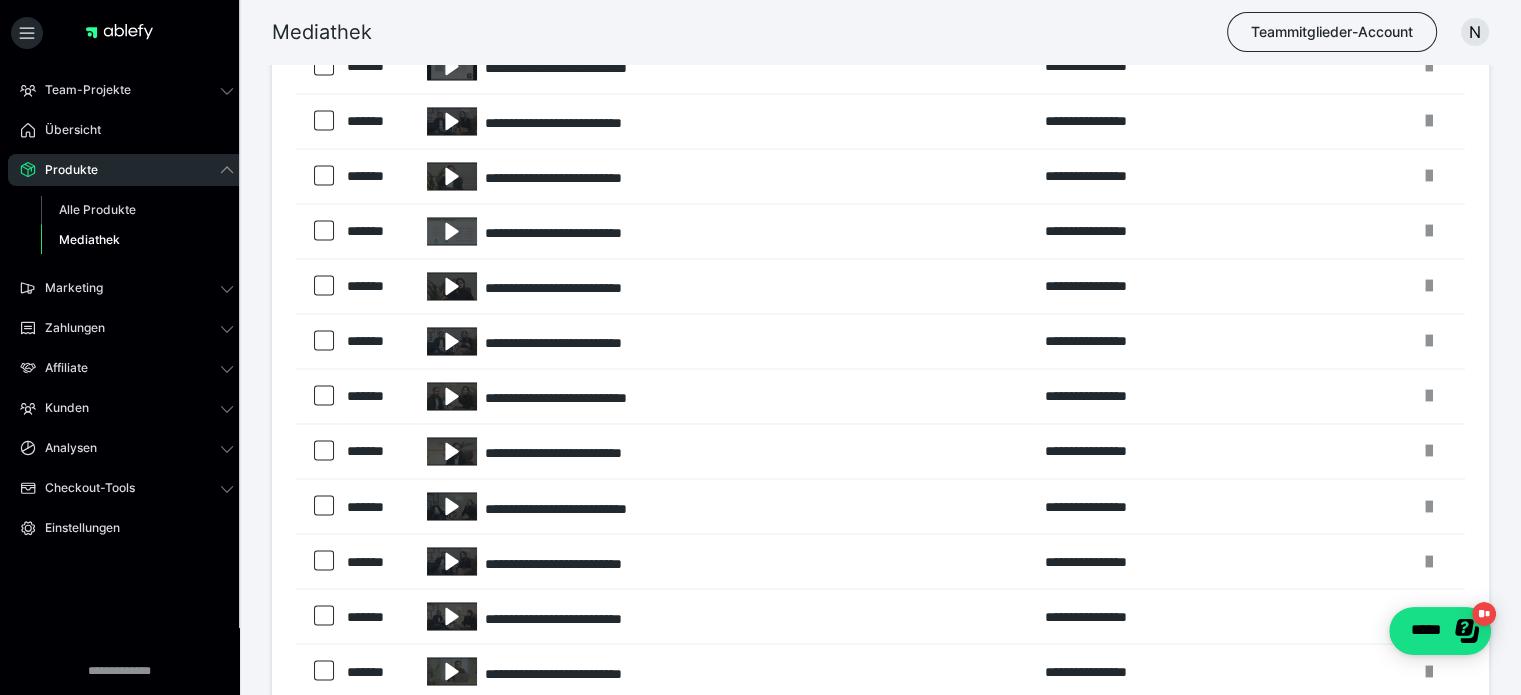 scroll, scrollTop: 3224, scrollLeft: 0, axis: vertical 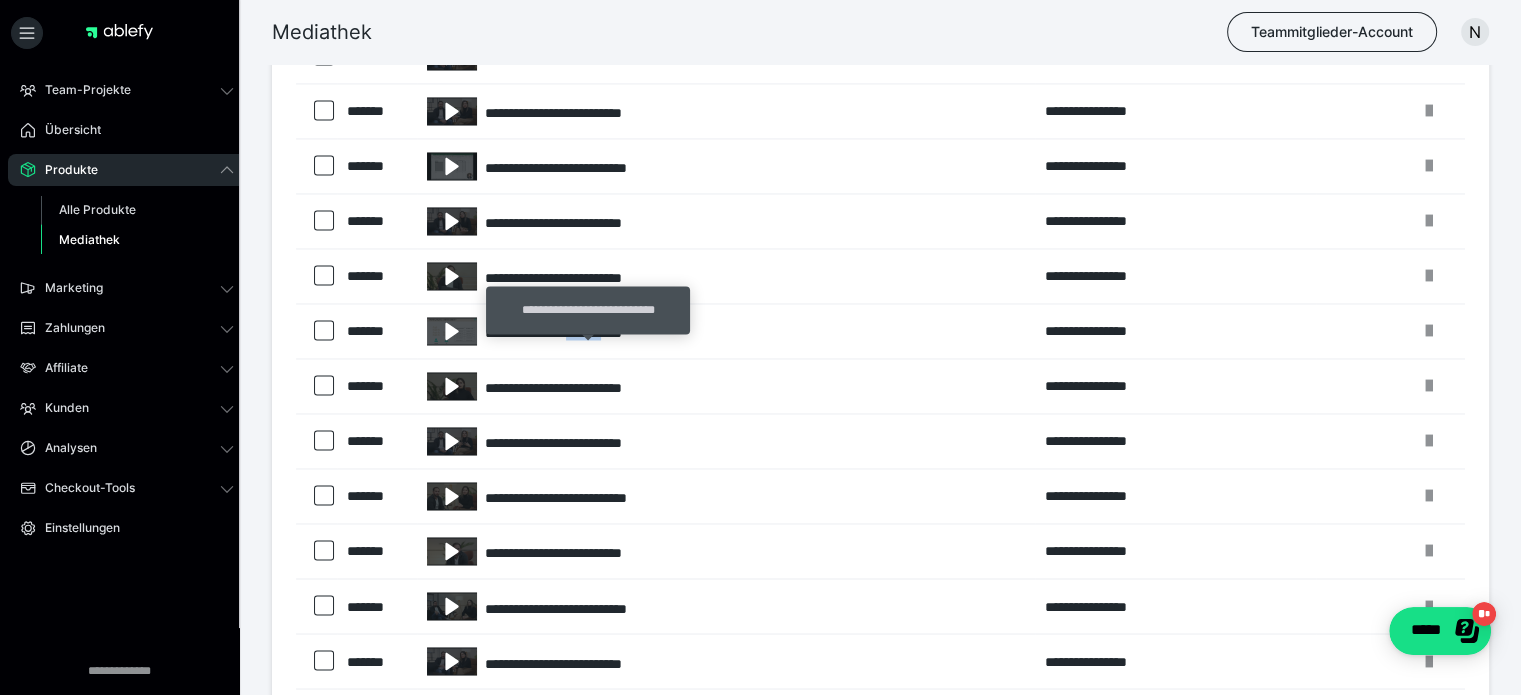 click on "**********" at bounding box center (726, 331) 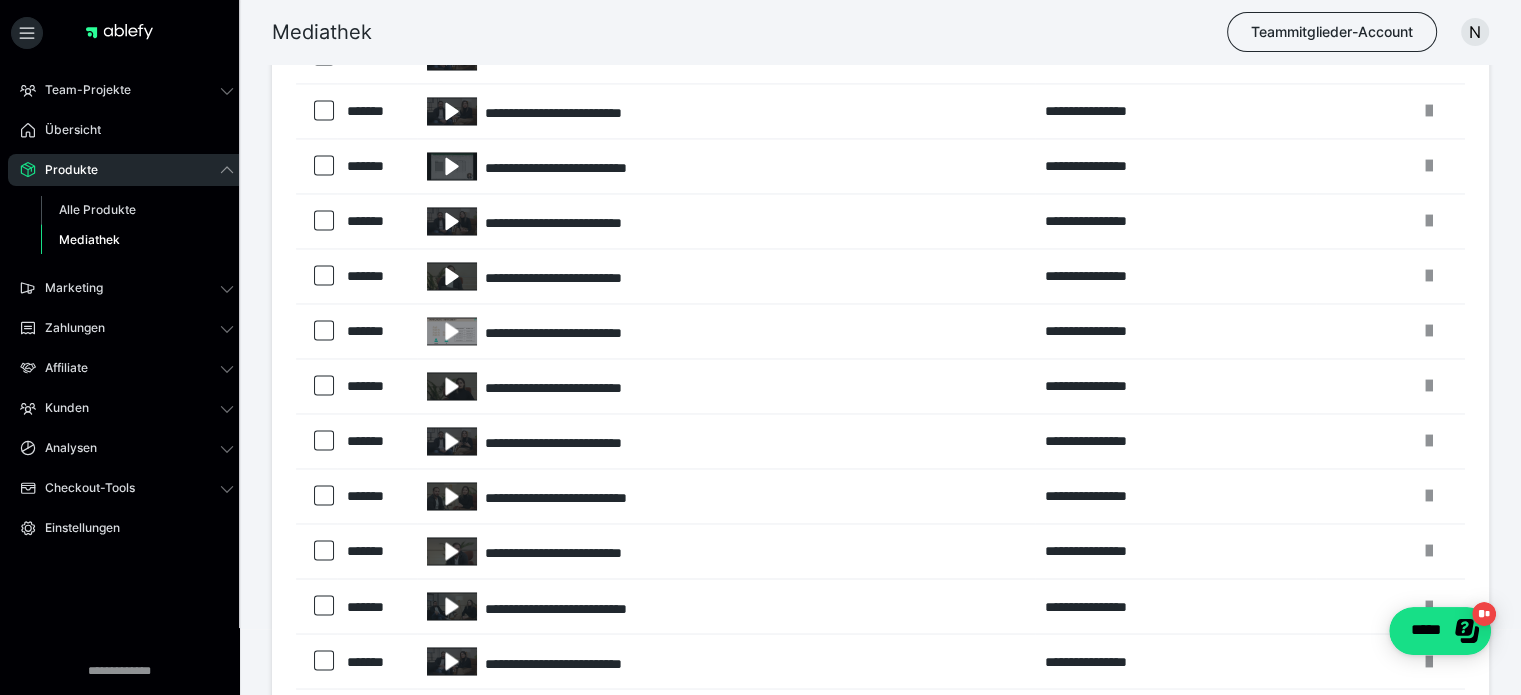 click at bounding box center [452, 331] 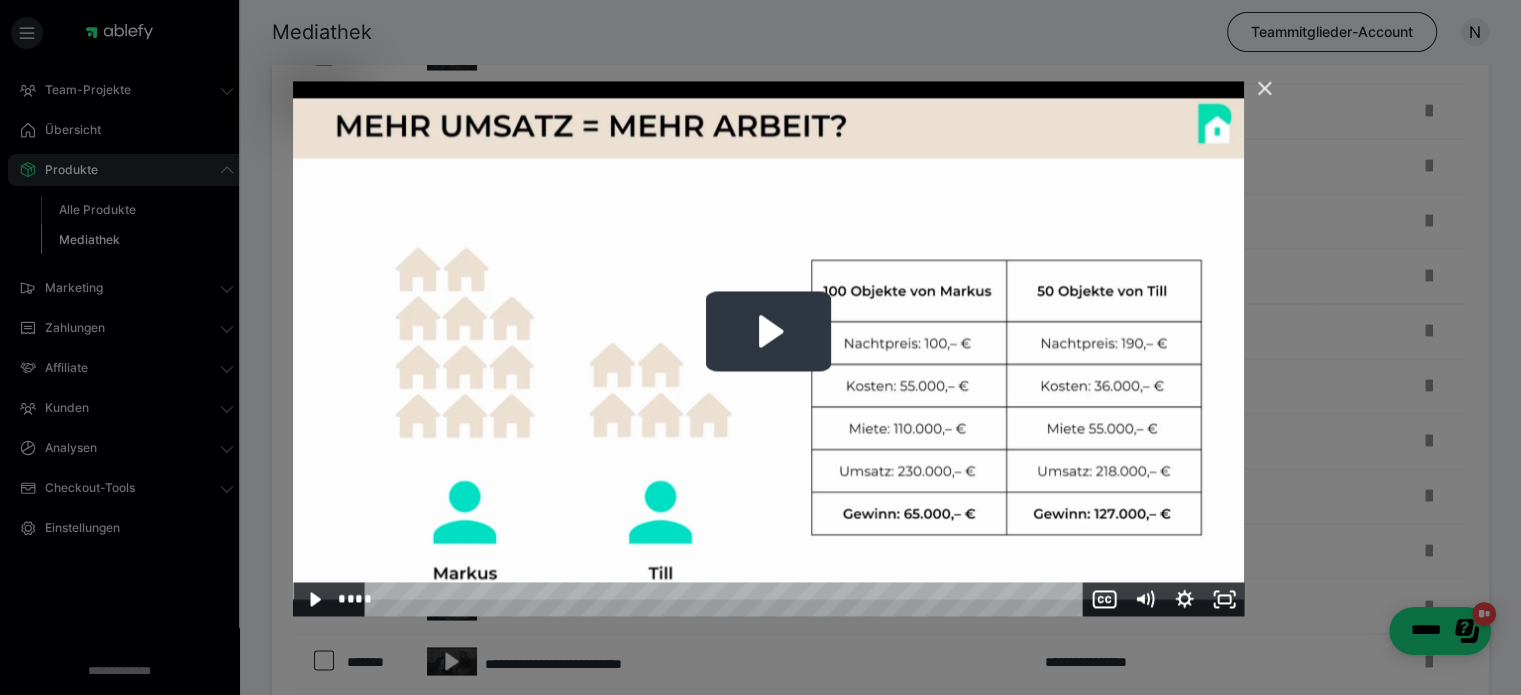 click 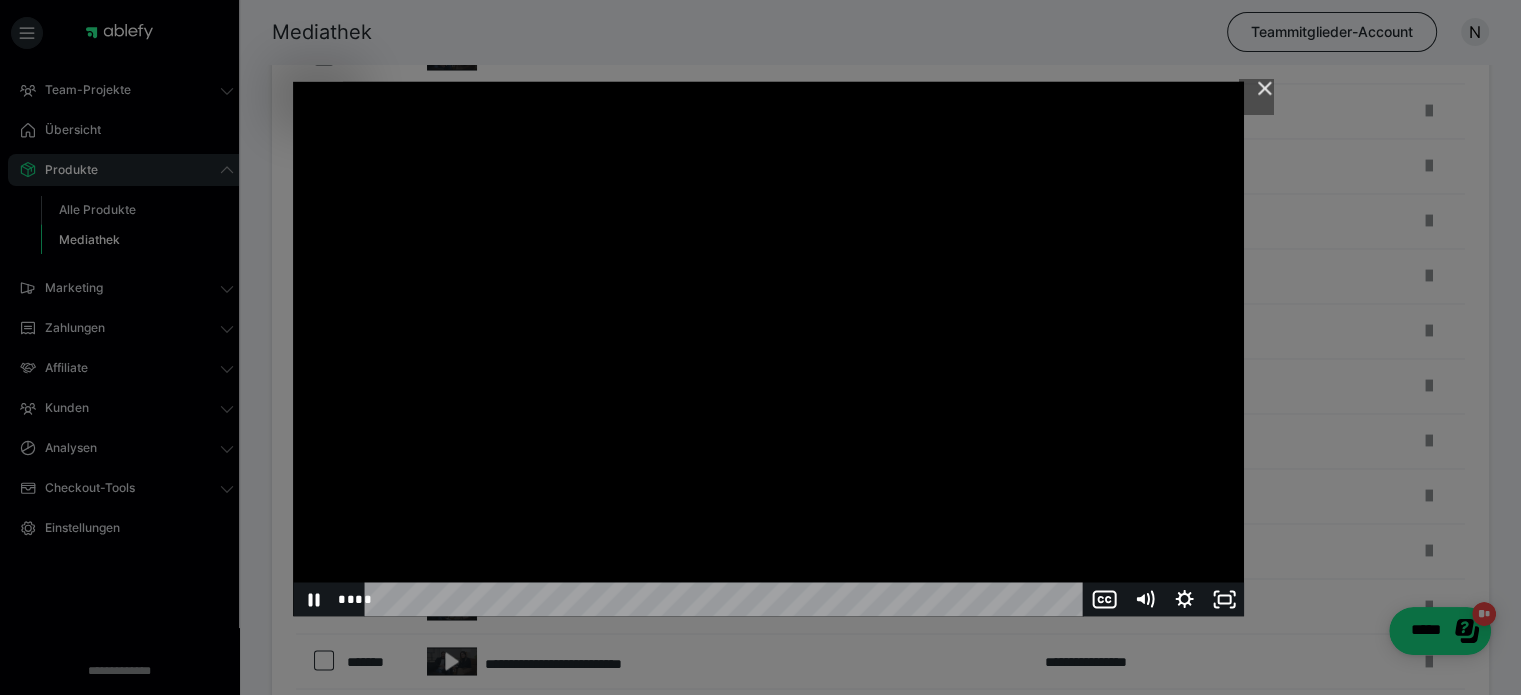 click at bounding box center [768, 348] 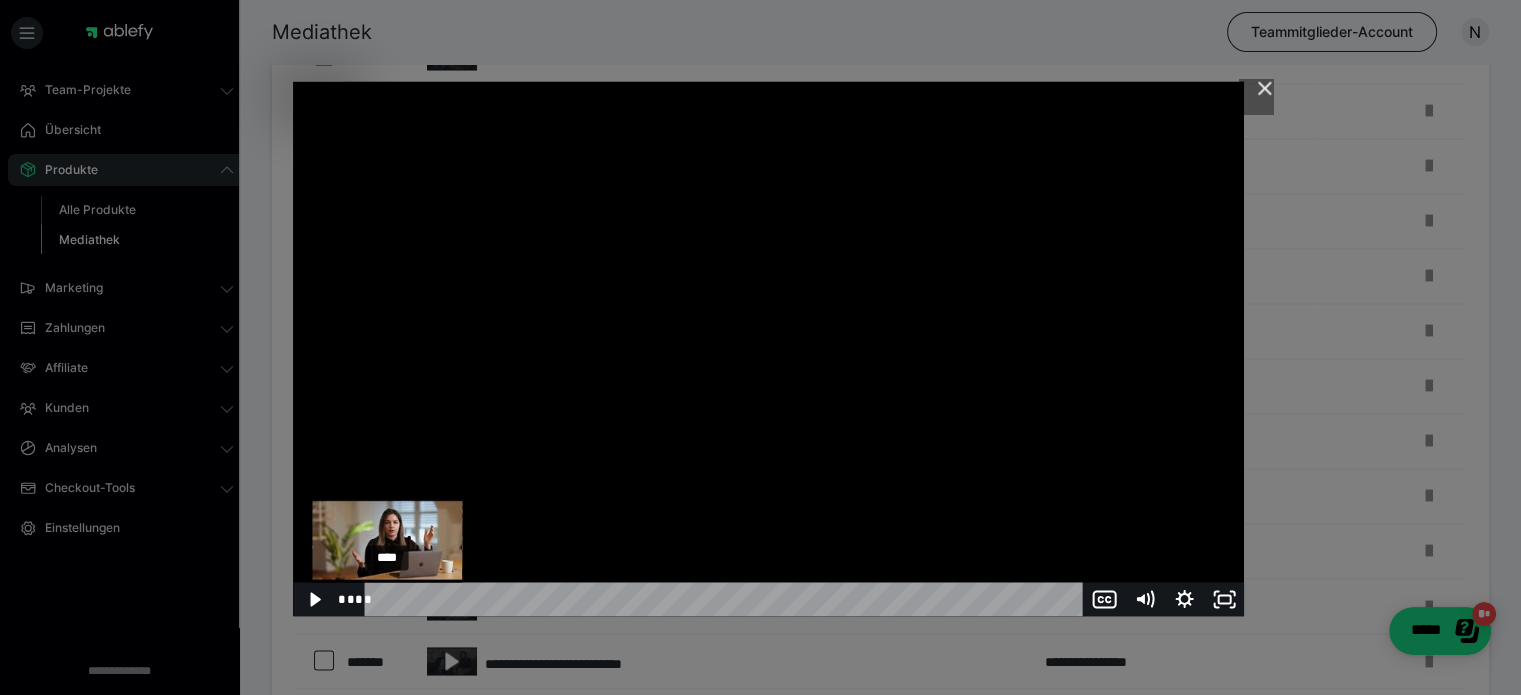 drag, startPoint x: 387, startPoint y: 595, endPoint x: 321, endPoint y: 599, distance: 66.1211 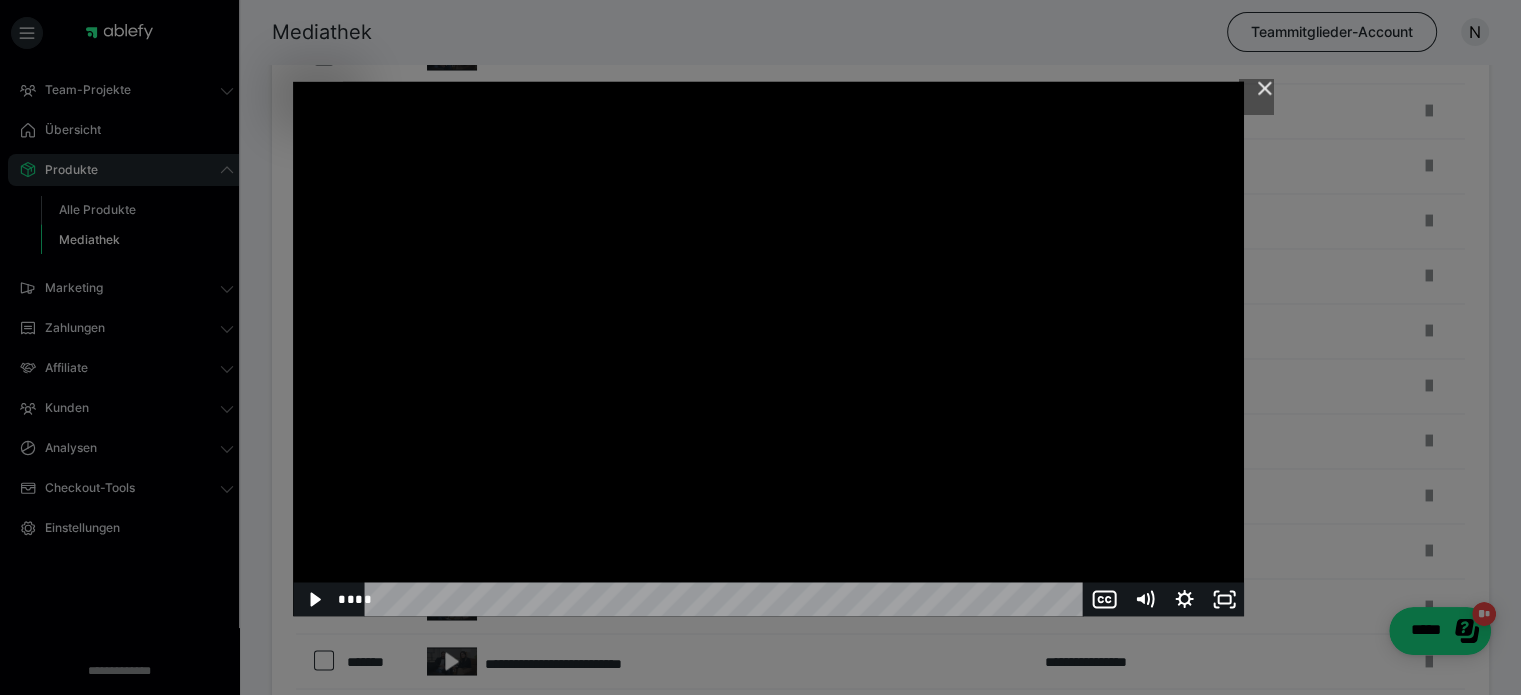 click at bounding box center (768, 348) 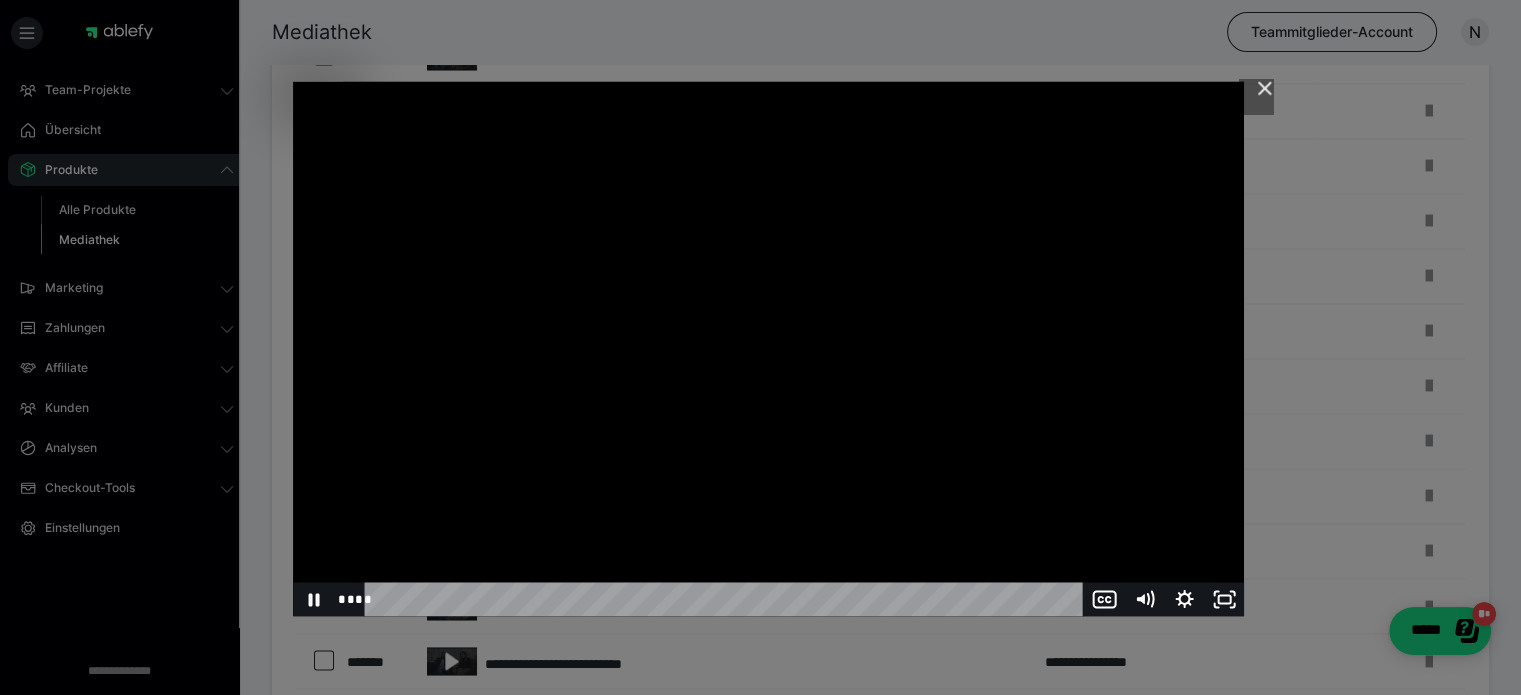 click at bounding box center [768, 348] 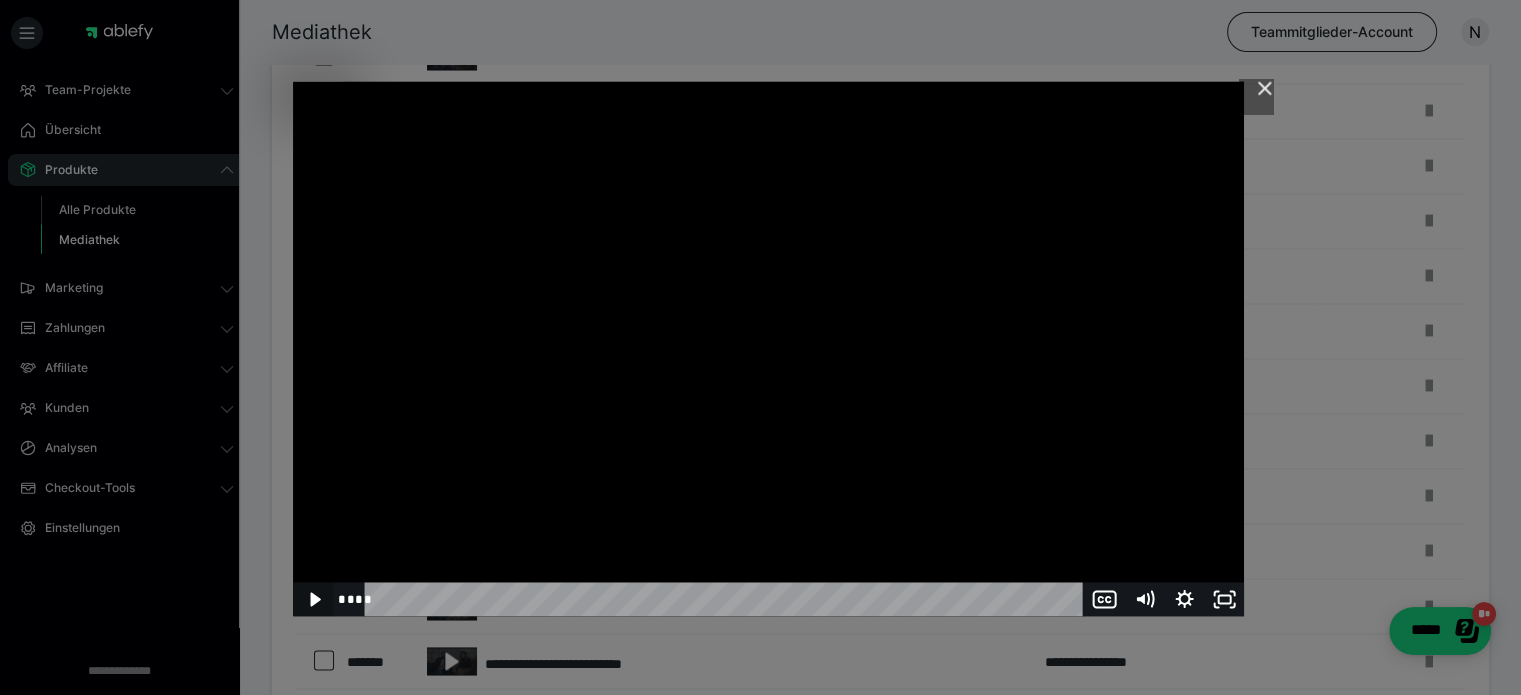 drag, startPoint x: 383, startPoint y: 599, endPoint x: 323, endPoint y: 600, distance: 60.00833 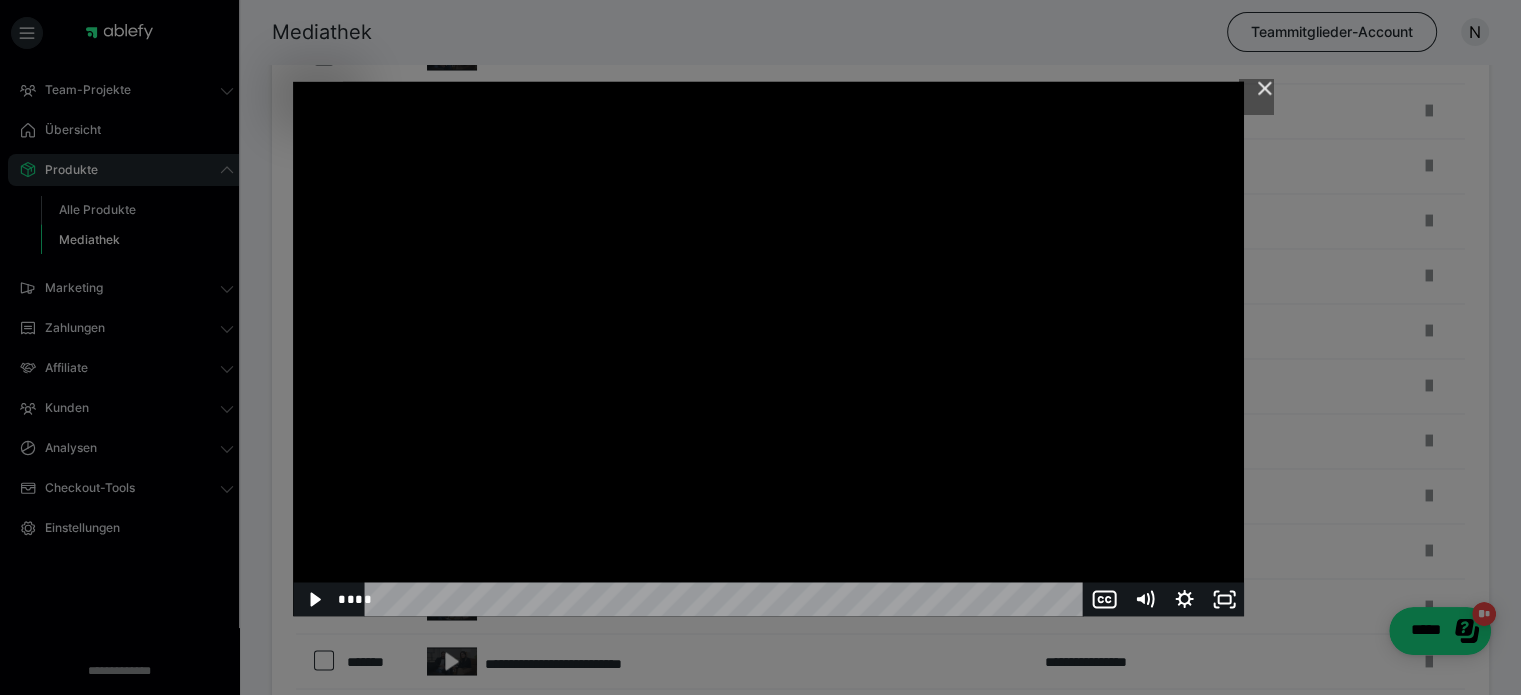 click at bounding box center (768, 348) 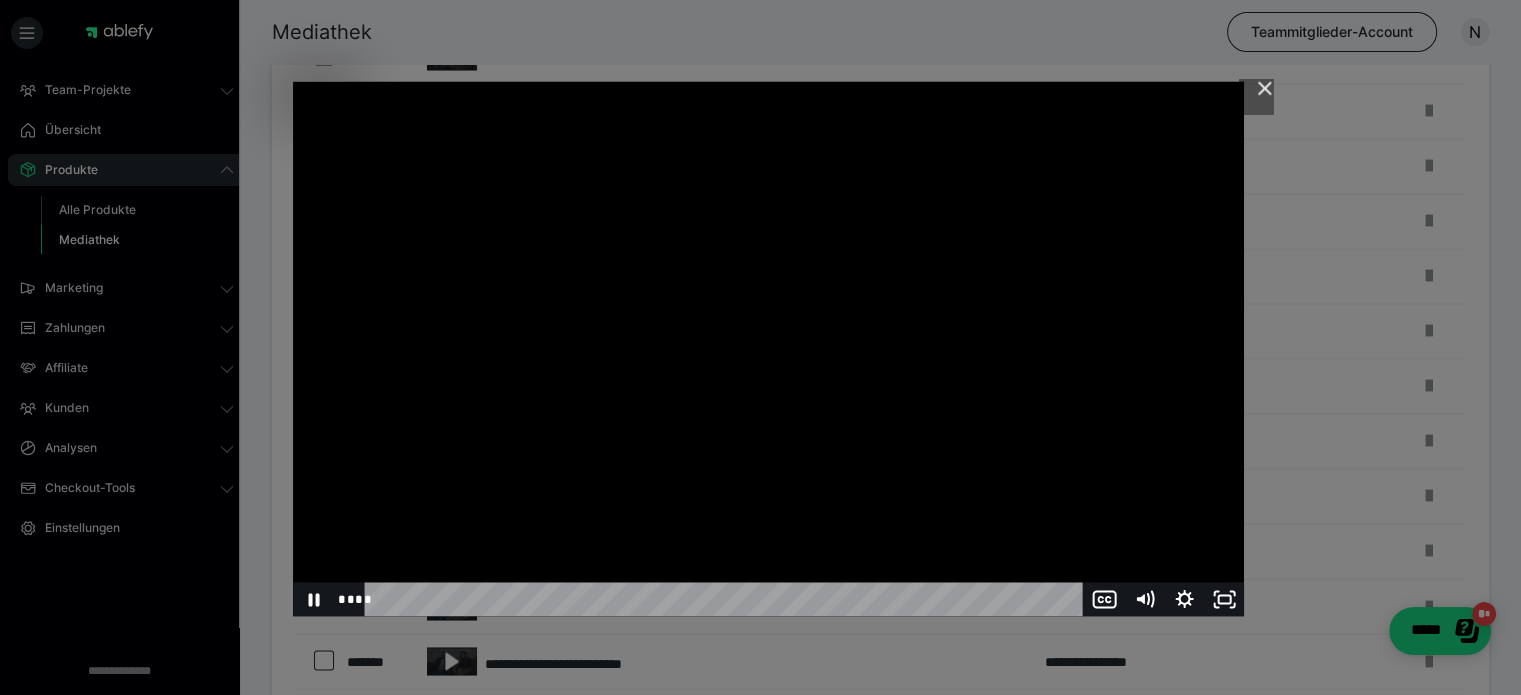 click at bounding box center (768, 348) 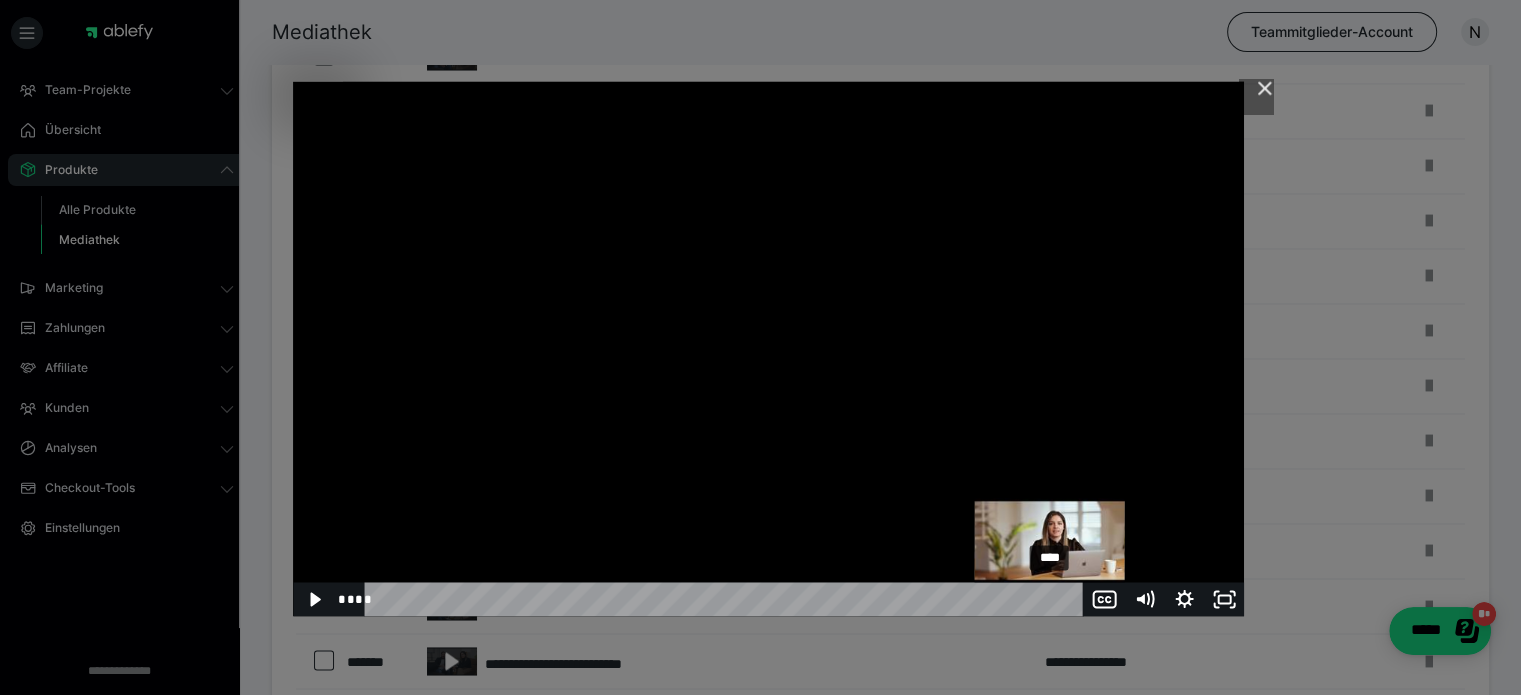 click on "****" at bounding box center (727, 599) 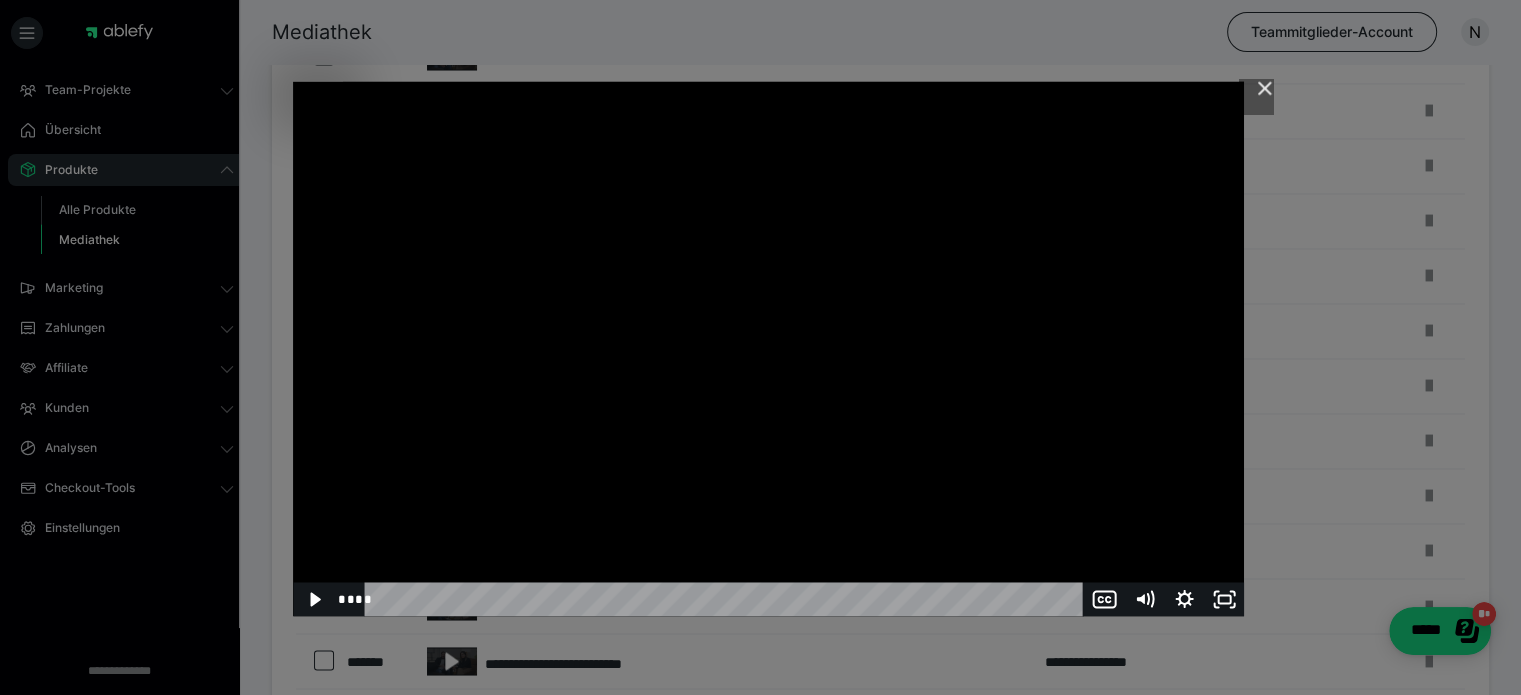click at bounding box center [768, 348] 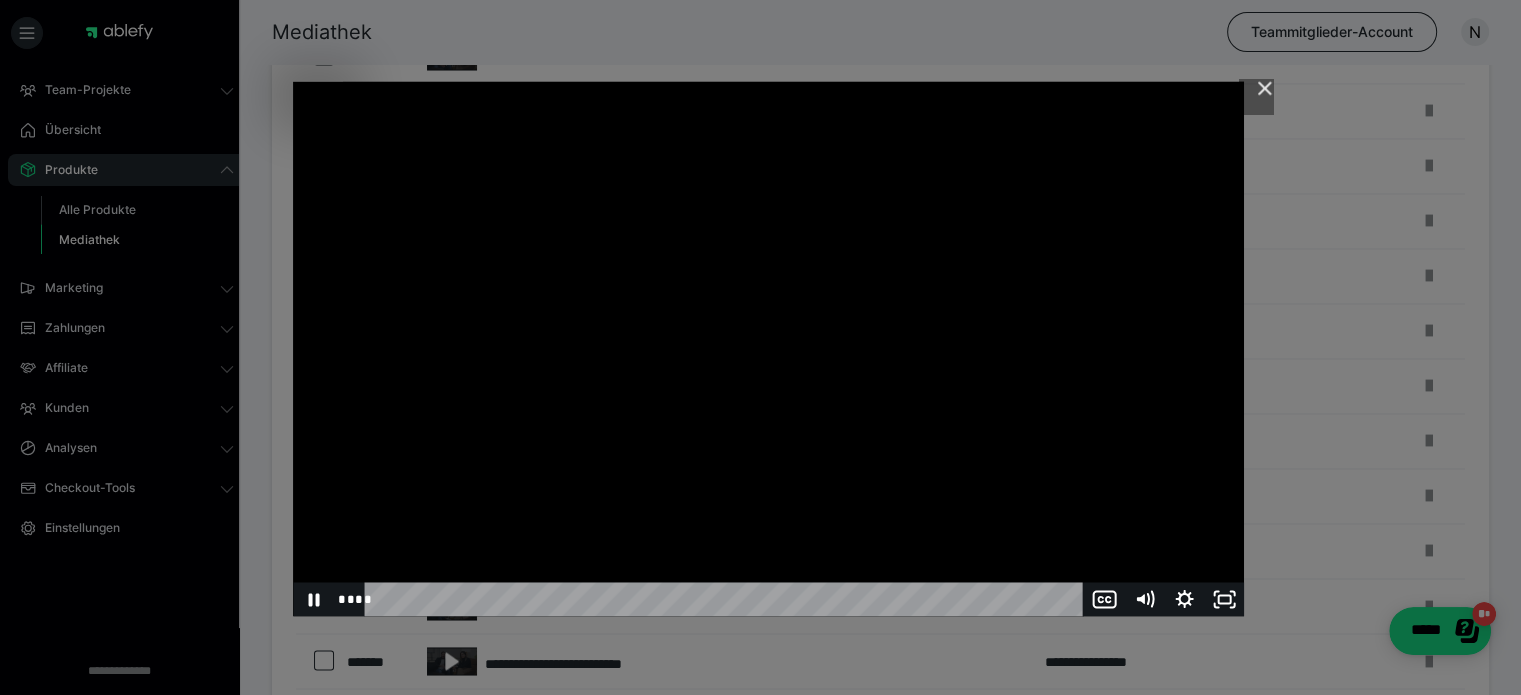 click at bounding box center [768, 348] 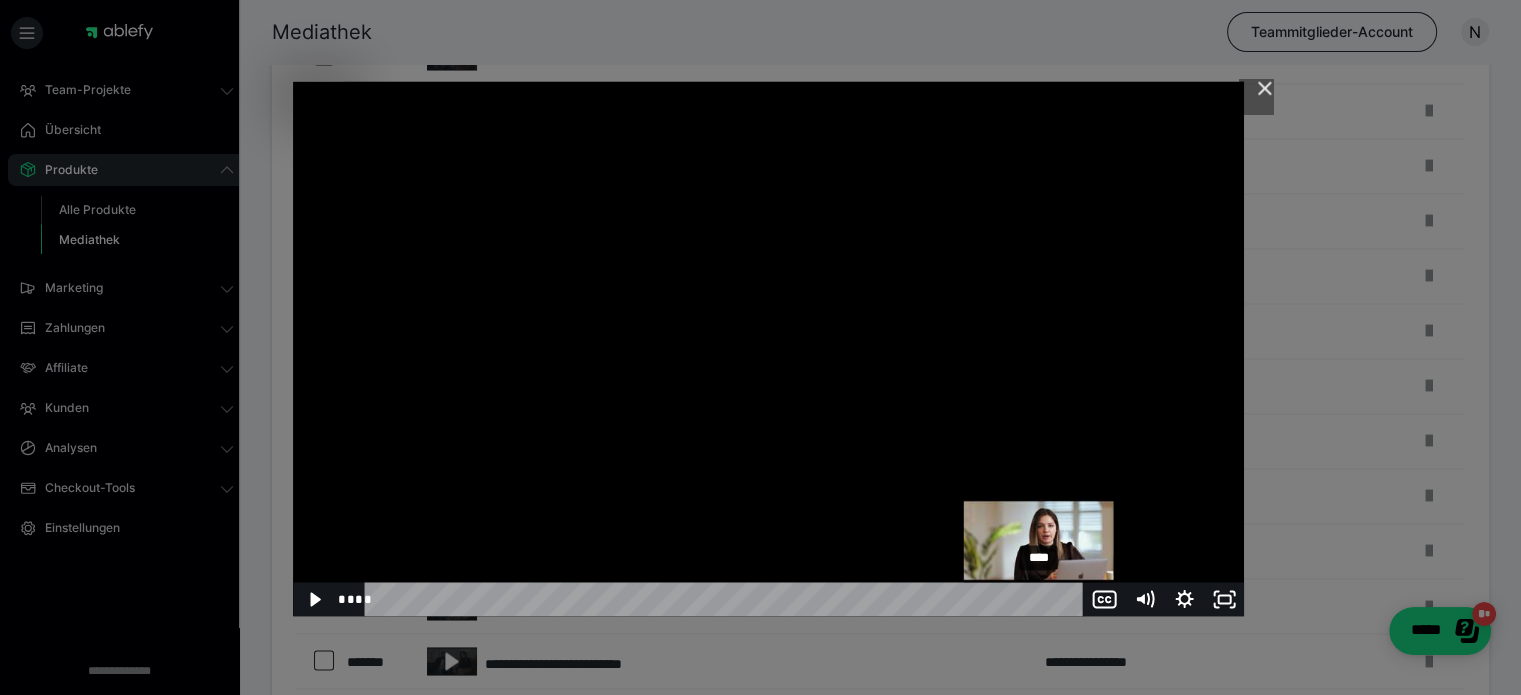 click on "****" at bounding box center (727, 599) 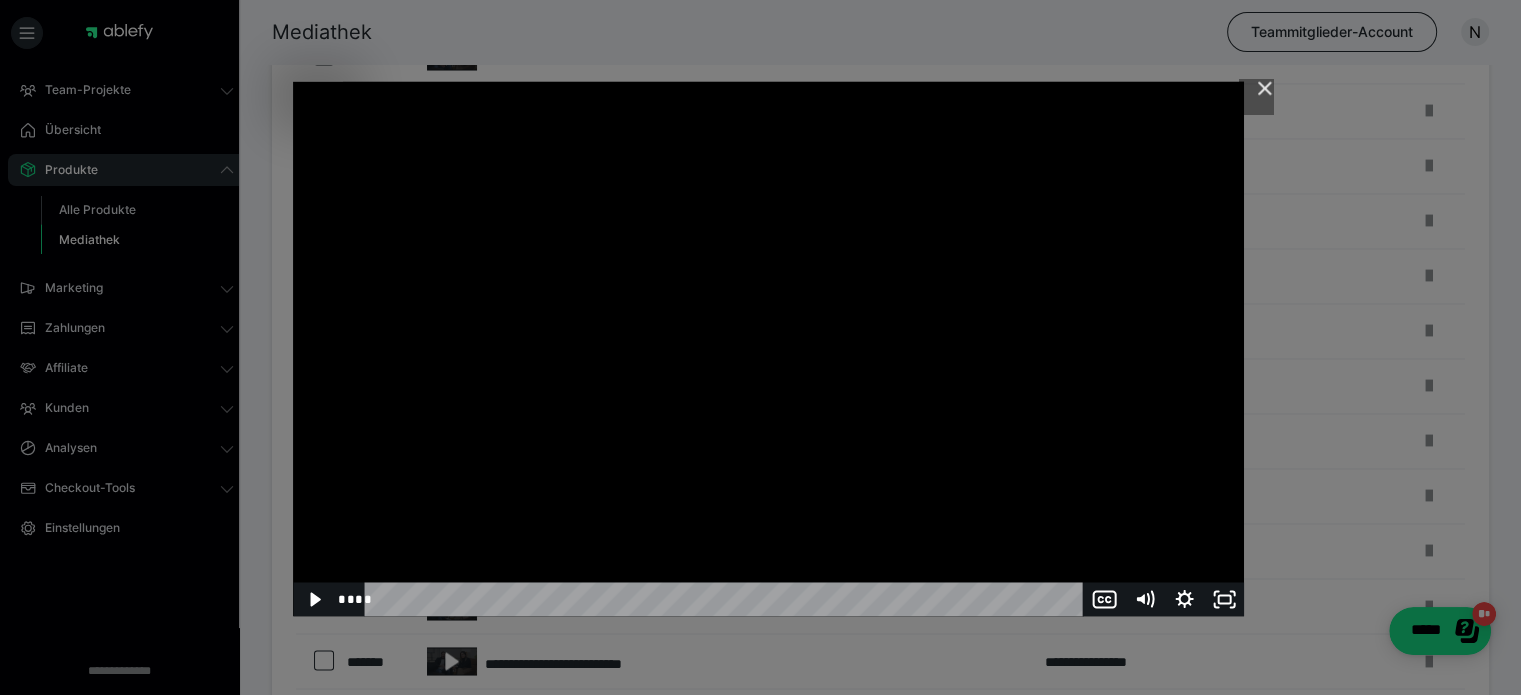 click at bounding box center (768, 348) 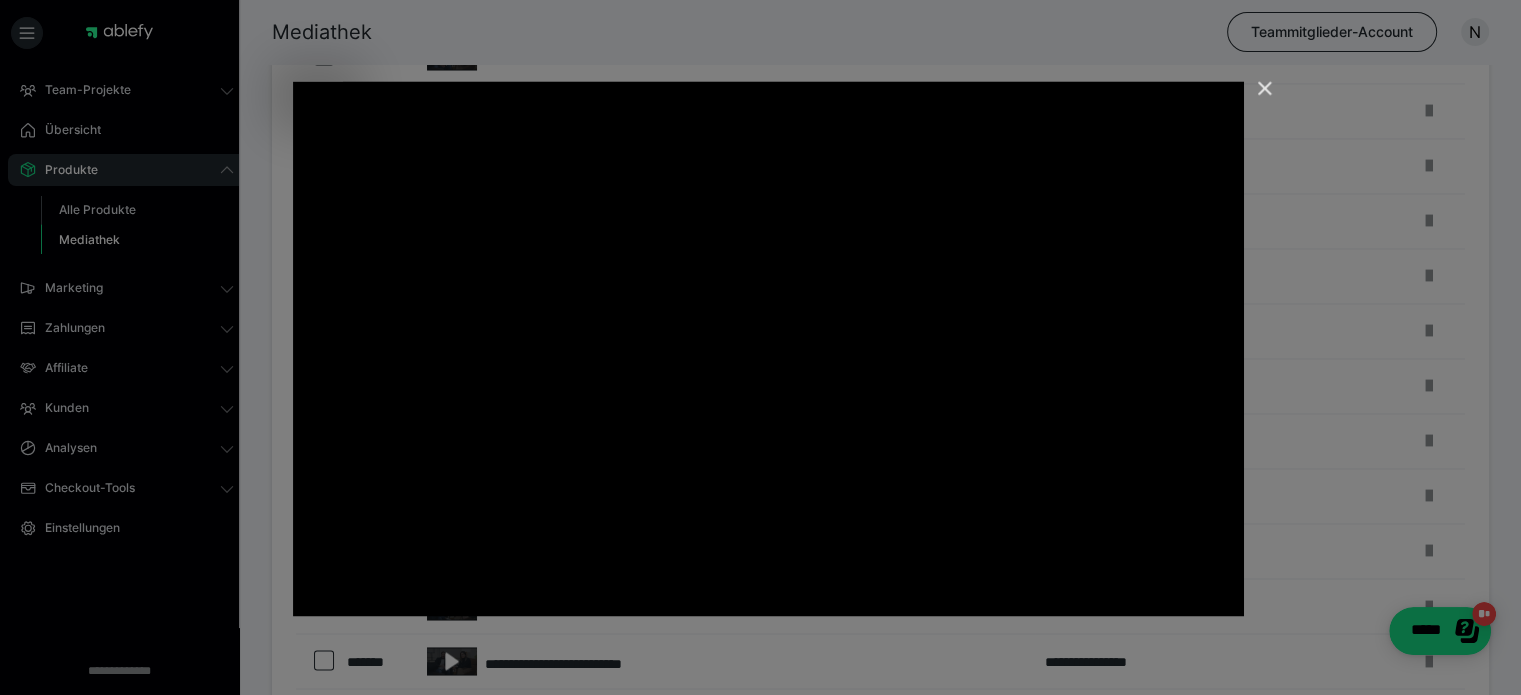 click at bounding box center [1256, 97] 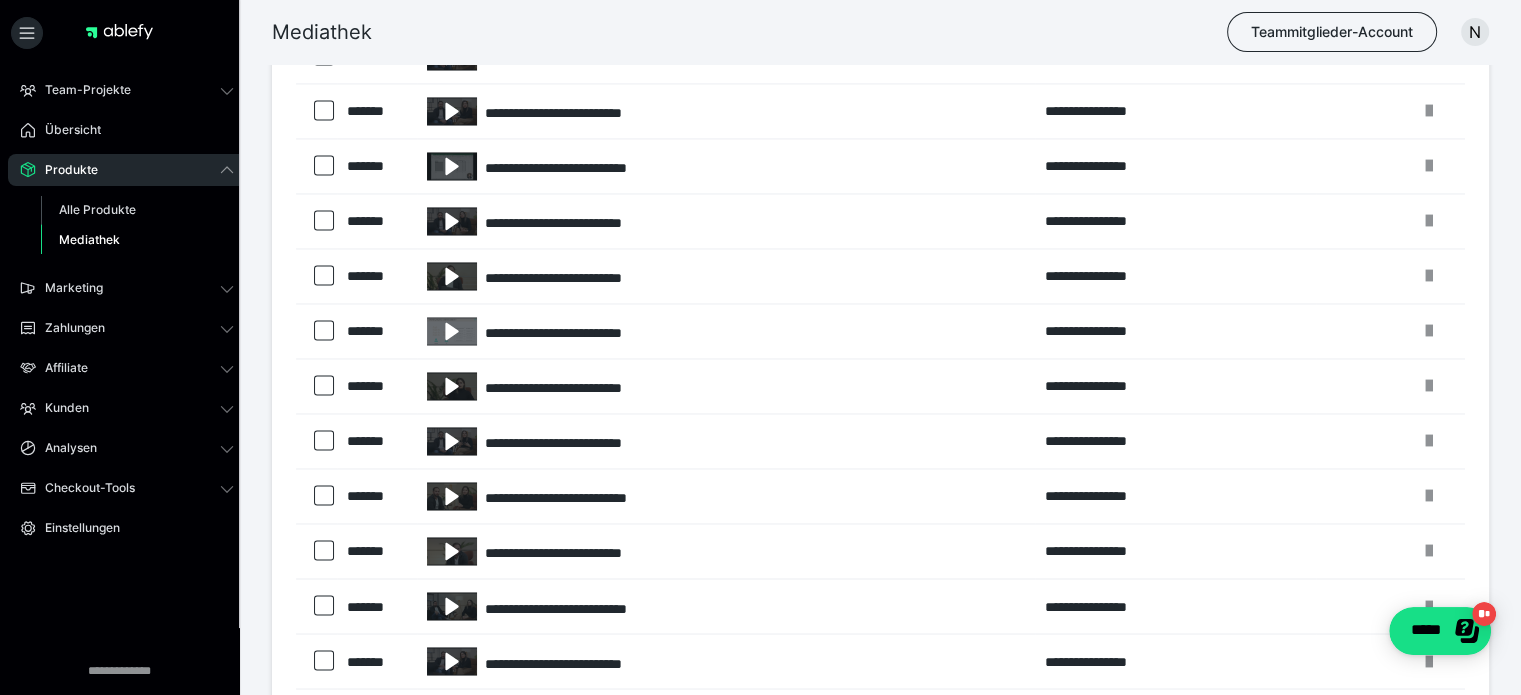 click on "Mediathek Teammitglieder-Account N" at bounding box center [760, 32] 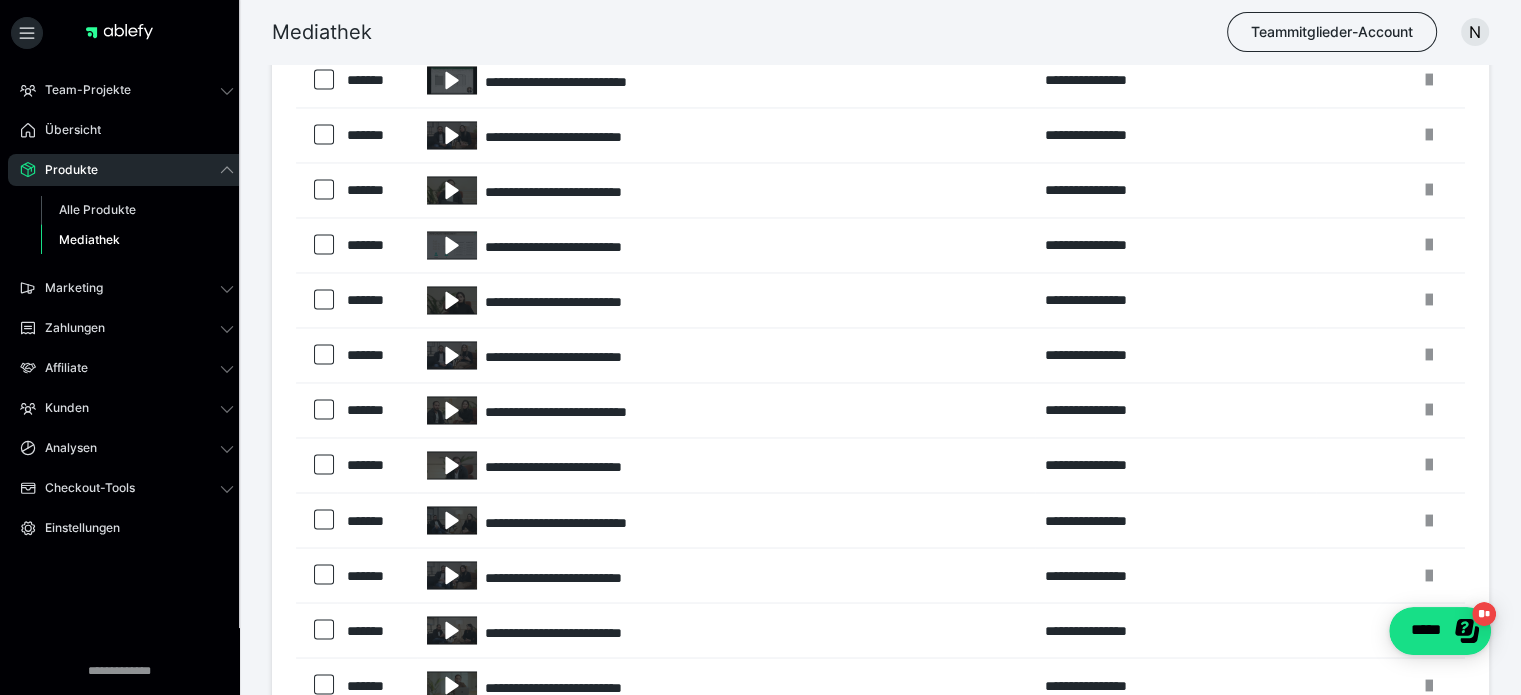 scroll, scrollTop: 3224, scrollLeft: 0, axis: vertical 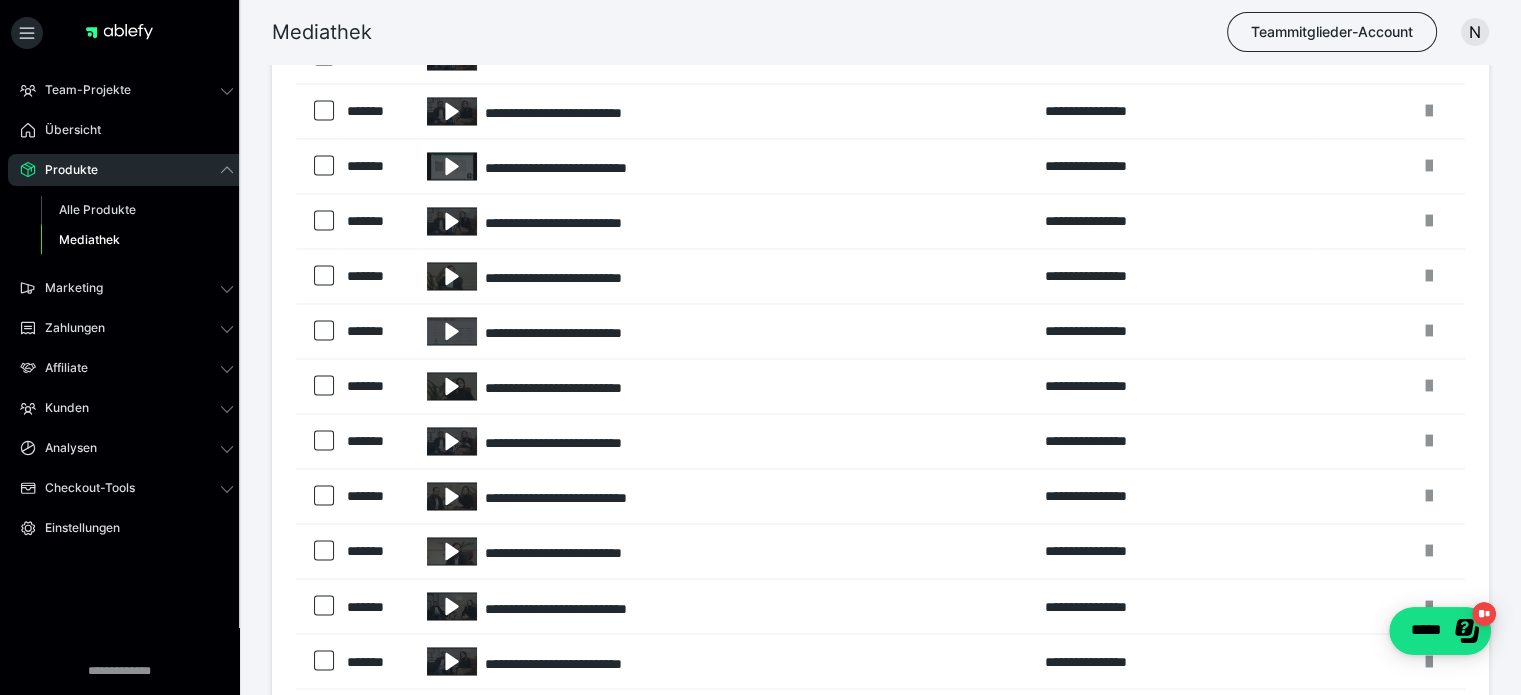 click on "Mediathek Teammitglieder-Account N" at bounding box center [760, 32] 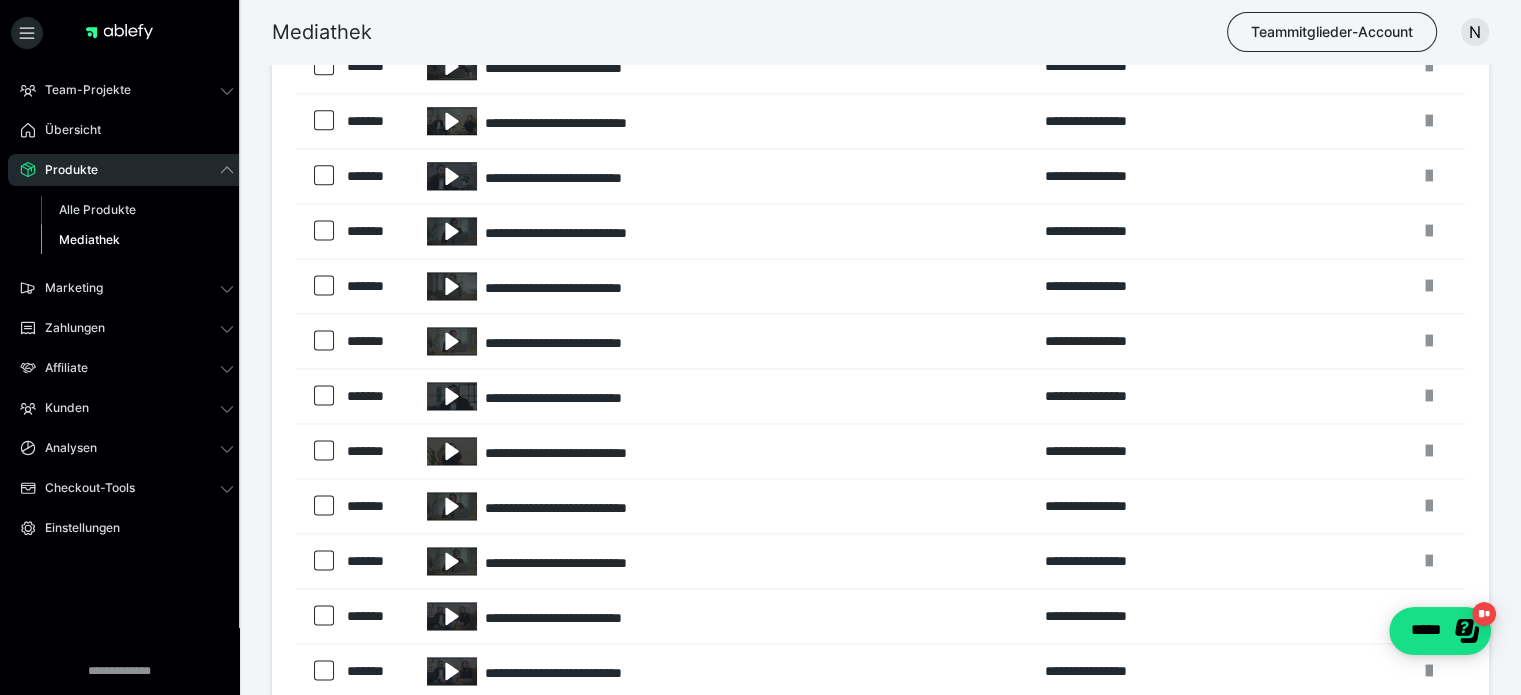 scroll, scrollTop: 2675, scrollLeft: 0, axis: vertical 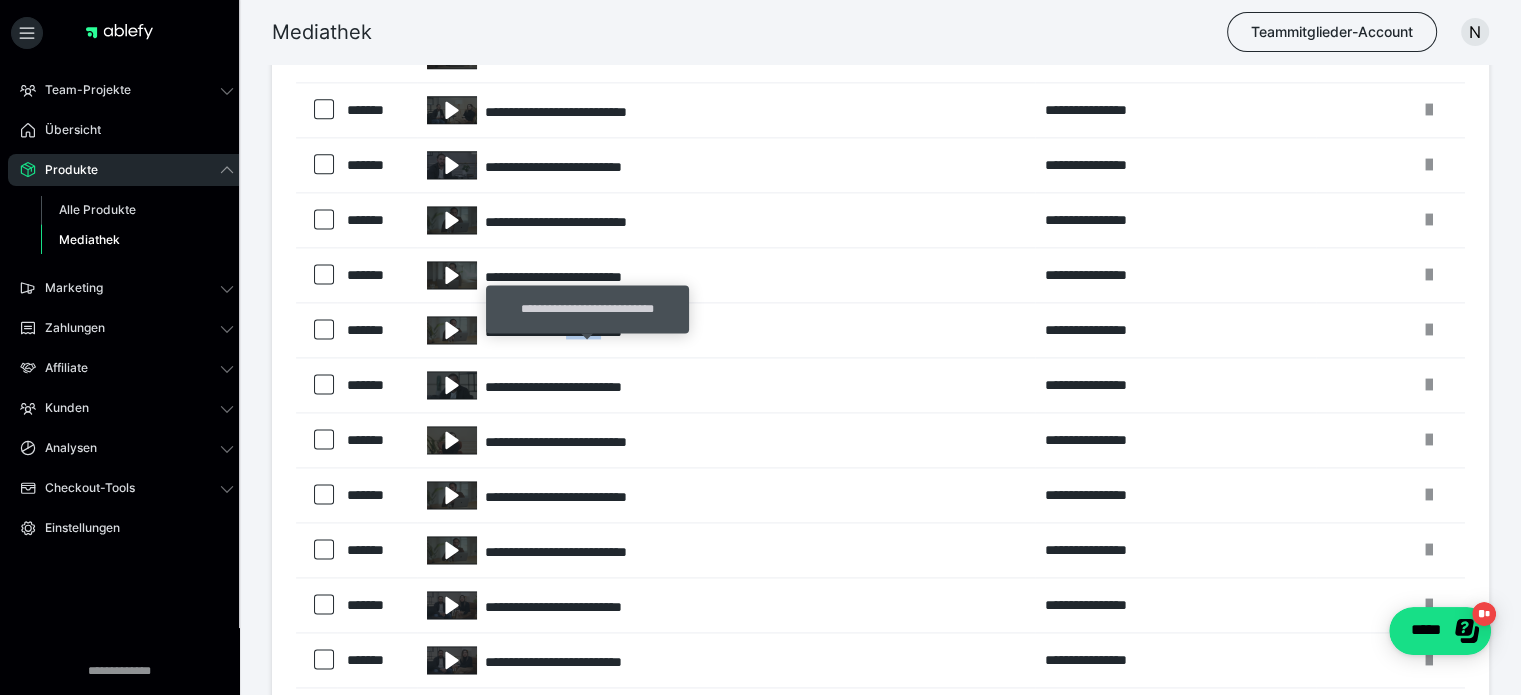 click on "**********" at bounding box center [726, 330] 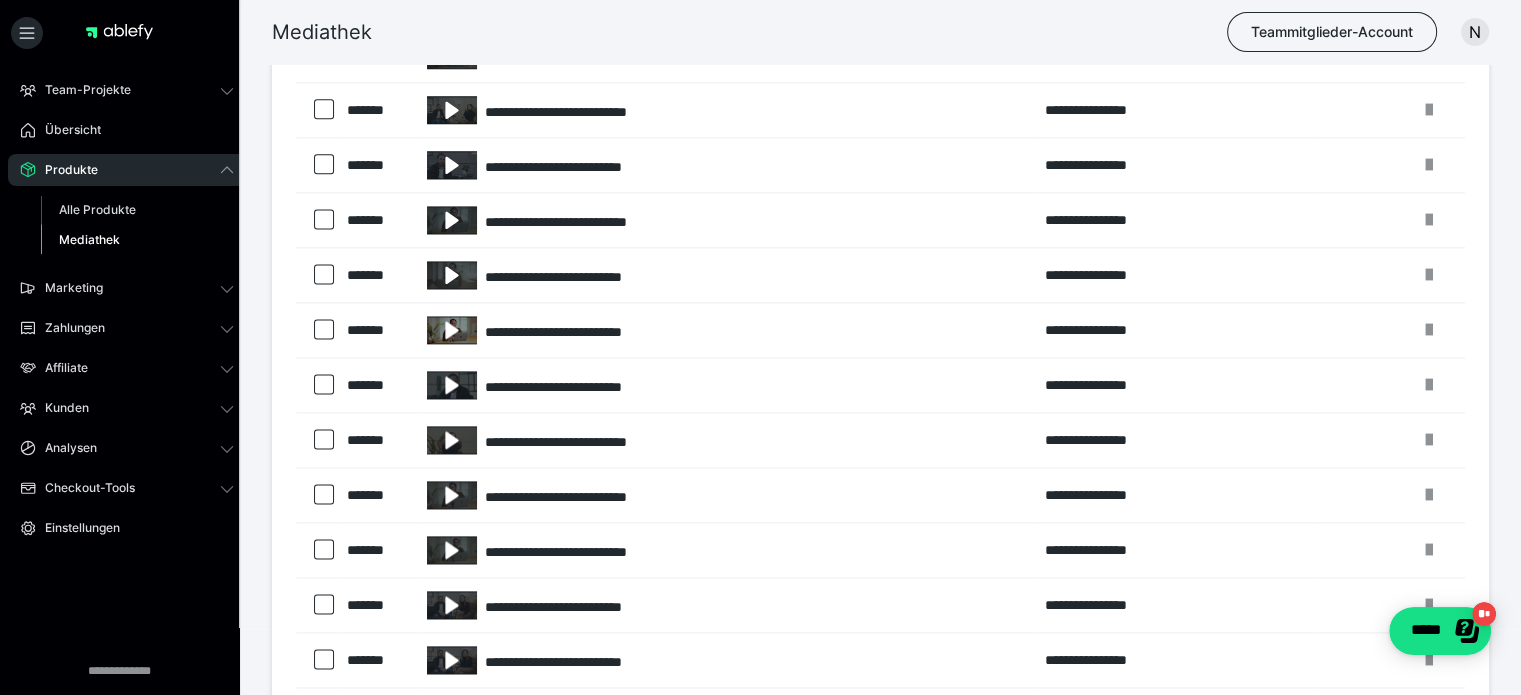 click at bounding box center (452, 330) 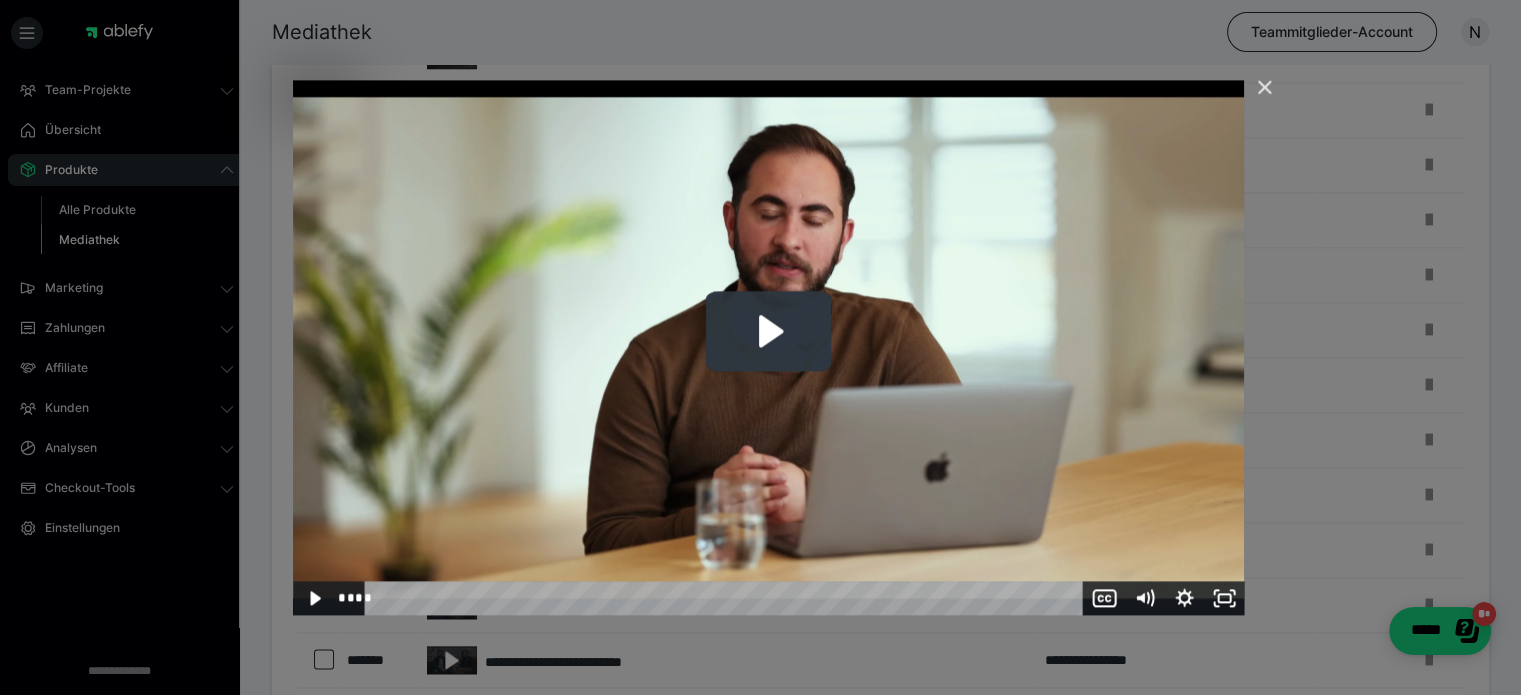 click 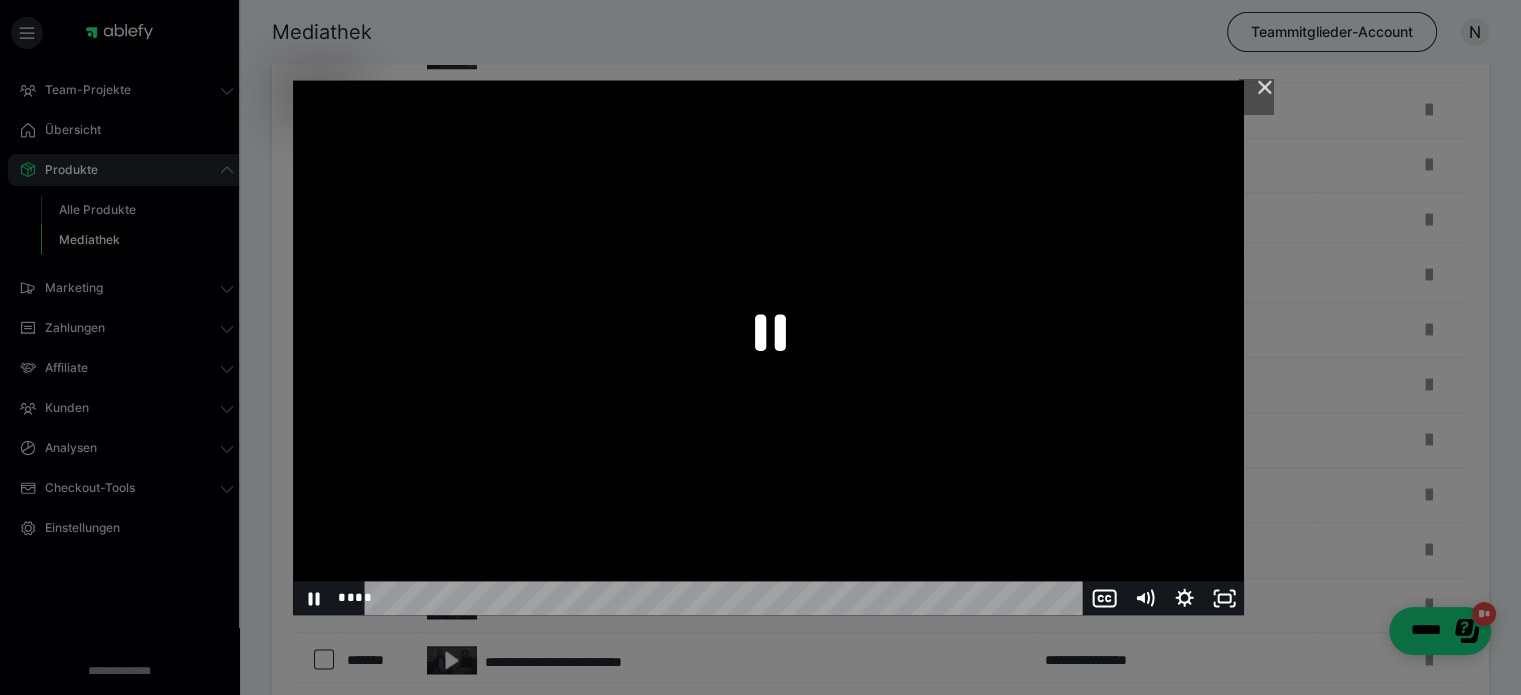 click at bounding box center [768, 347] 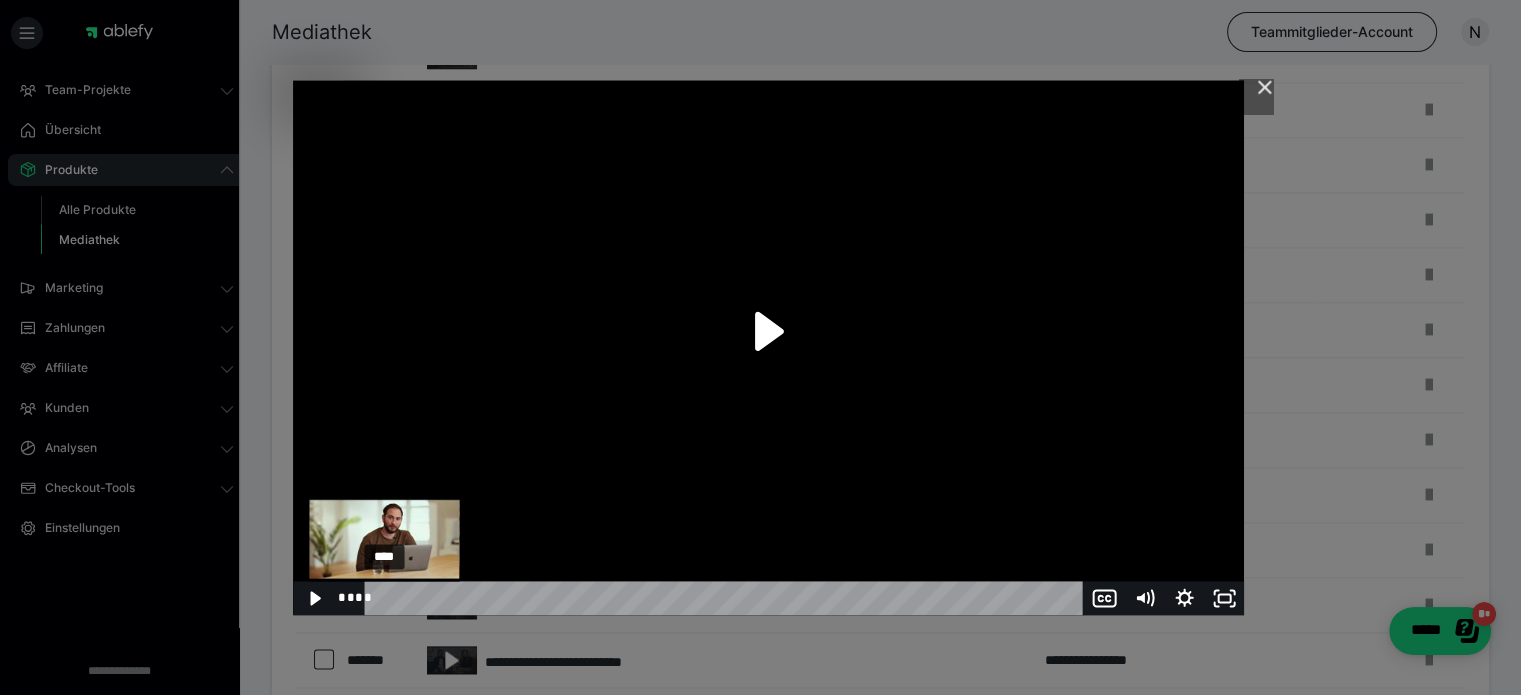 click on "**** ****" at bounding box center (768, 598) 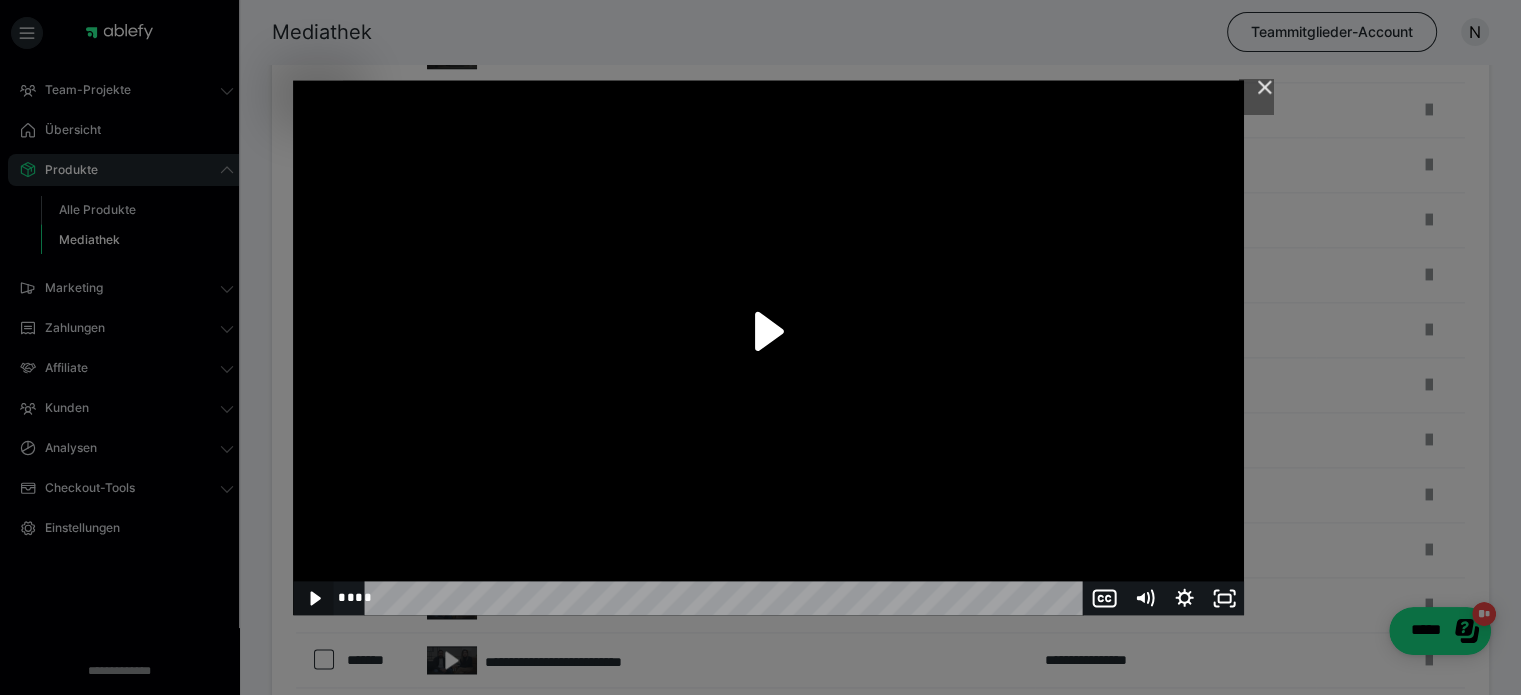 click 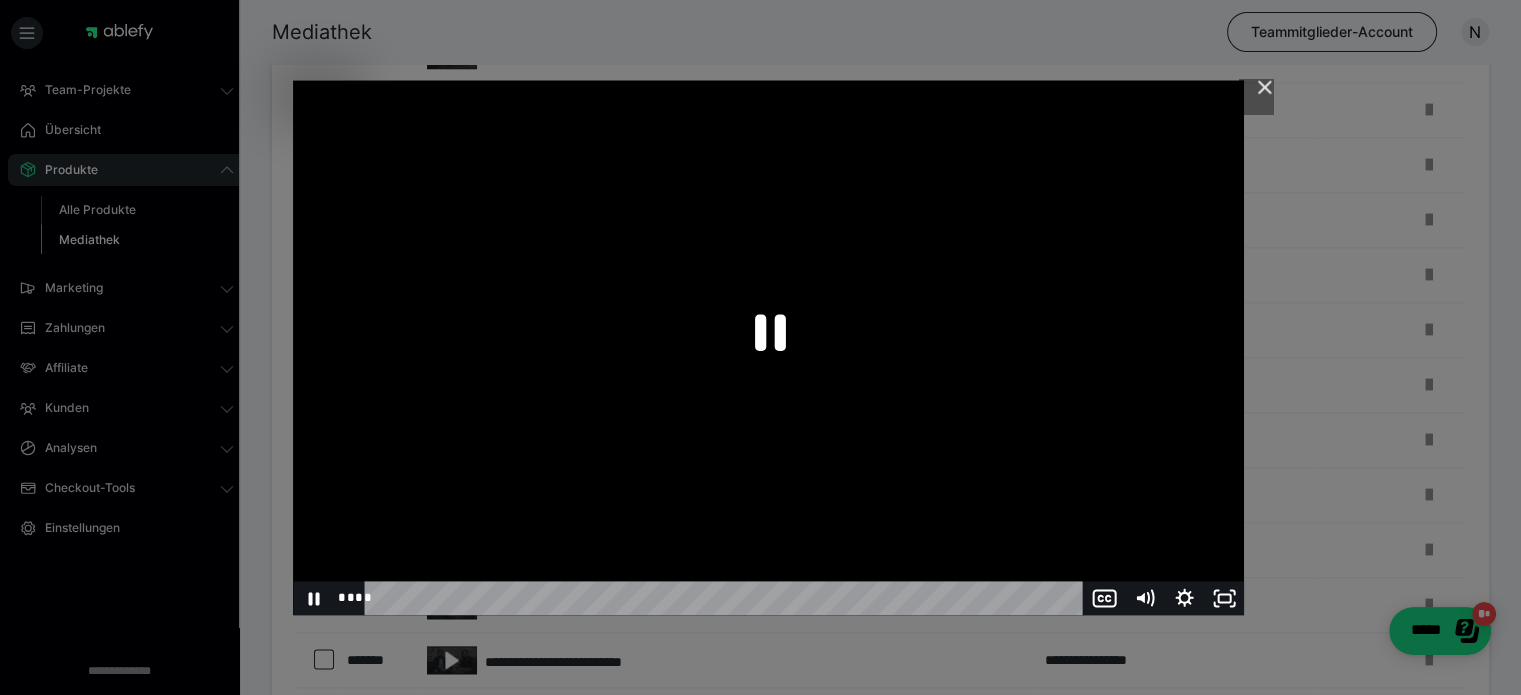 click at bounding box center (768, 347) 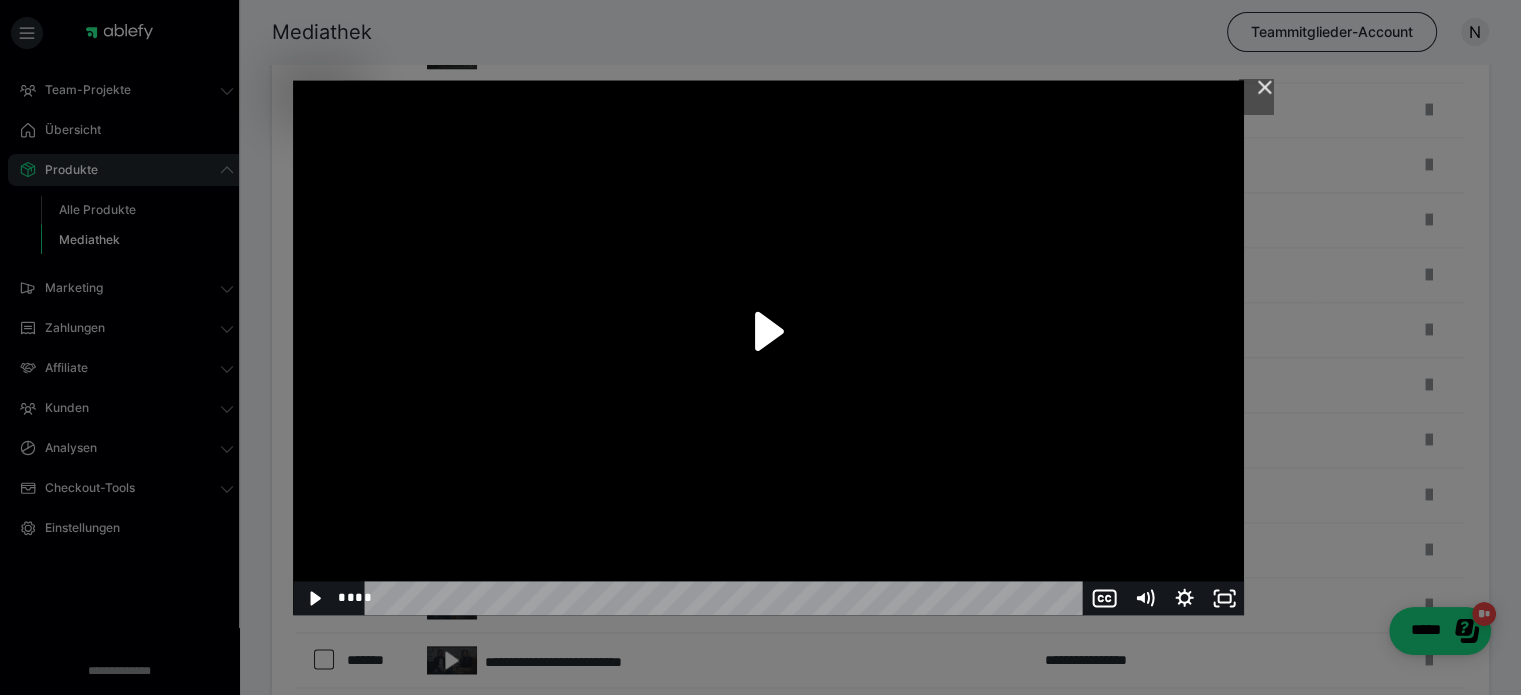 drag, startPoint x: 407, startPoint y: 601, endPoint x: 332, endPoint y: 603, distance: 75.026665 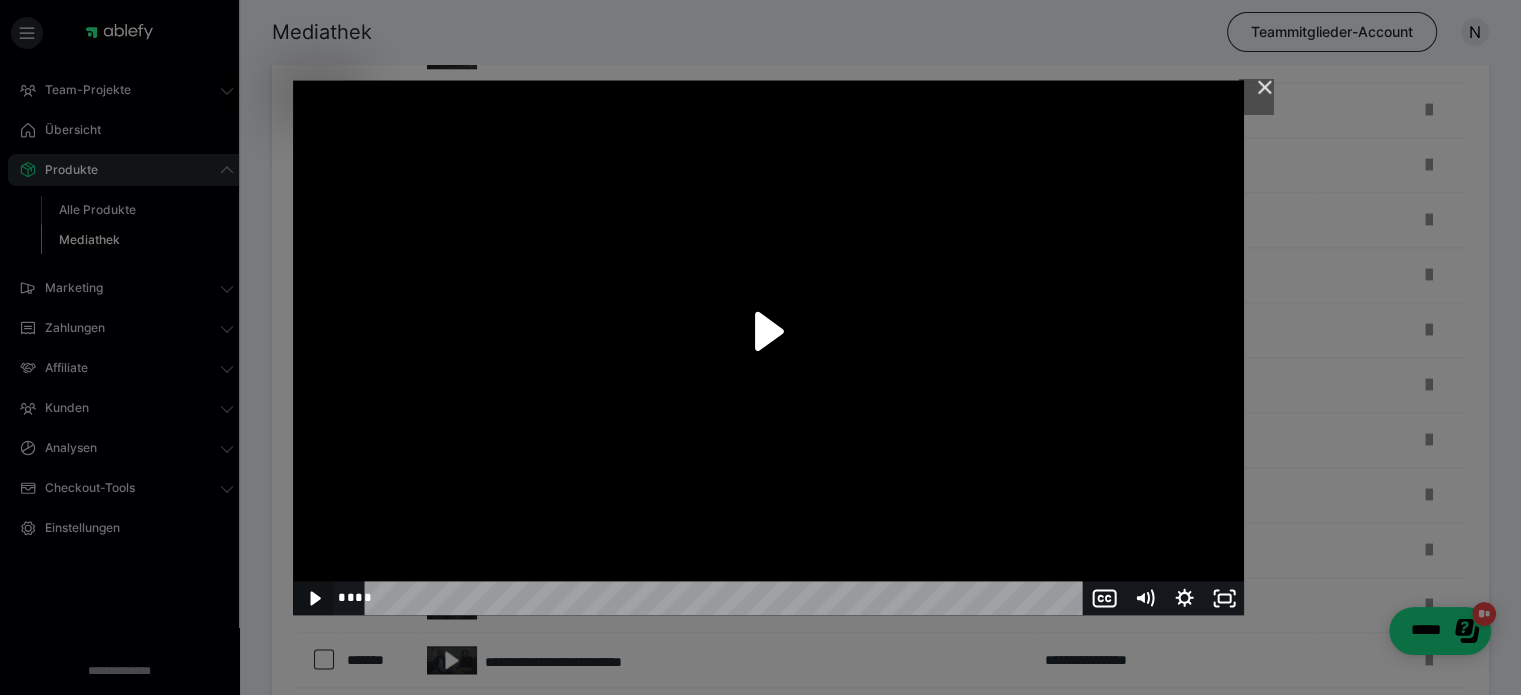 click 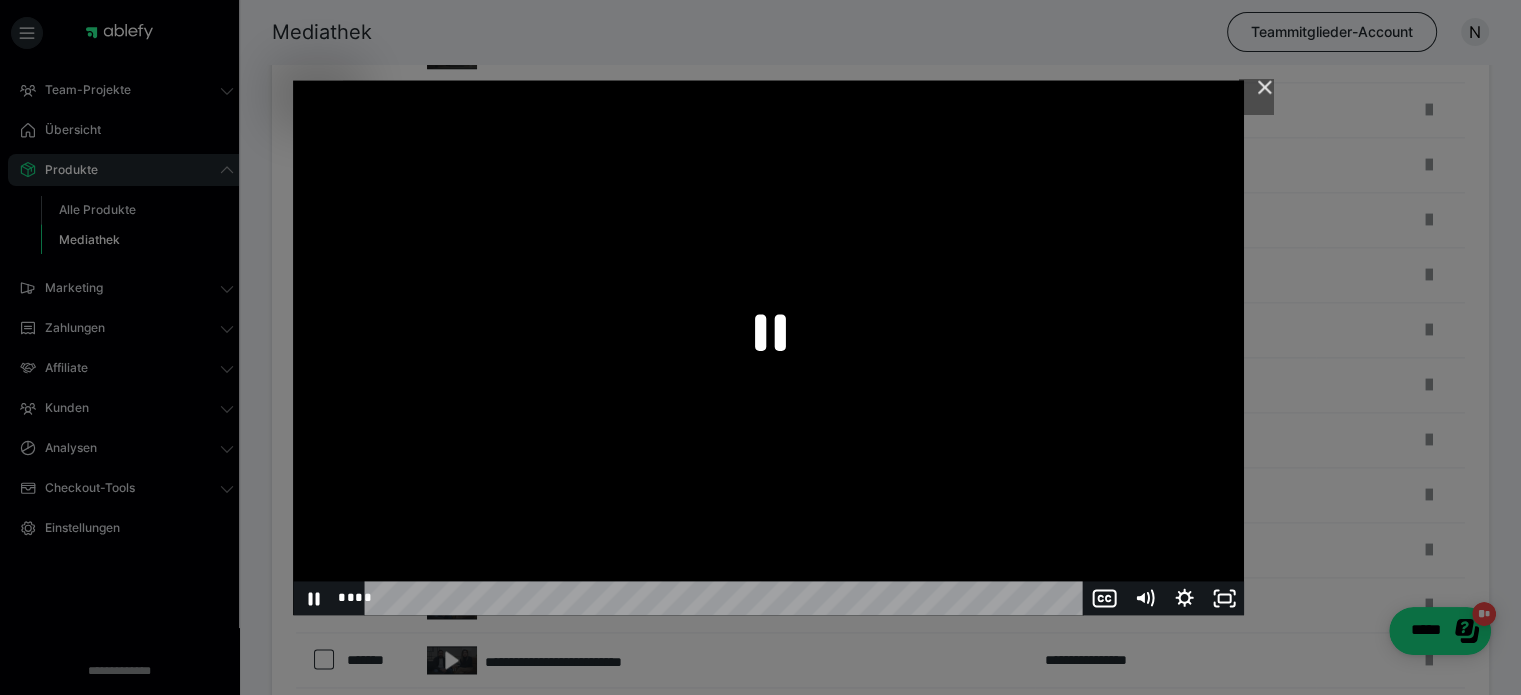 click at bounding box center [768, 347] 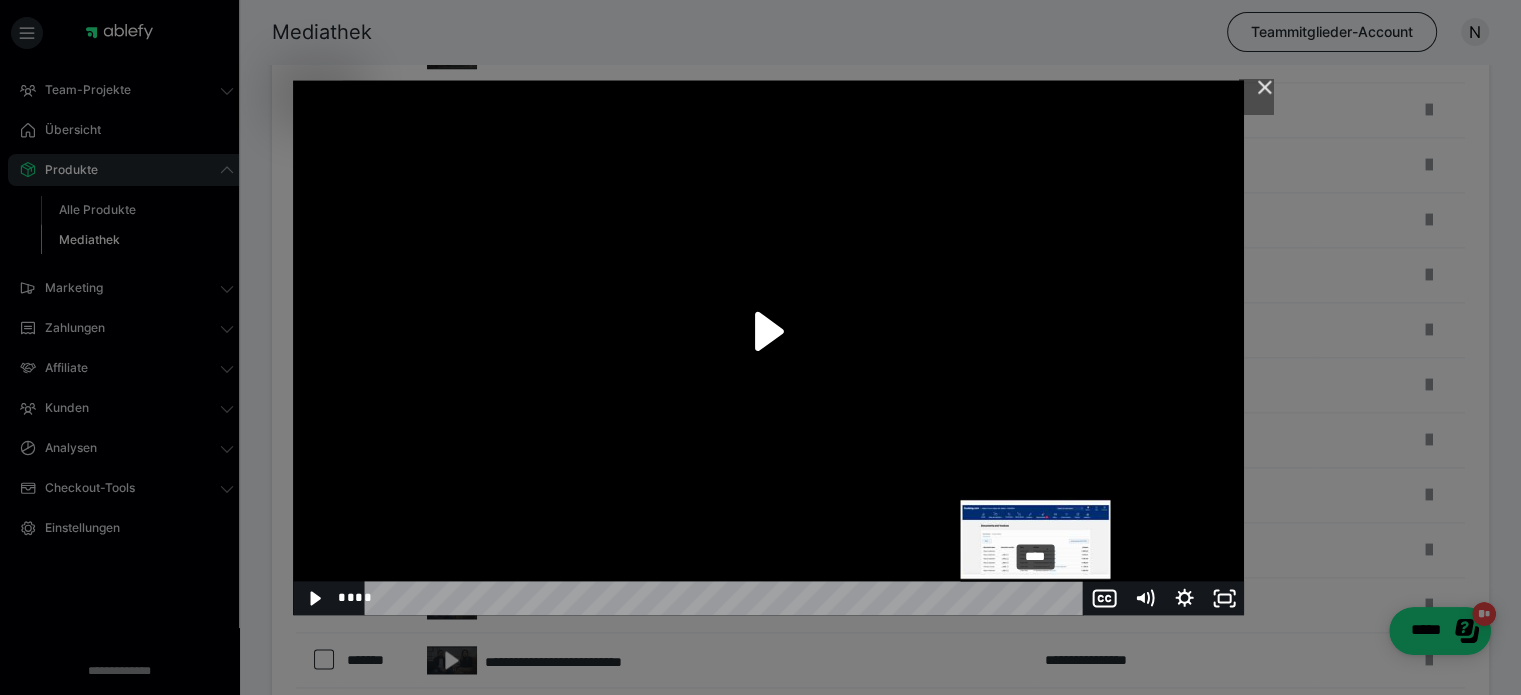 click on "****" at bounding box center [727, 598] 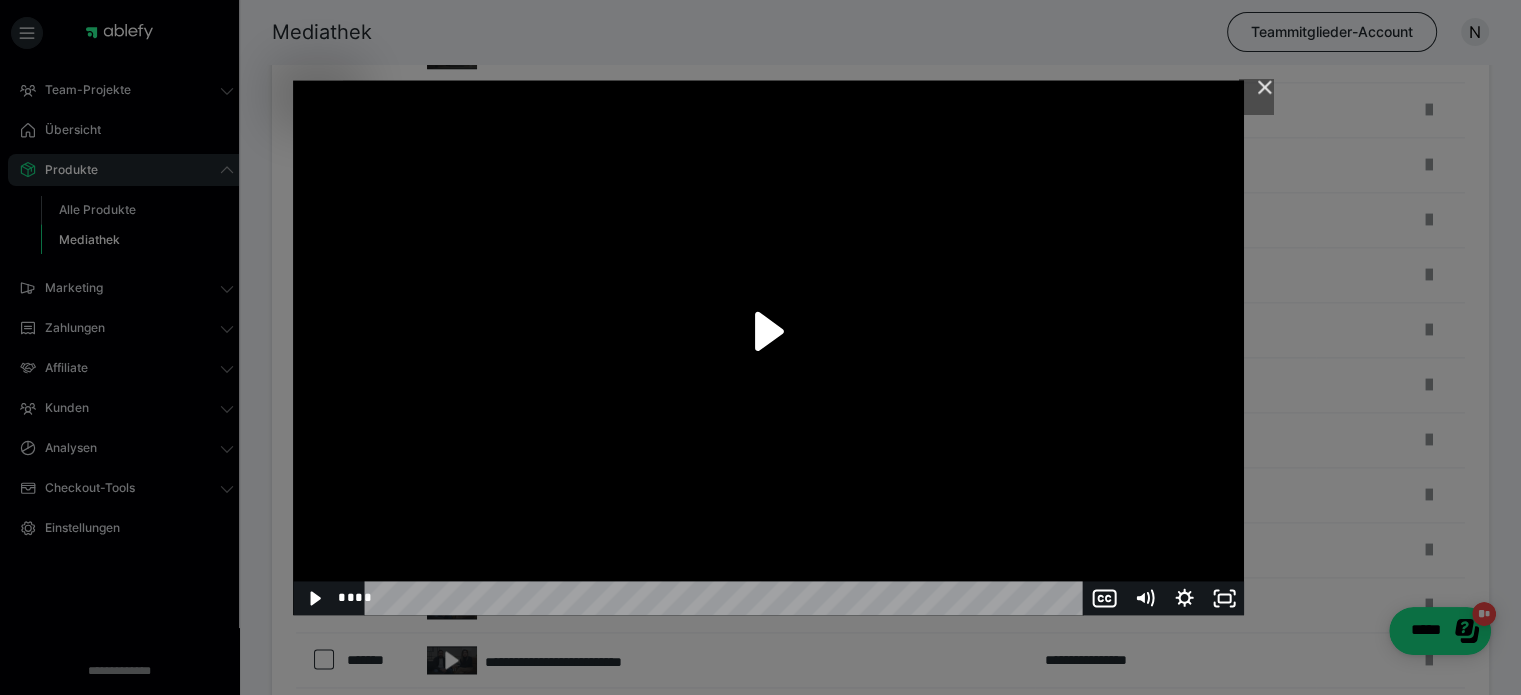 click 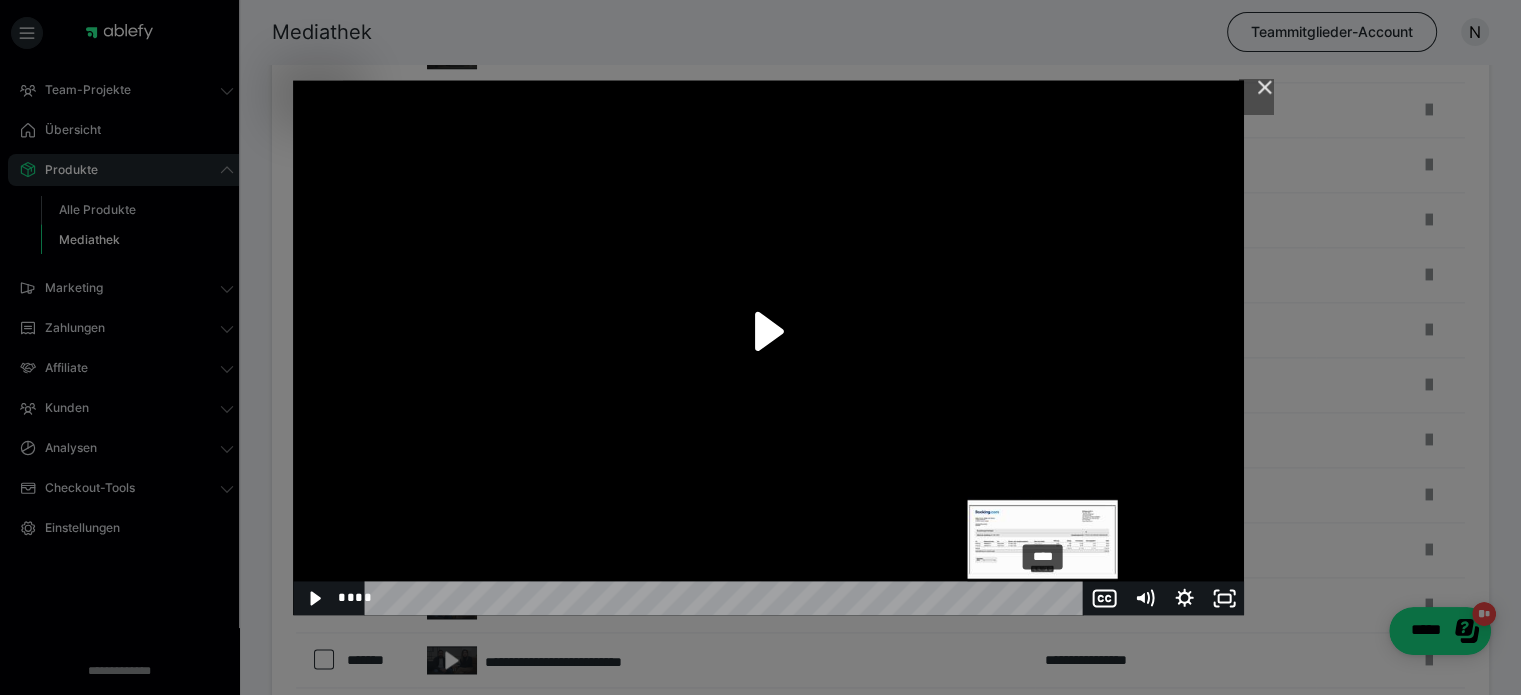click on "****" at bounding box center [727, 598] 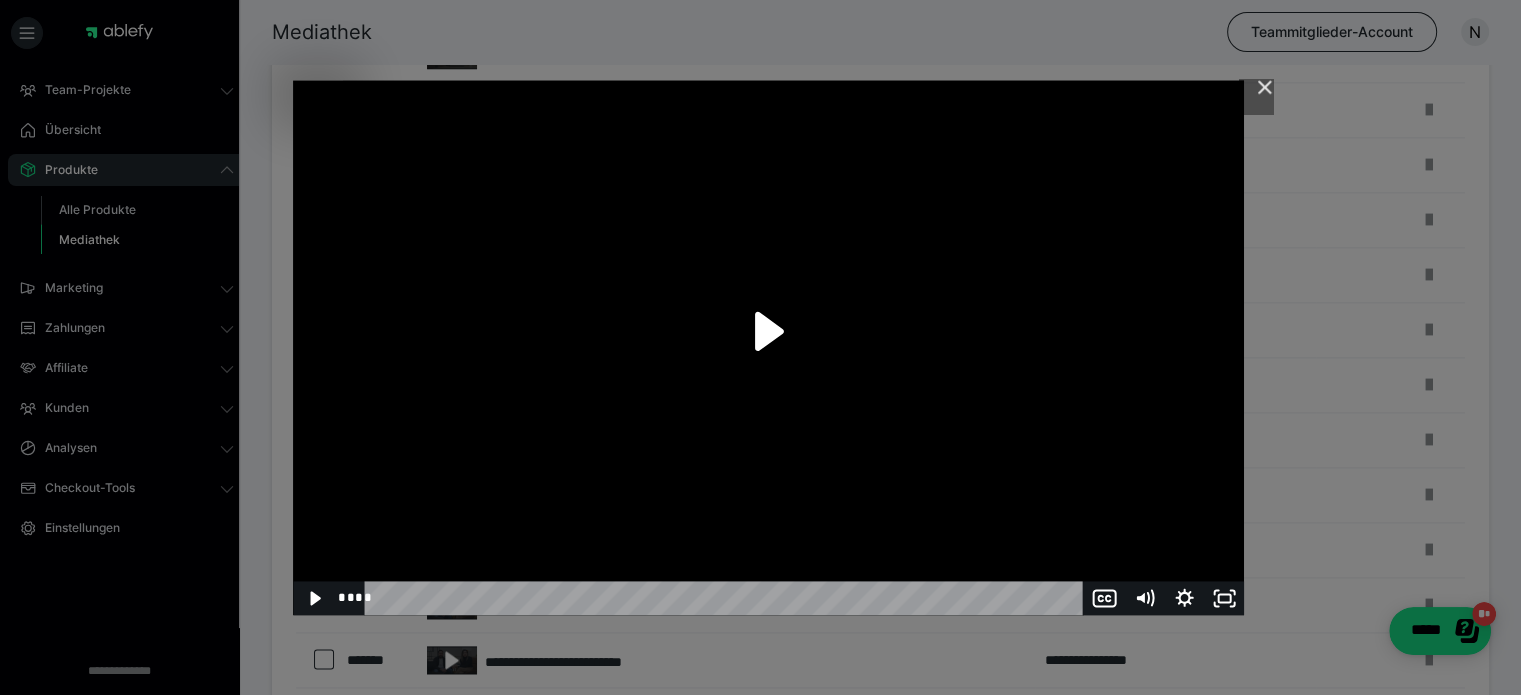click at bounding box center [768, 347] 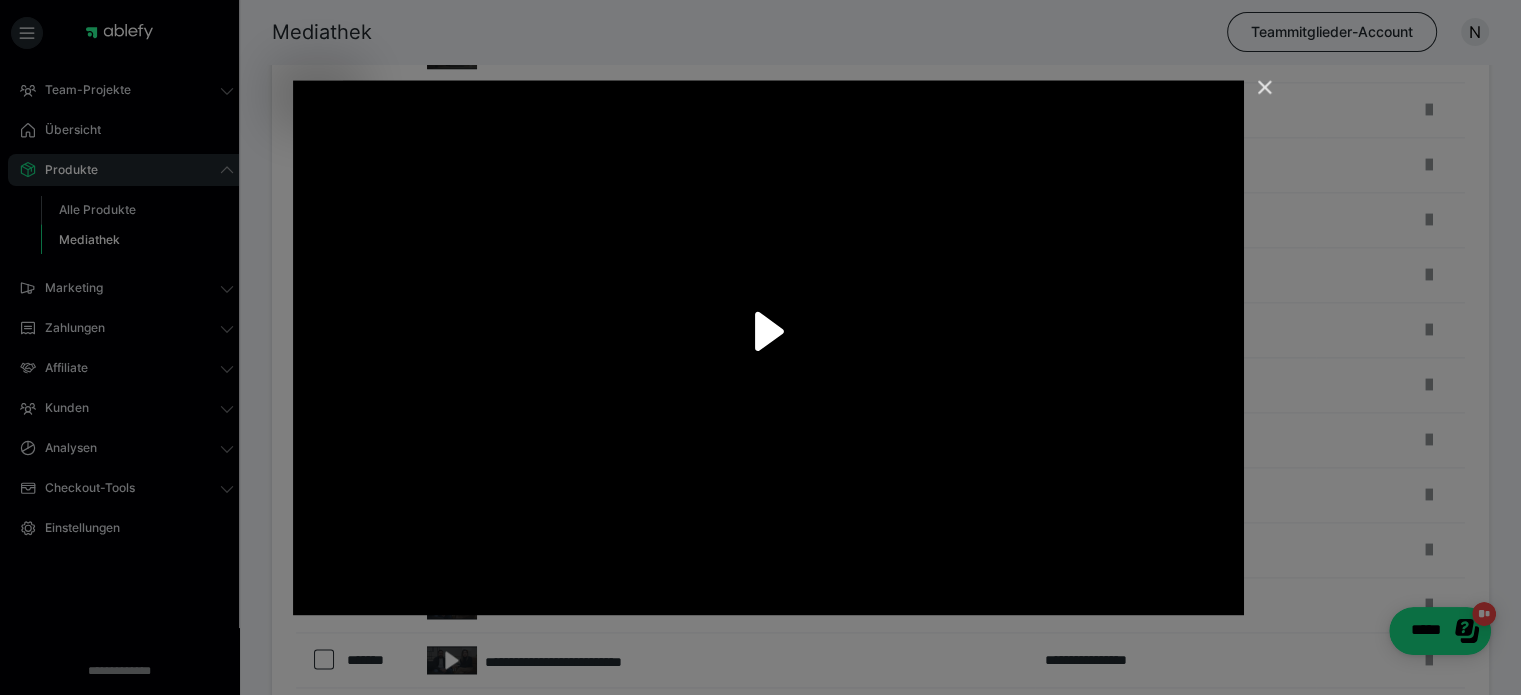 click at bounding box center (1256, 96) 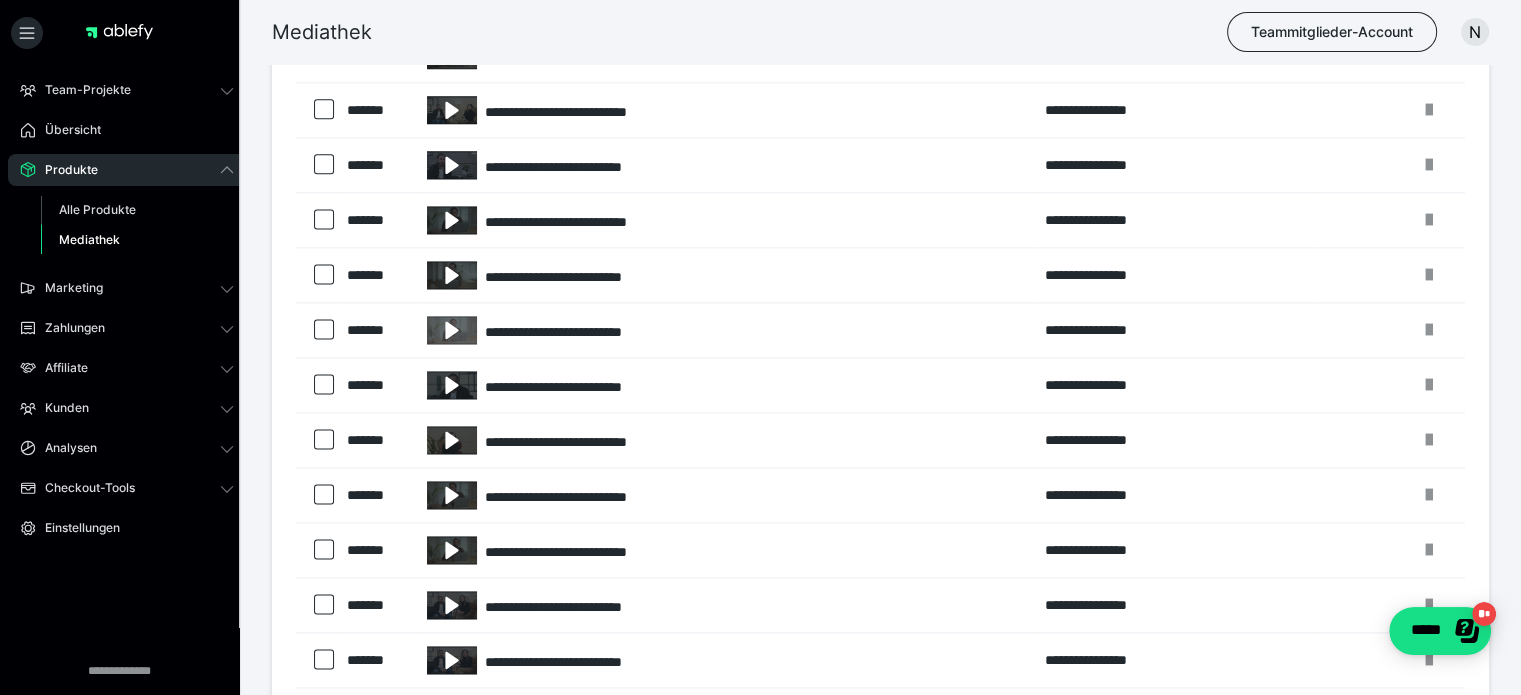 click on "Mediathek Teammitglieder-Account N" at bounding box center (760, 32) 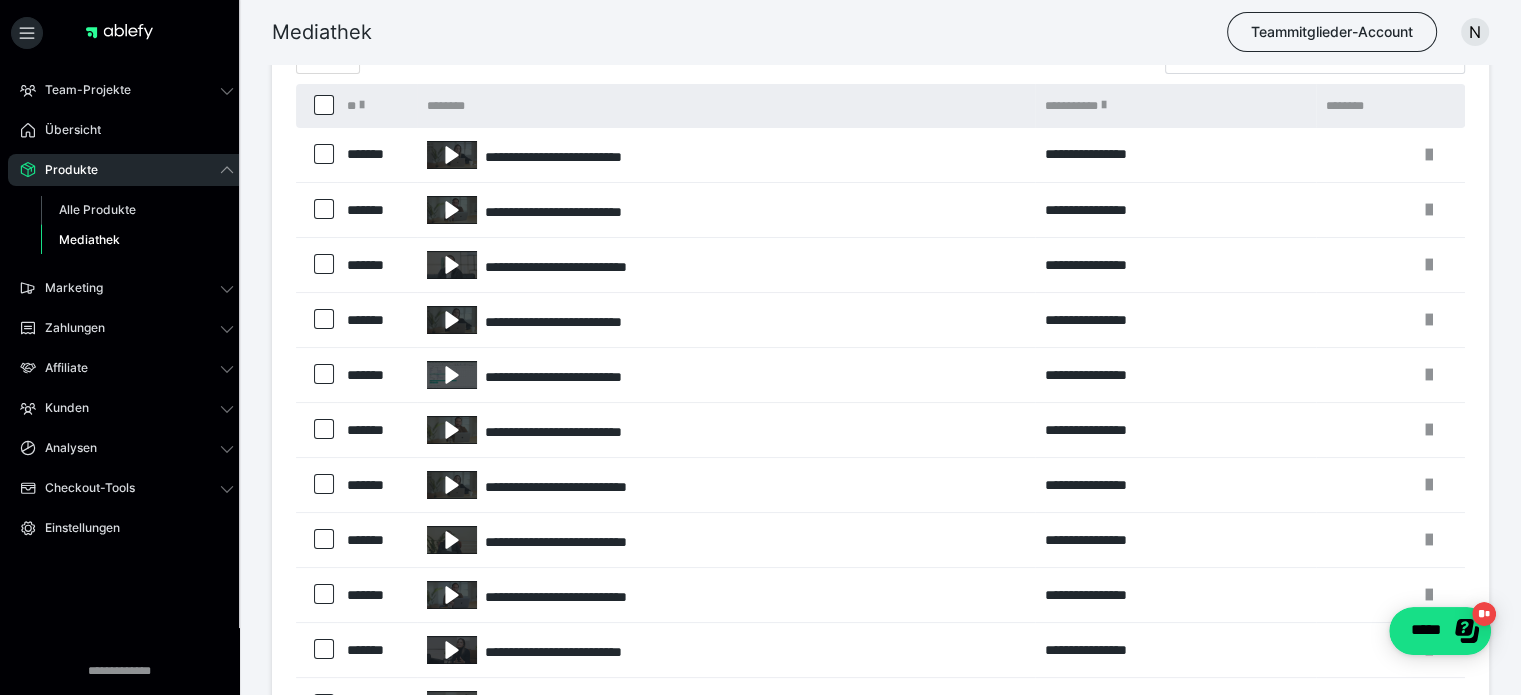scroll, scrollTop: 255, scrollLeft: 0, axis: vertical 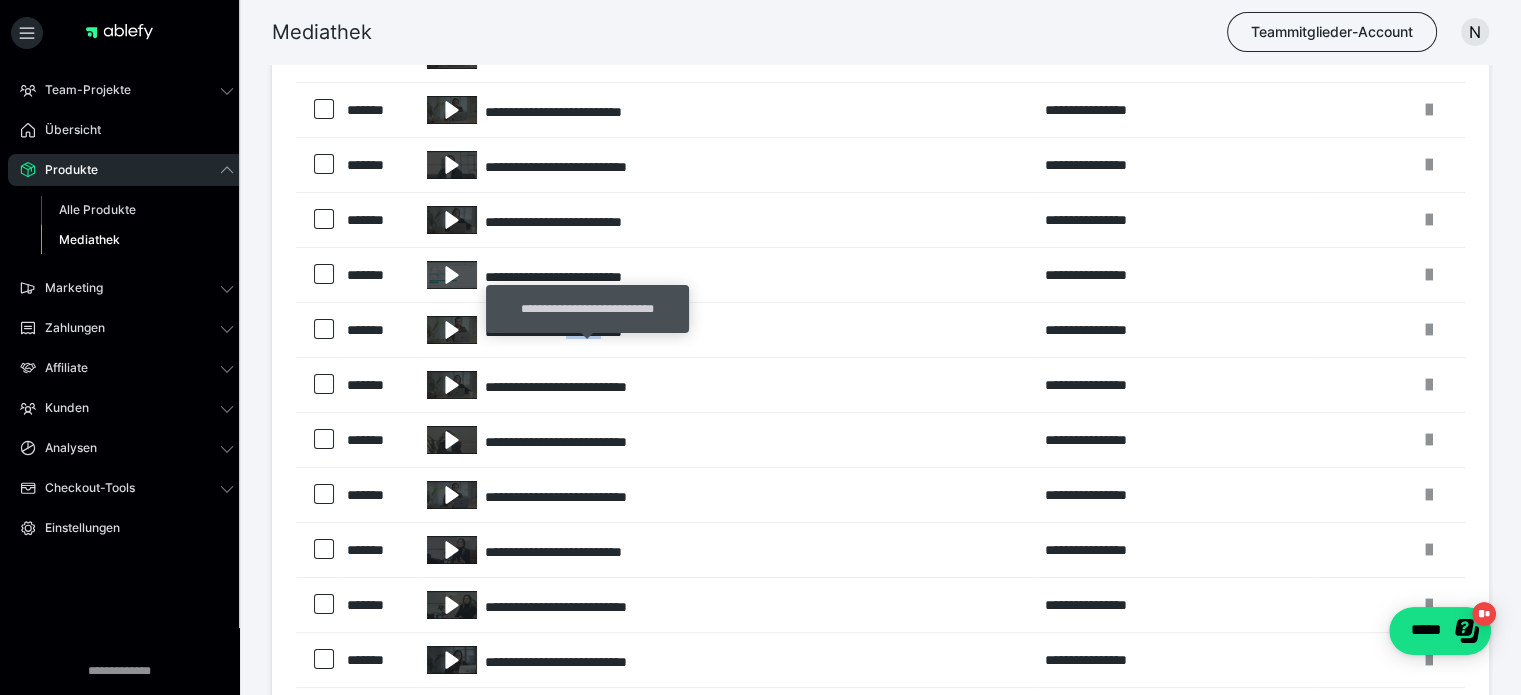click on "**********" at bounding box center [726, 330] 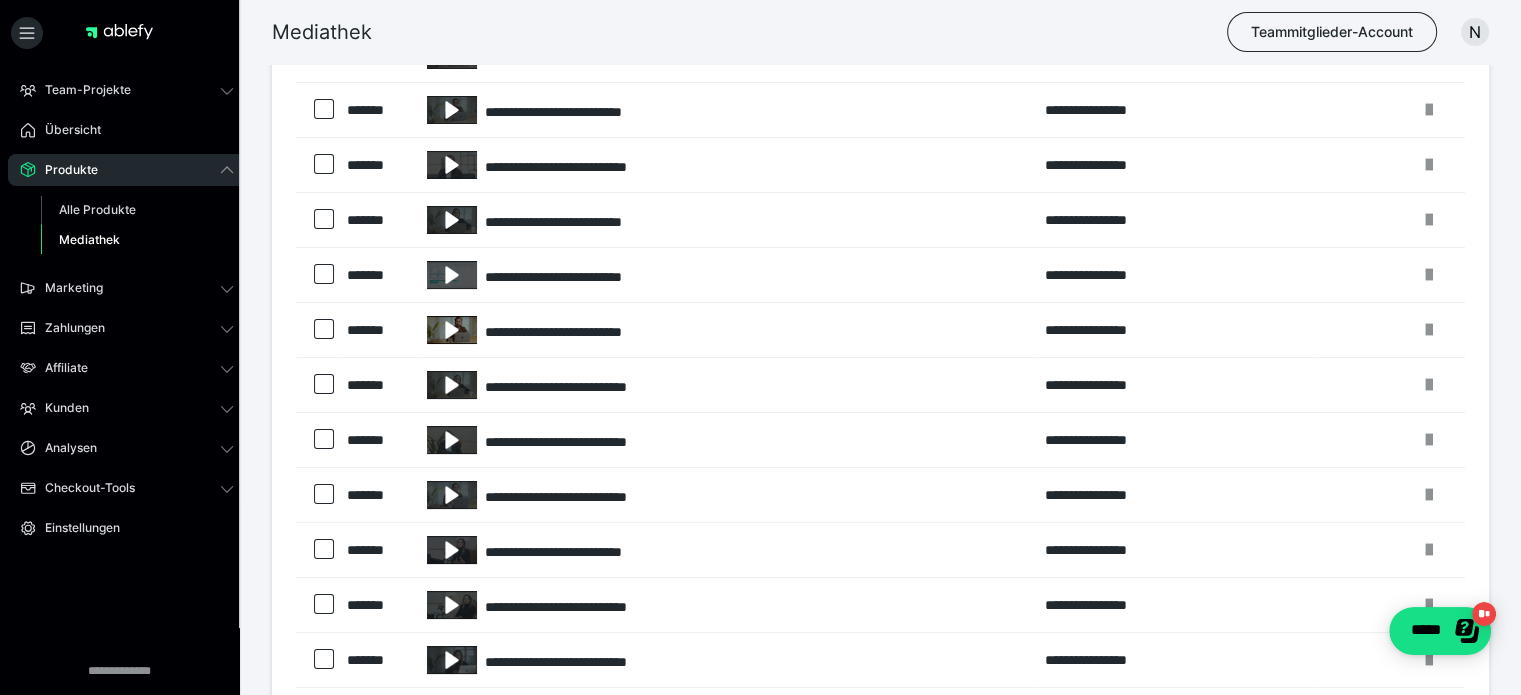 click at bounding box center (452, 330) 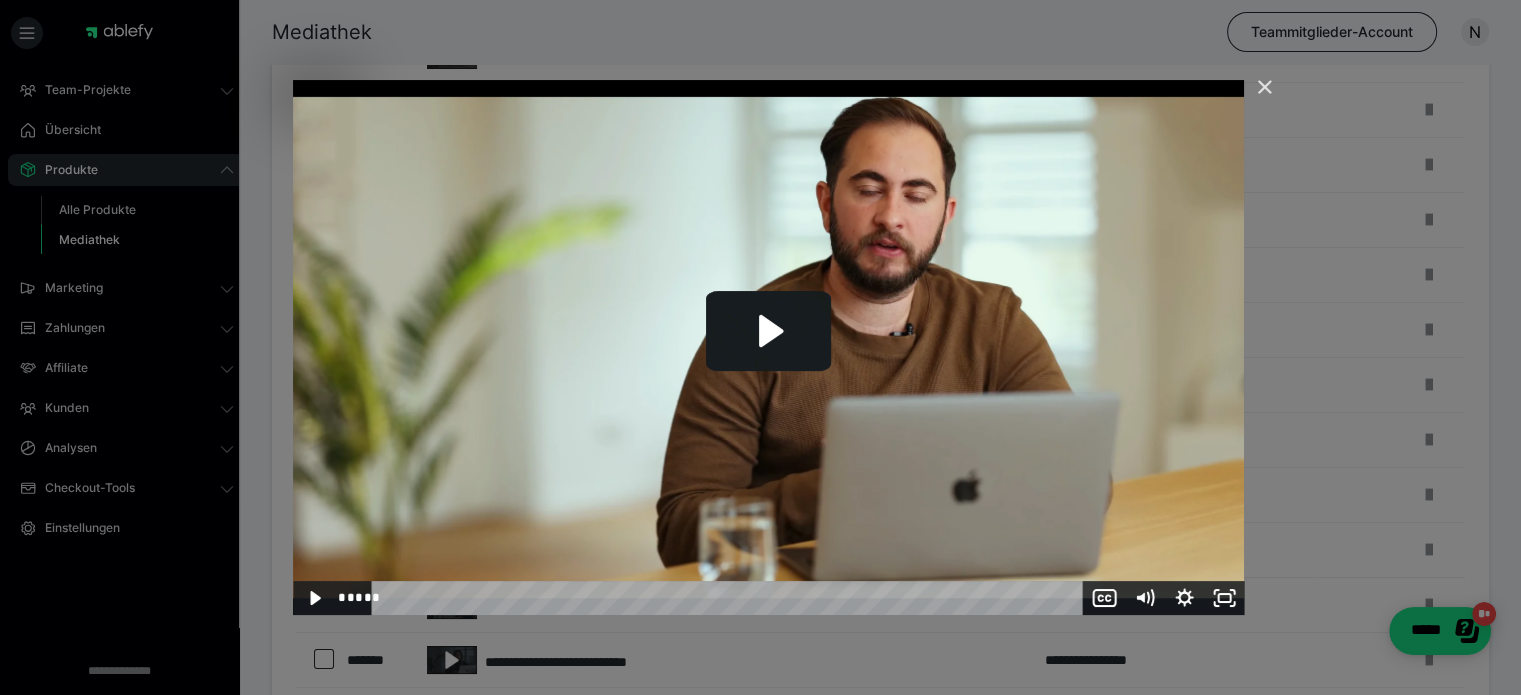 click at bounding box center (1256, 96) 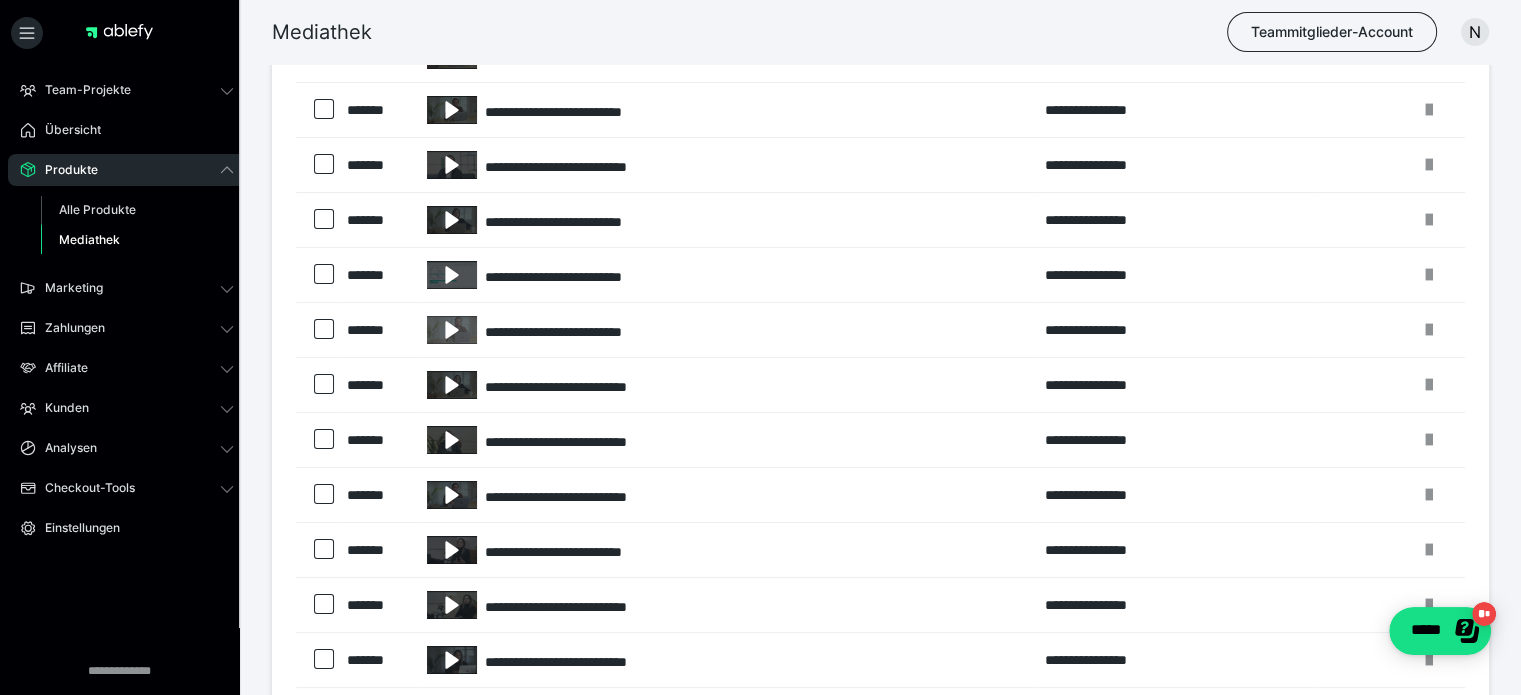 click on "Mediathek Teammitglieder-Account N" at bounding box center [760, 32] 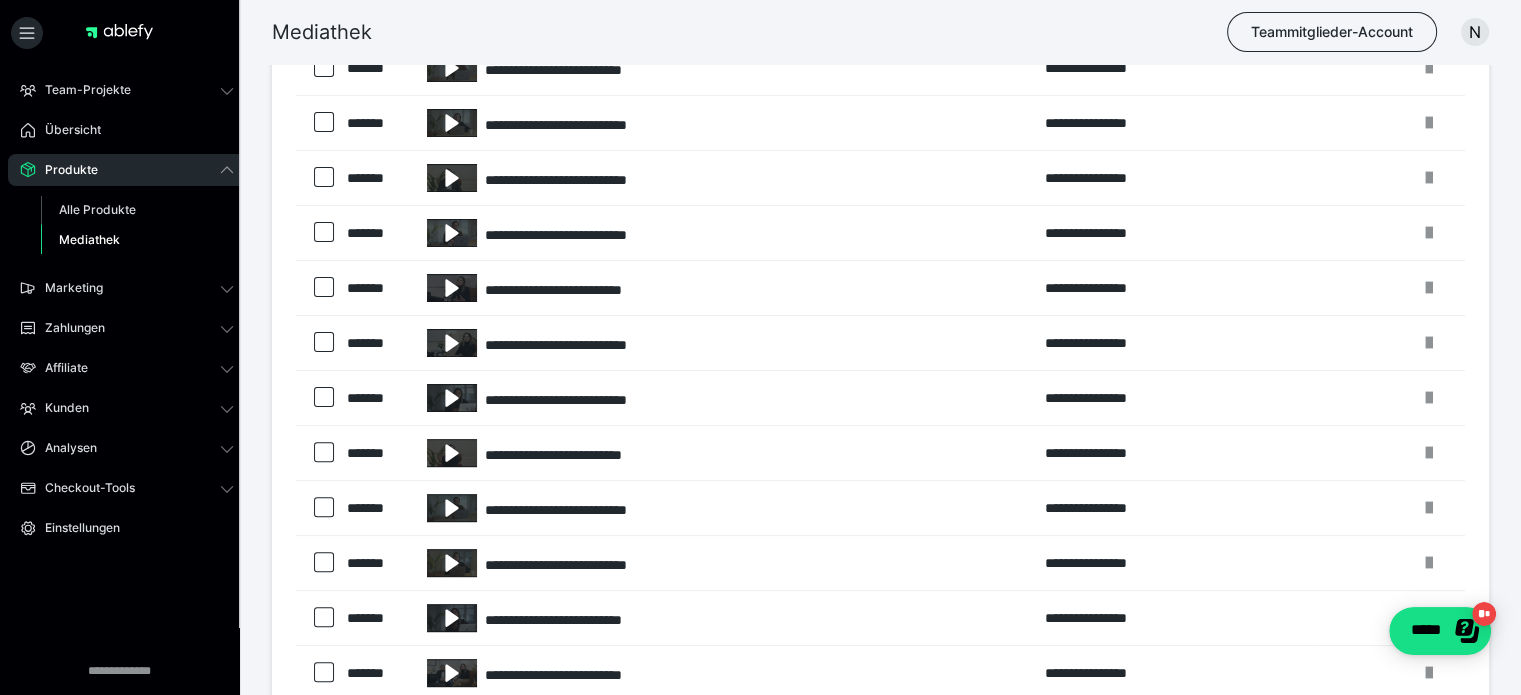 scroll, scrollTop: 455, scrollLeft: 0, axis: vertical 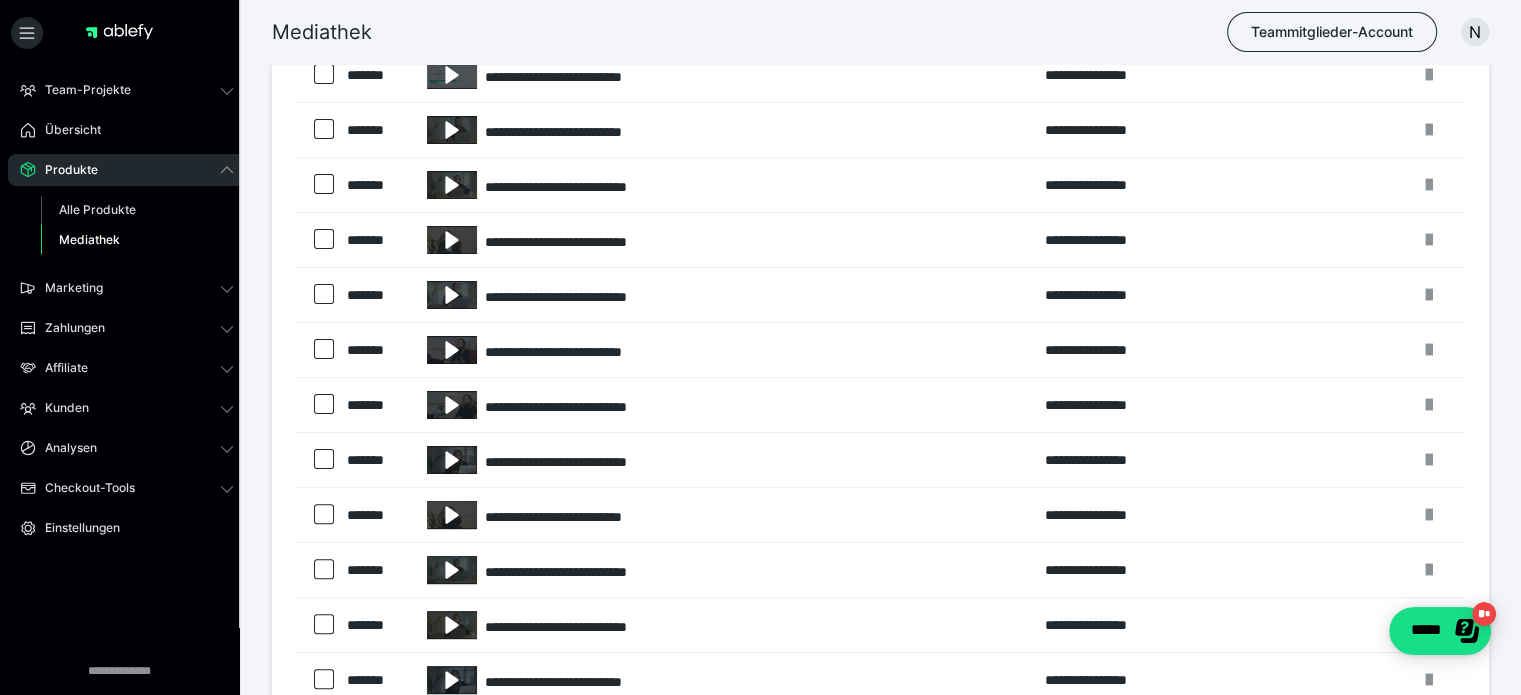click on "Mediathek Teammitglieder-Account N" at bounding box center [760, 32] 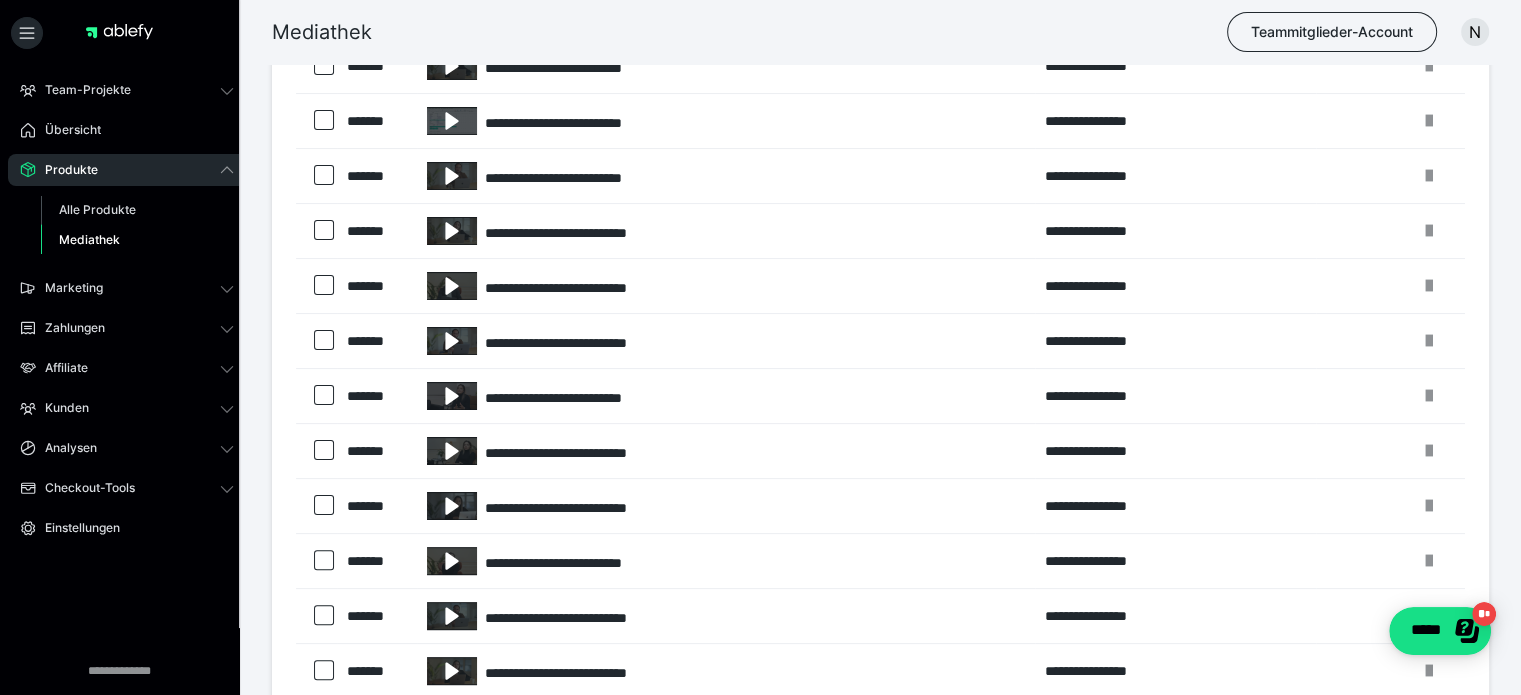 scroll, scrollTop: 255, scrollLeft: 0, axis: vertical 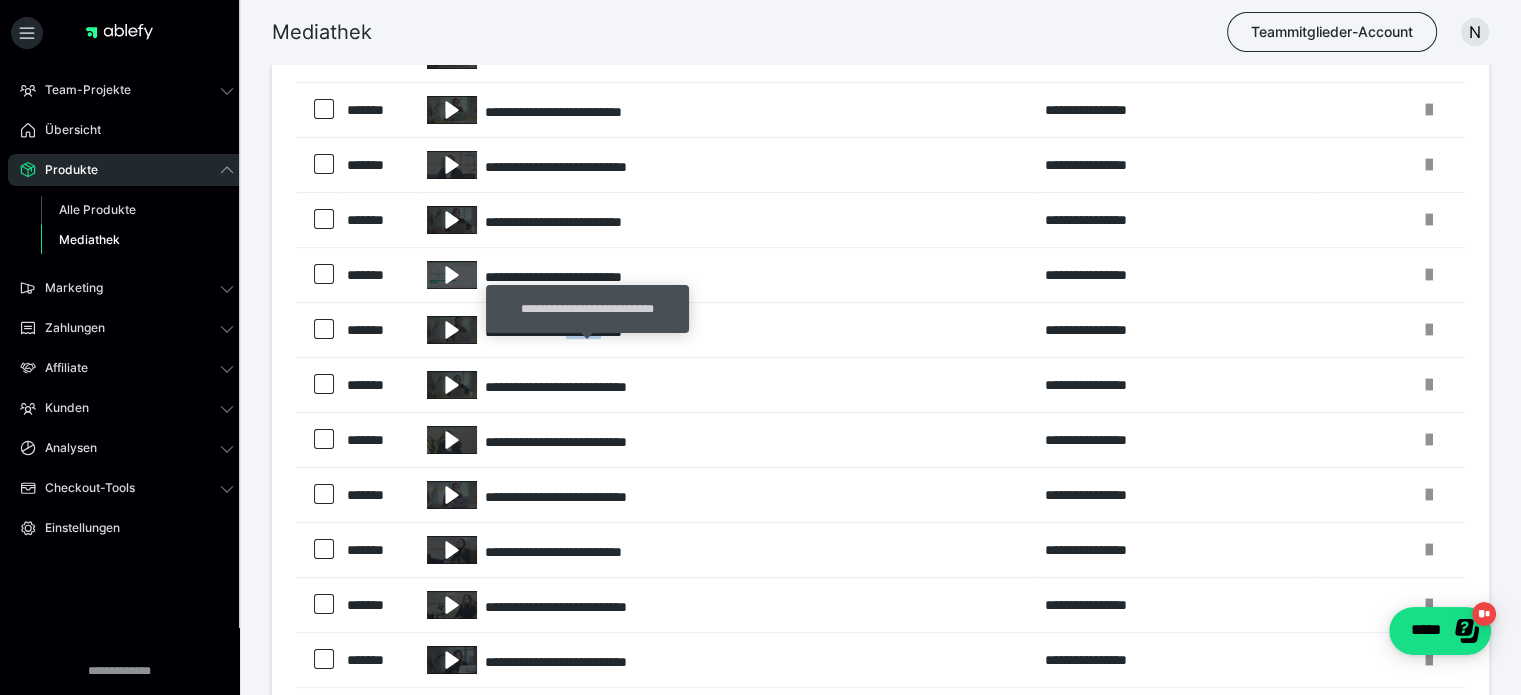 click on "**********" at bounding box center [726, 330] 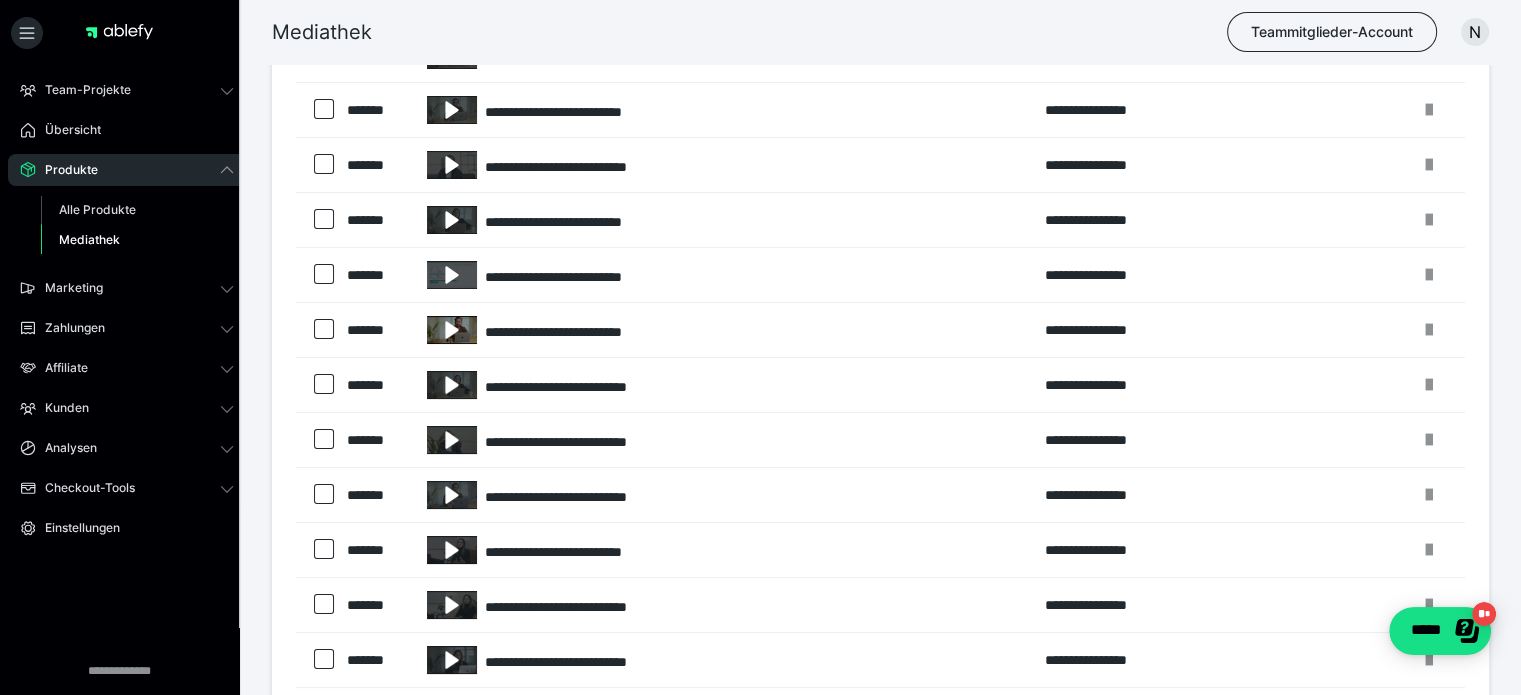 click at bounding box center [452, 330] 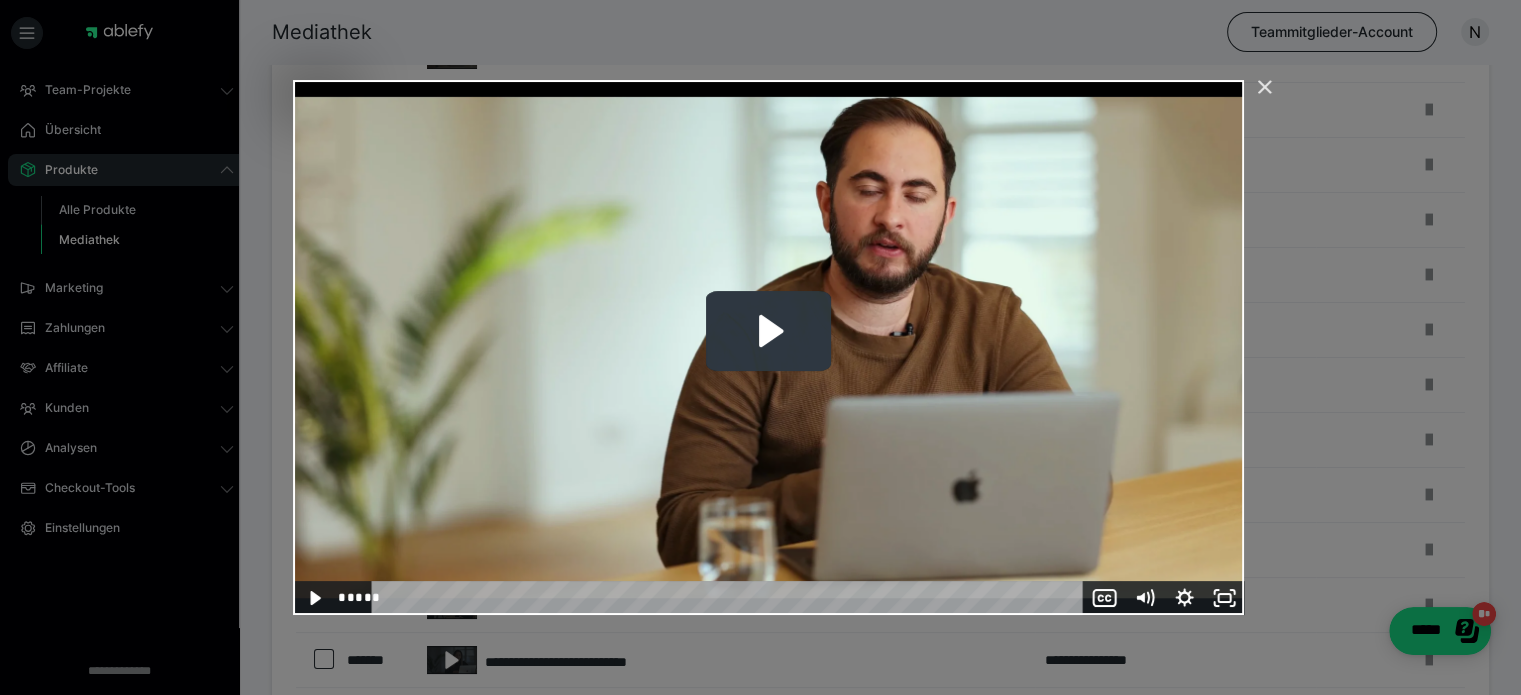 click 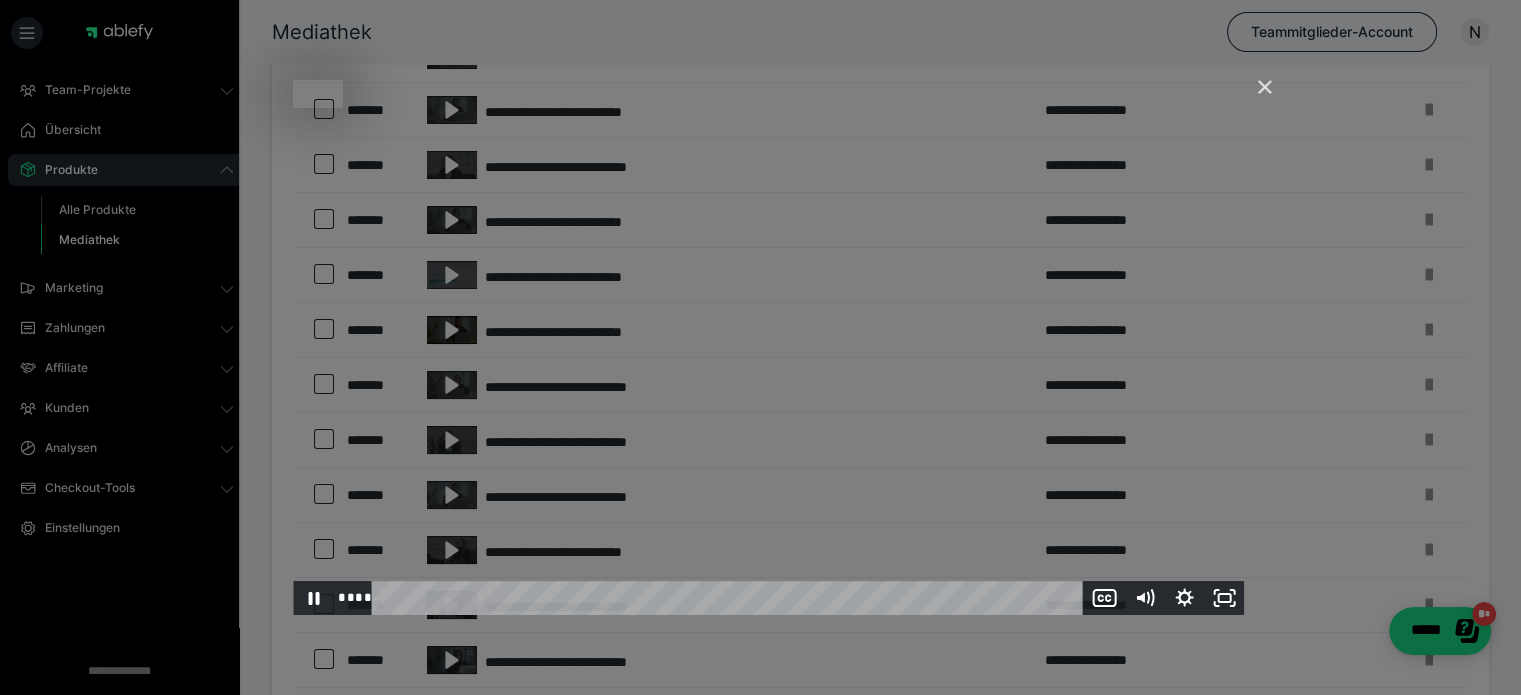 click at bounding box center [768, 347] 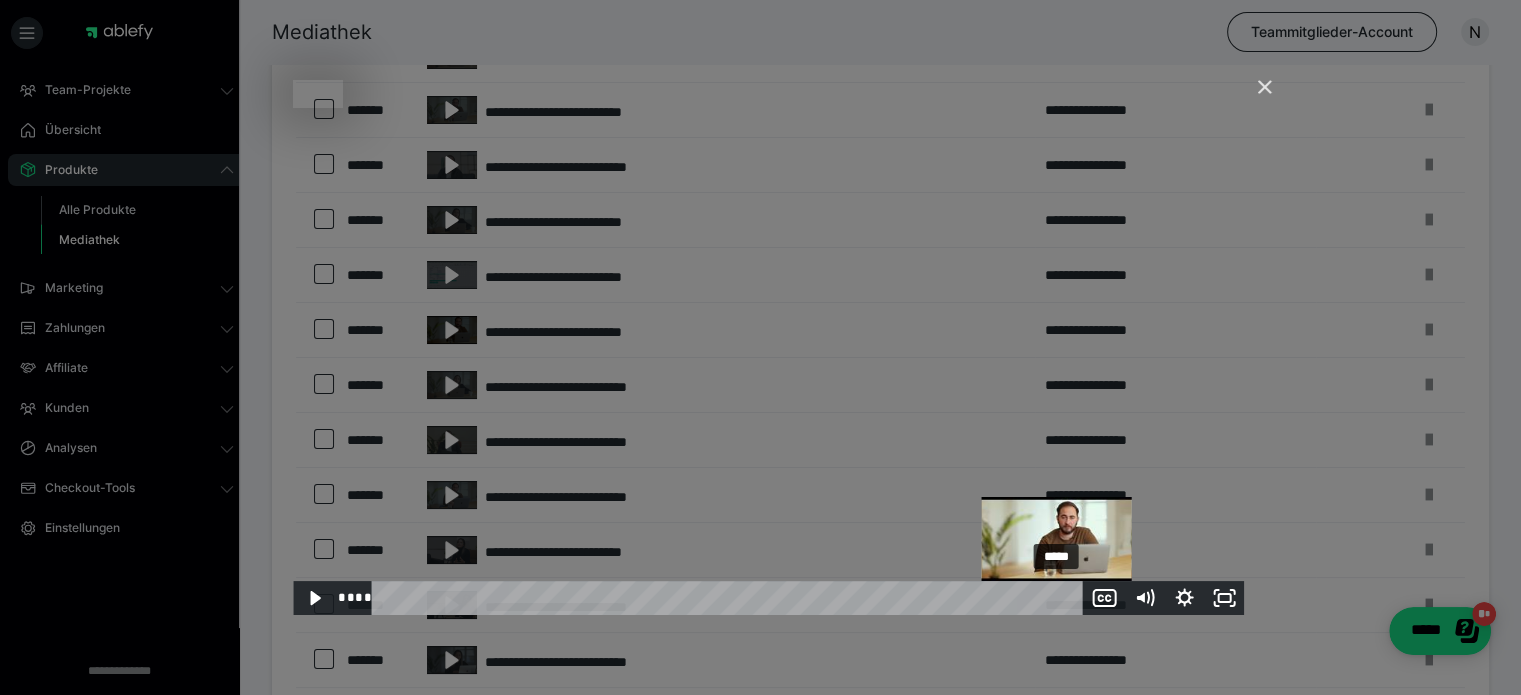 click on "*****" at bounding box center (730, 598) 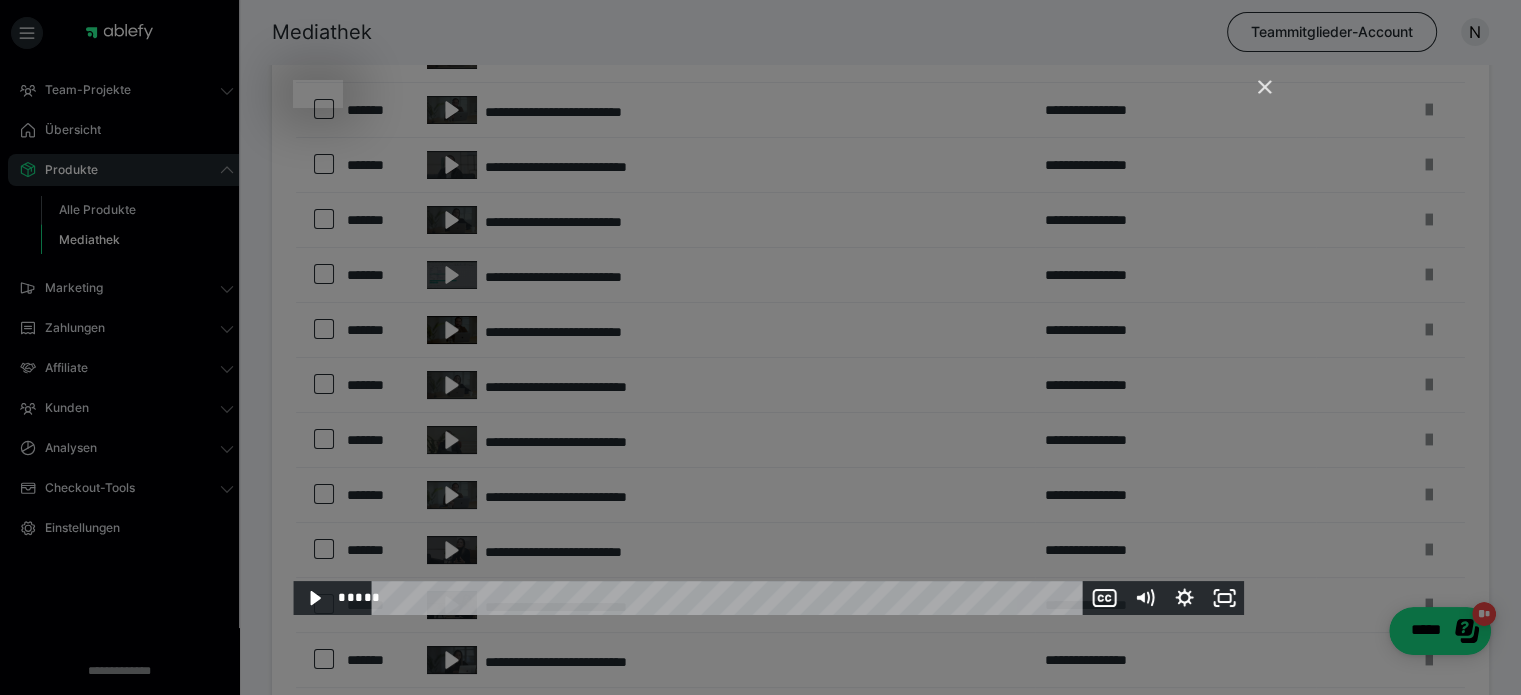 click at bounding box center (768, 347) 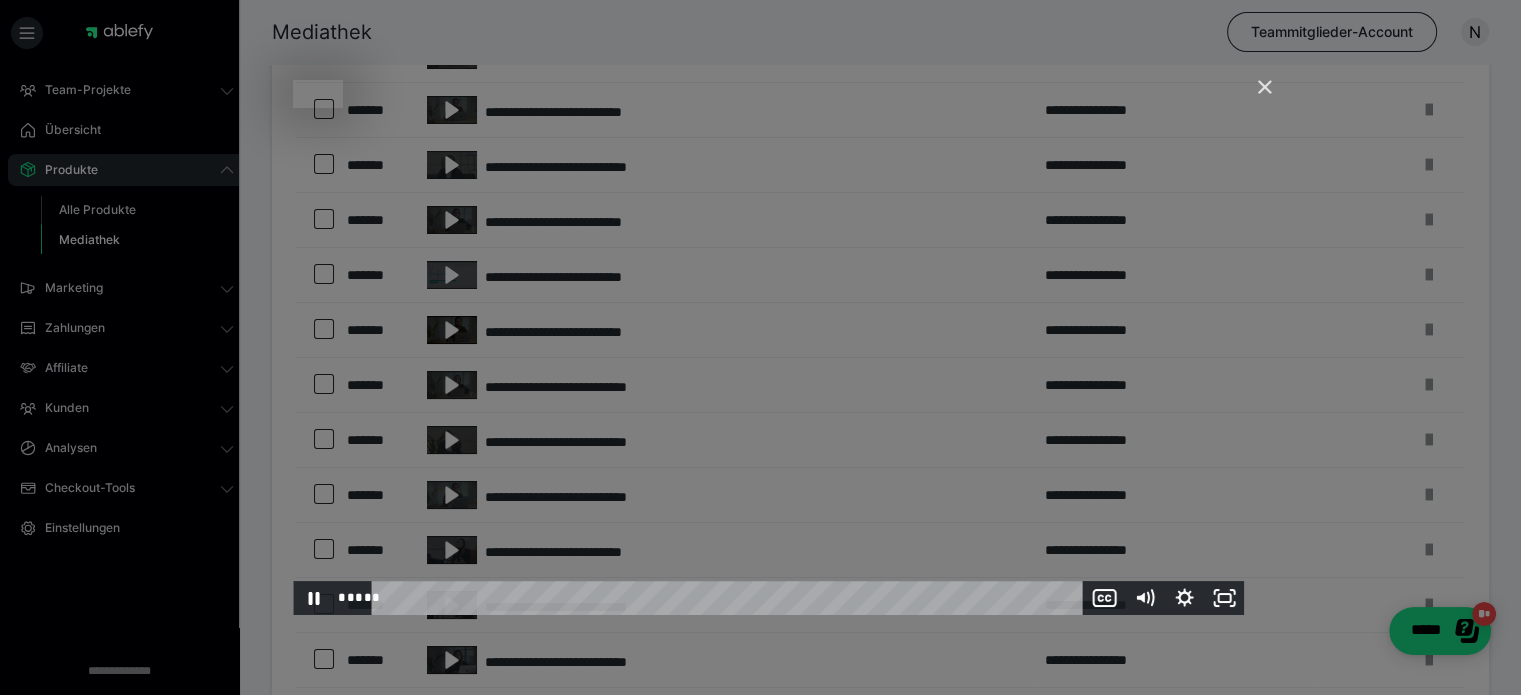 click at bounding box center [768, 347] 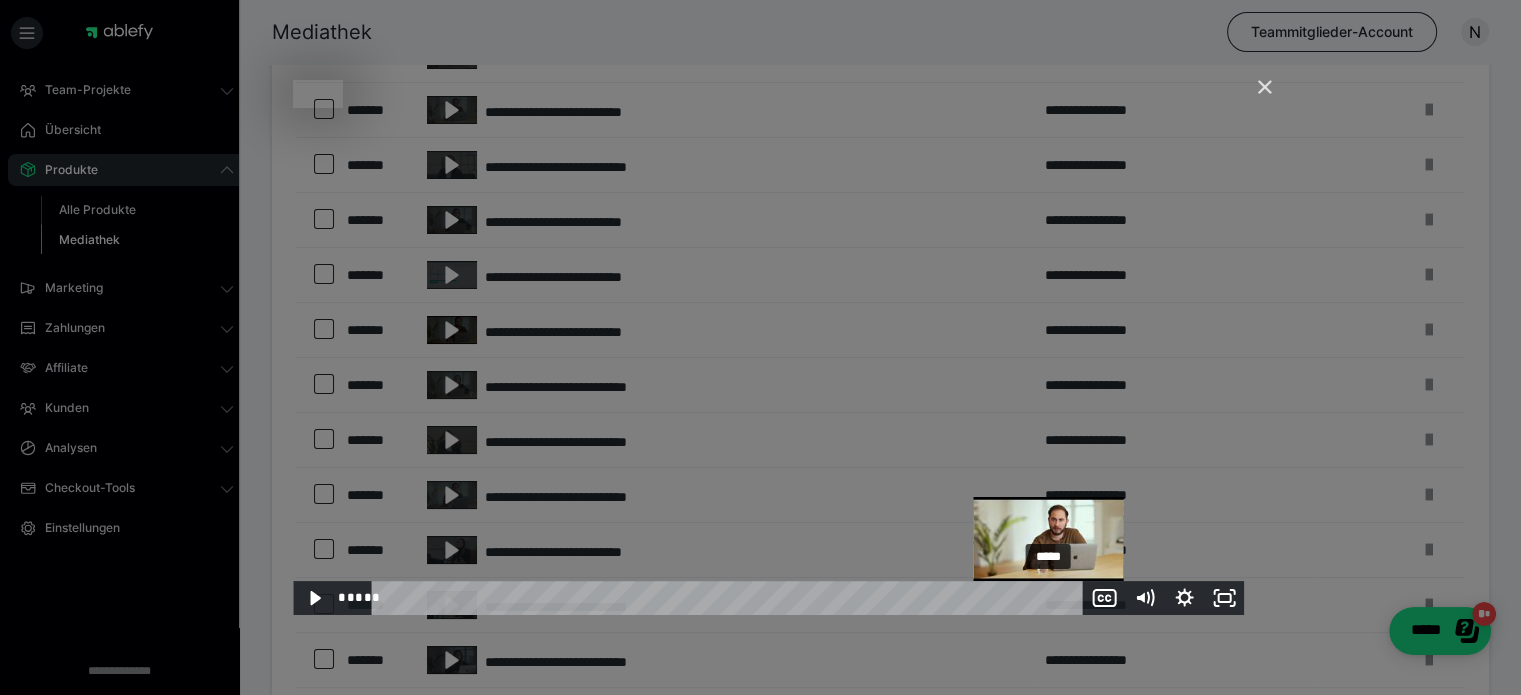 click on "*****" at bounding box center [730, 598] 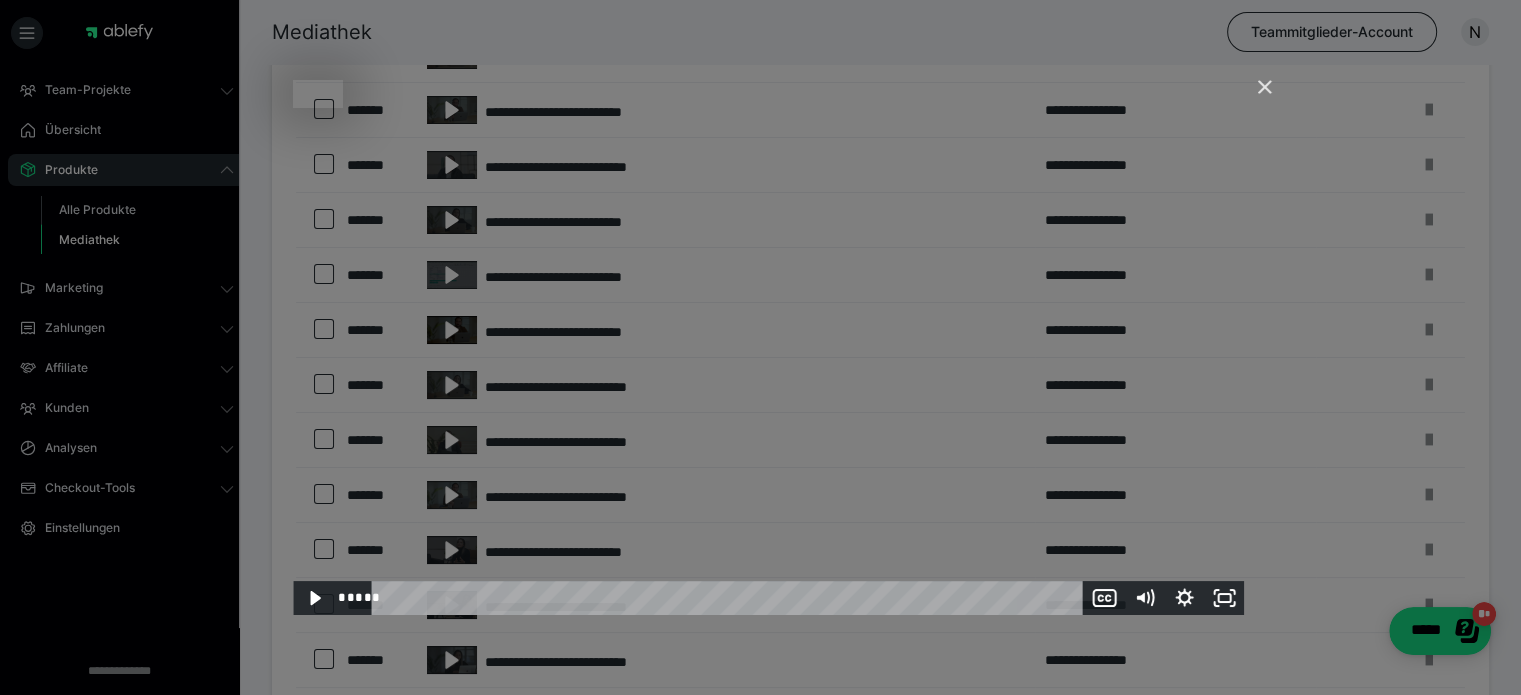 click at bounding box center [768, 347] 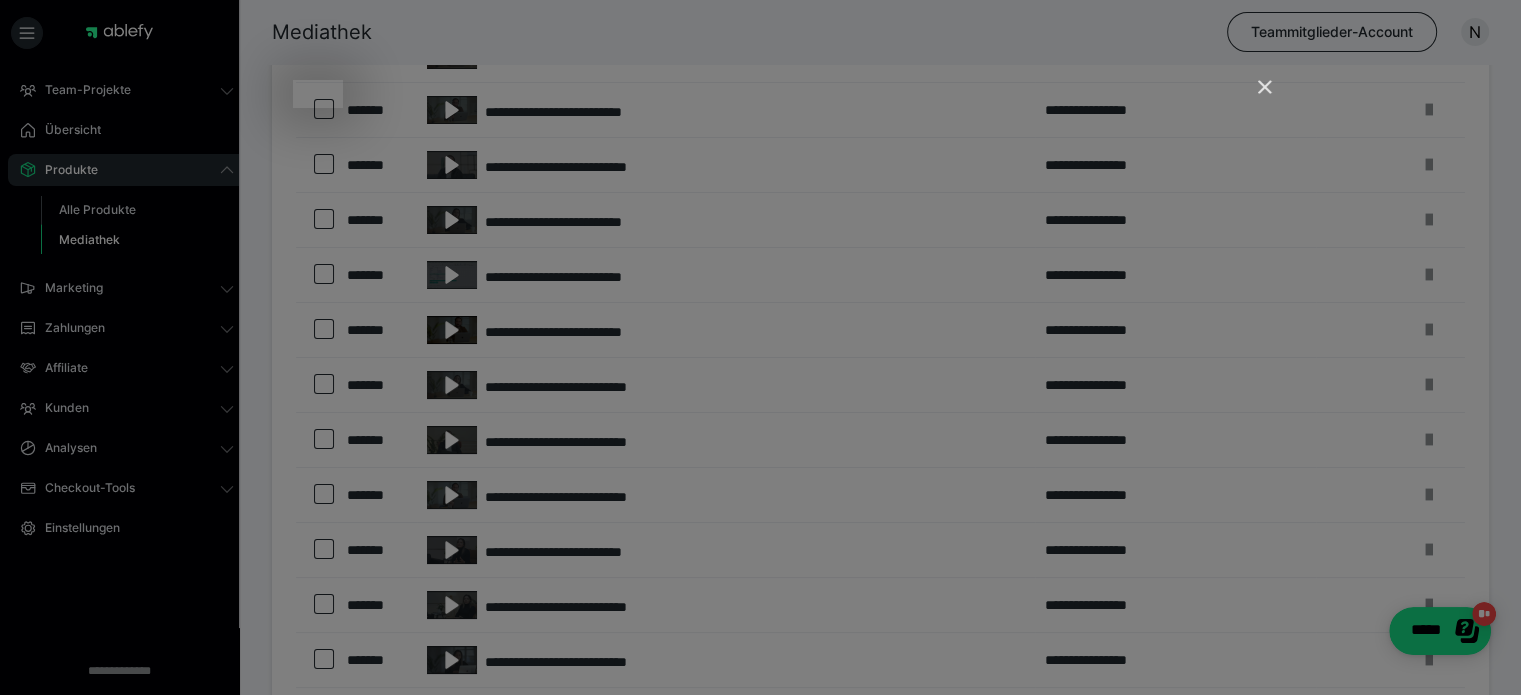 click at bounding box center [1256, 96] 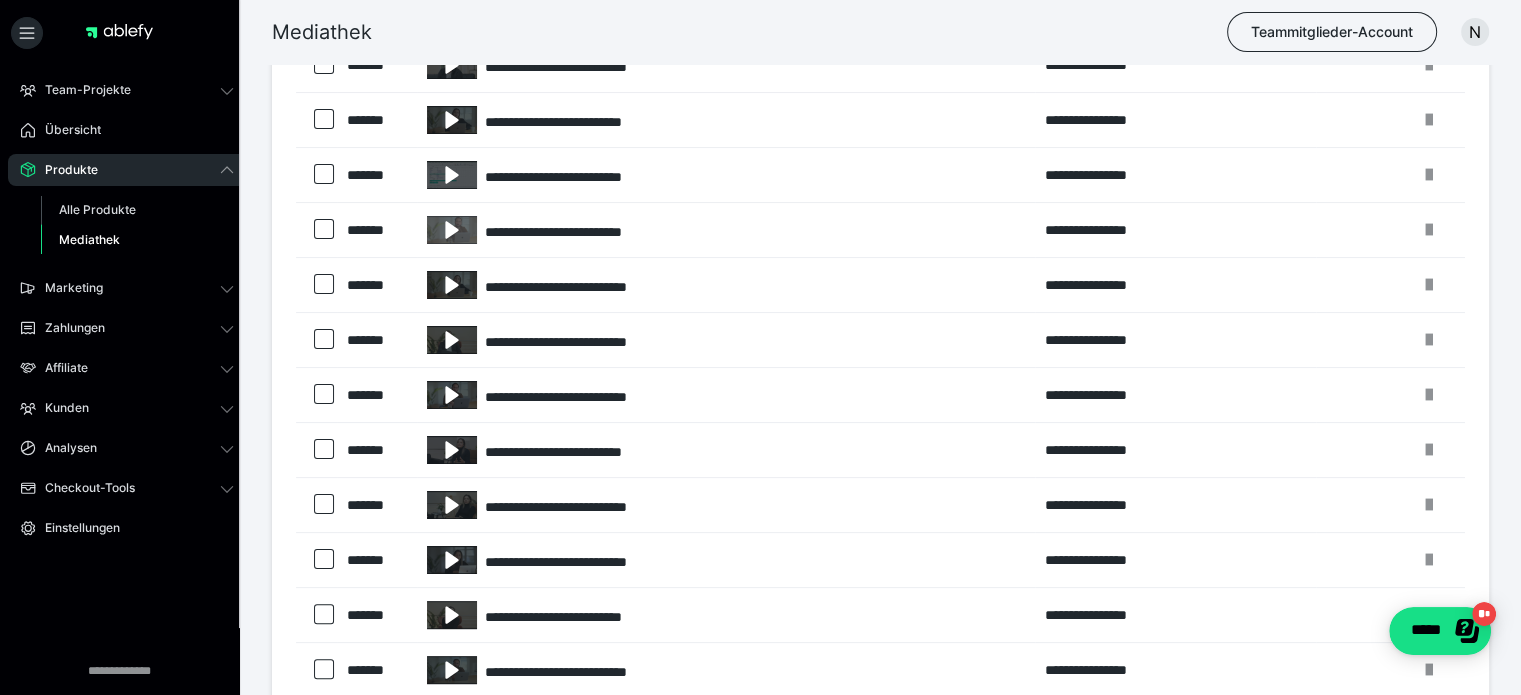 click on "Mediathek Teammitglieder-Account N" at bounding box center (760, 32) 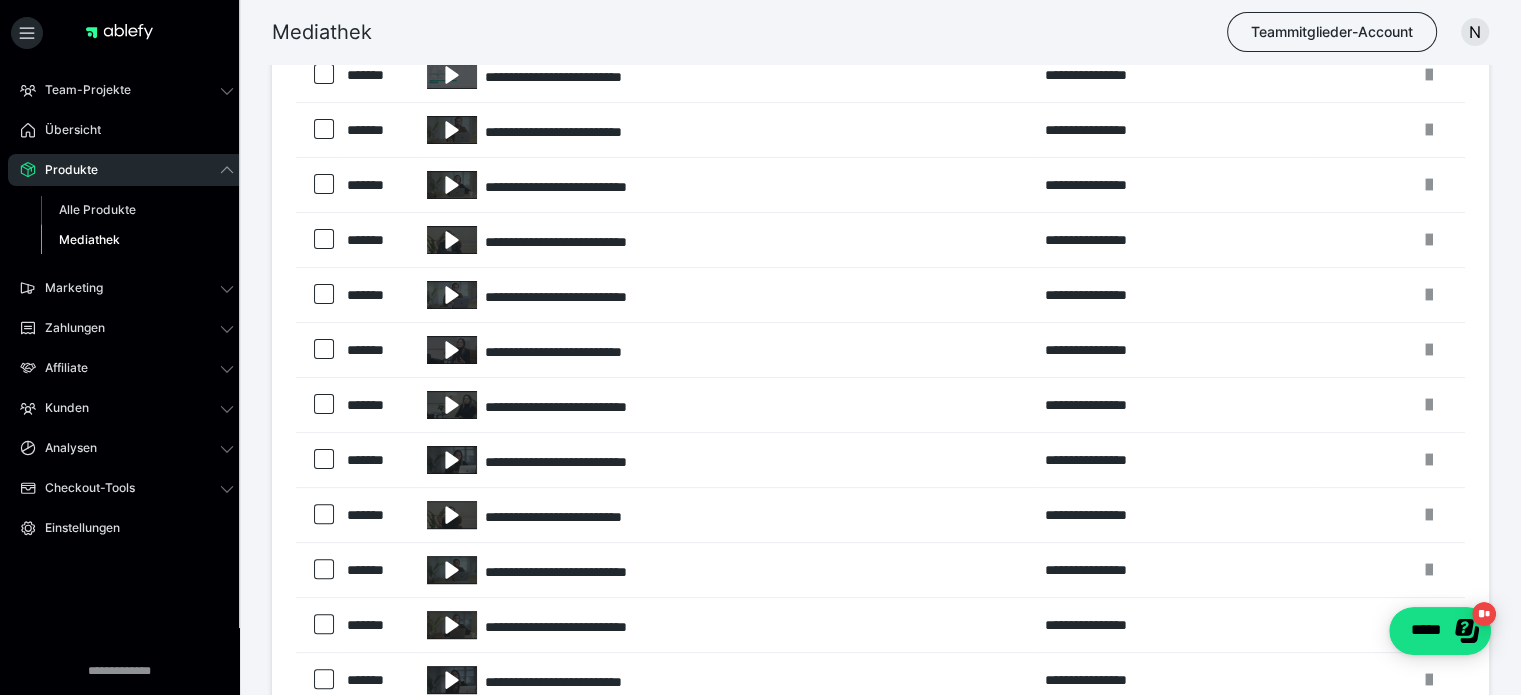 scroll, scrollTop: 355, scrollLeft: 0, axis: vertical 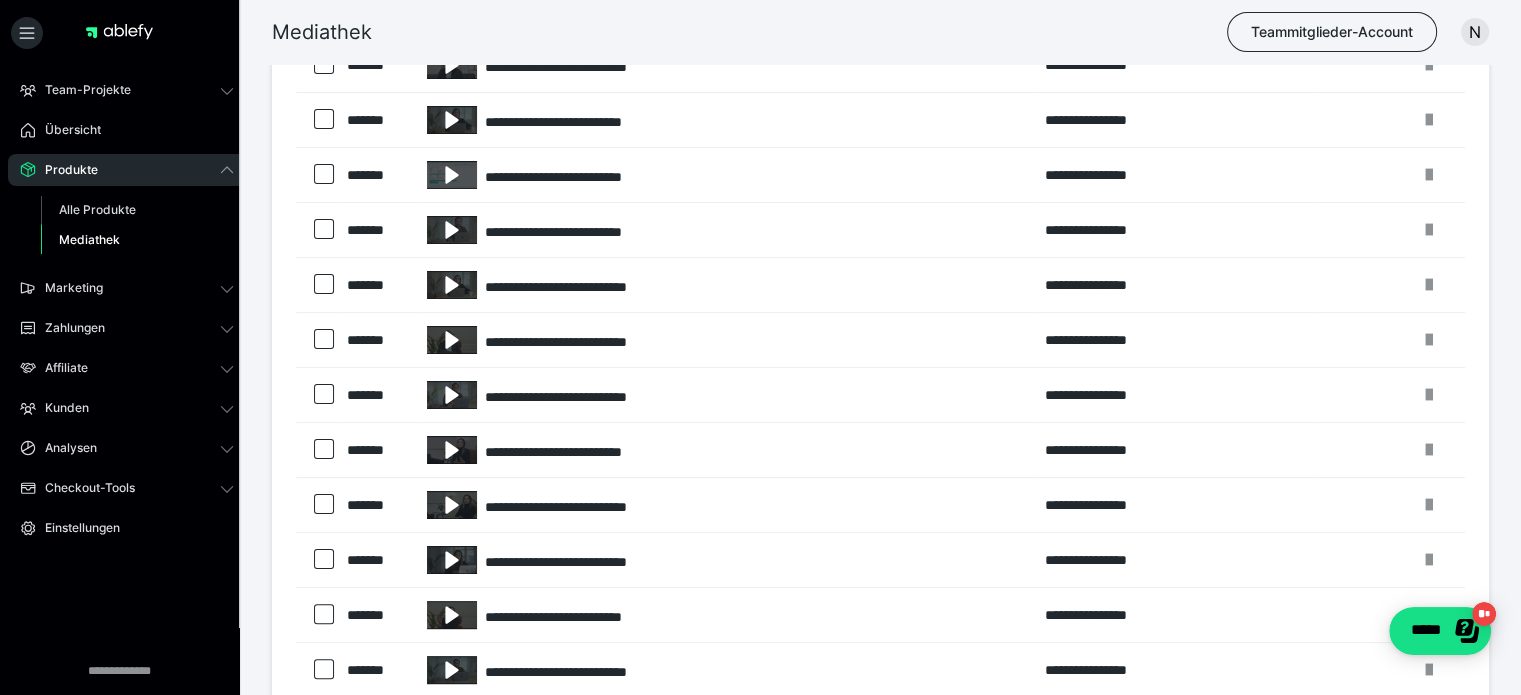 click on "Mediathek Teammitglieder-Account N" at bounding box center (760, 32) 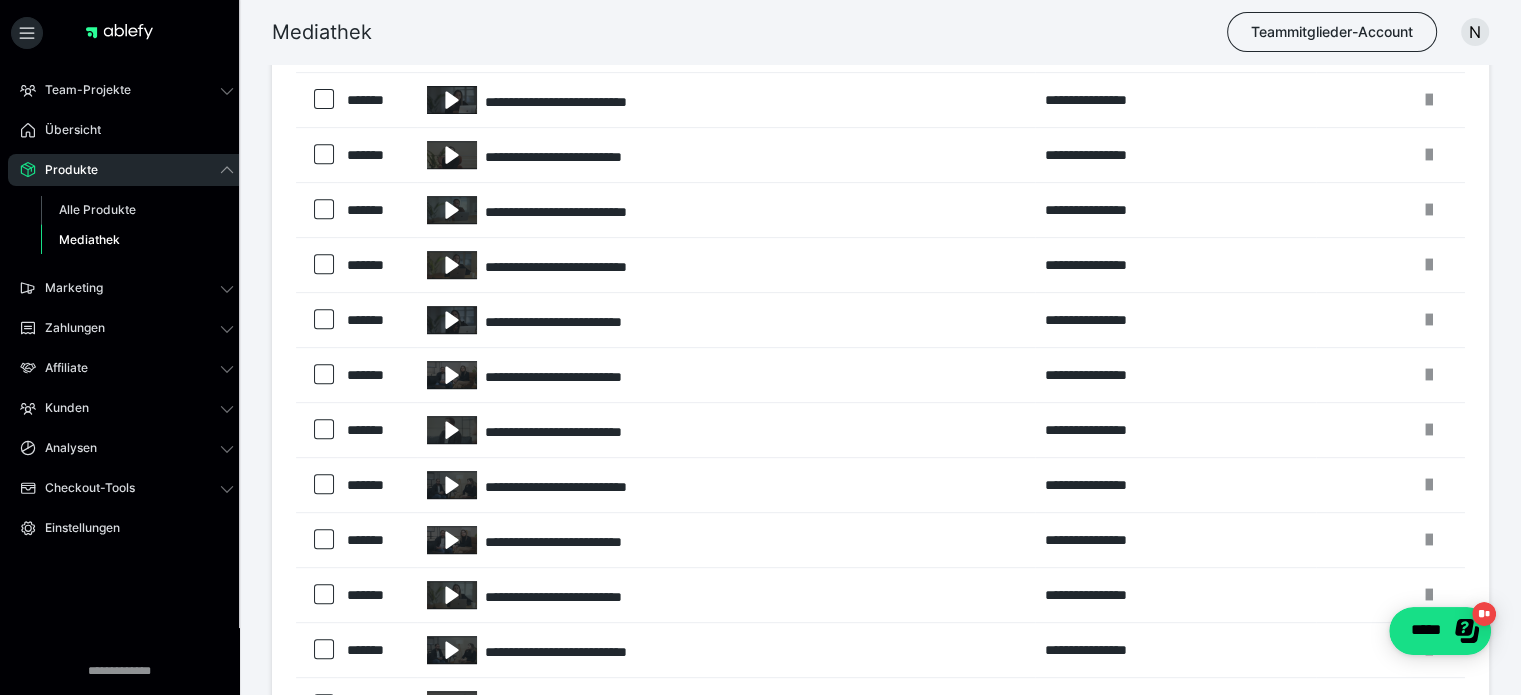 scroll, scrollTop: 915, scrollLeft: 0, axis: vertical 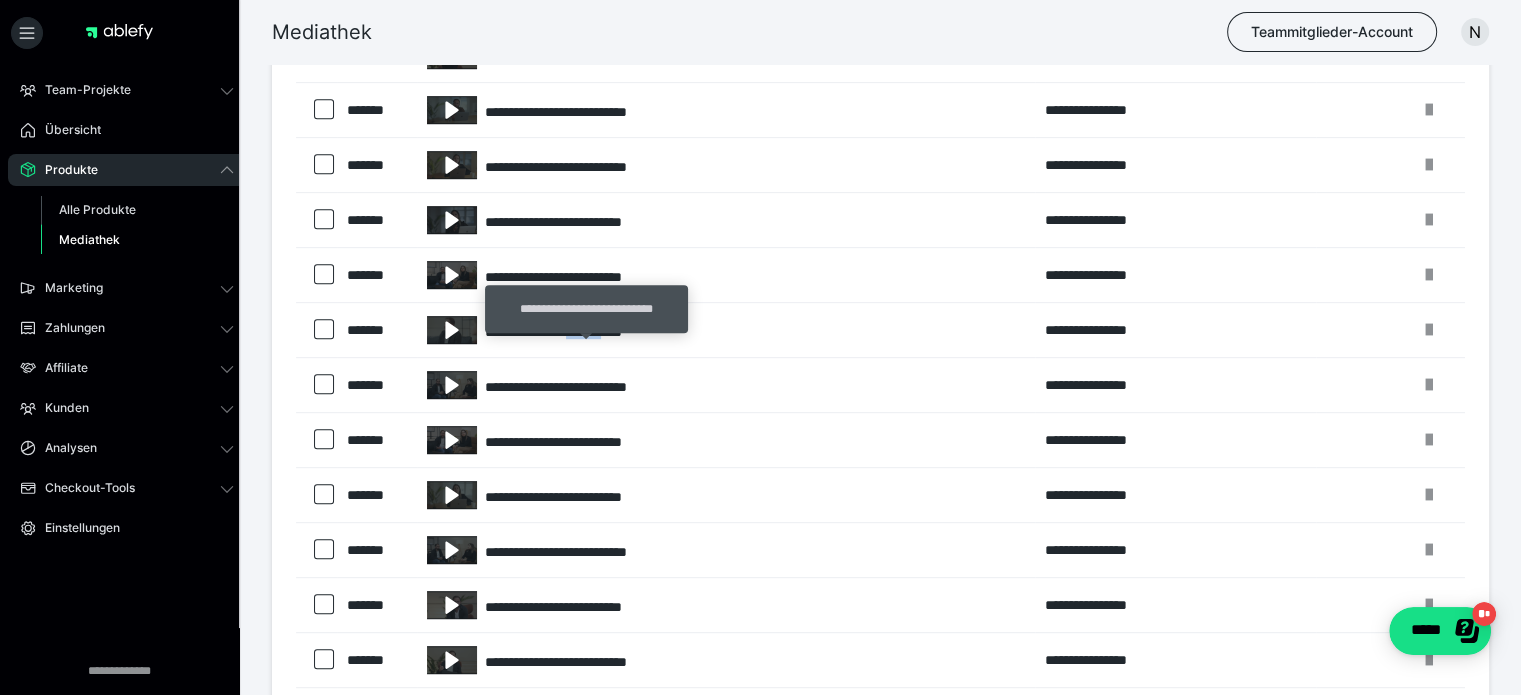 click on "**********" at bounding box center (726, 330) 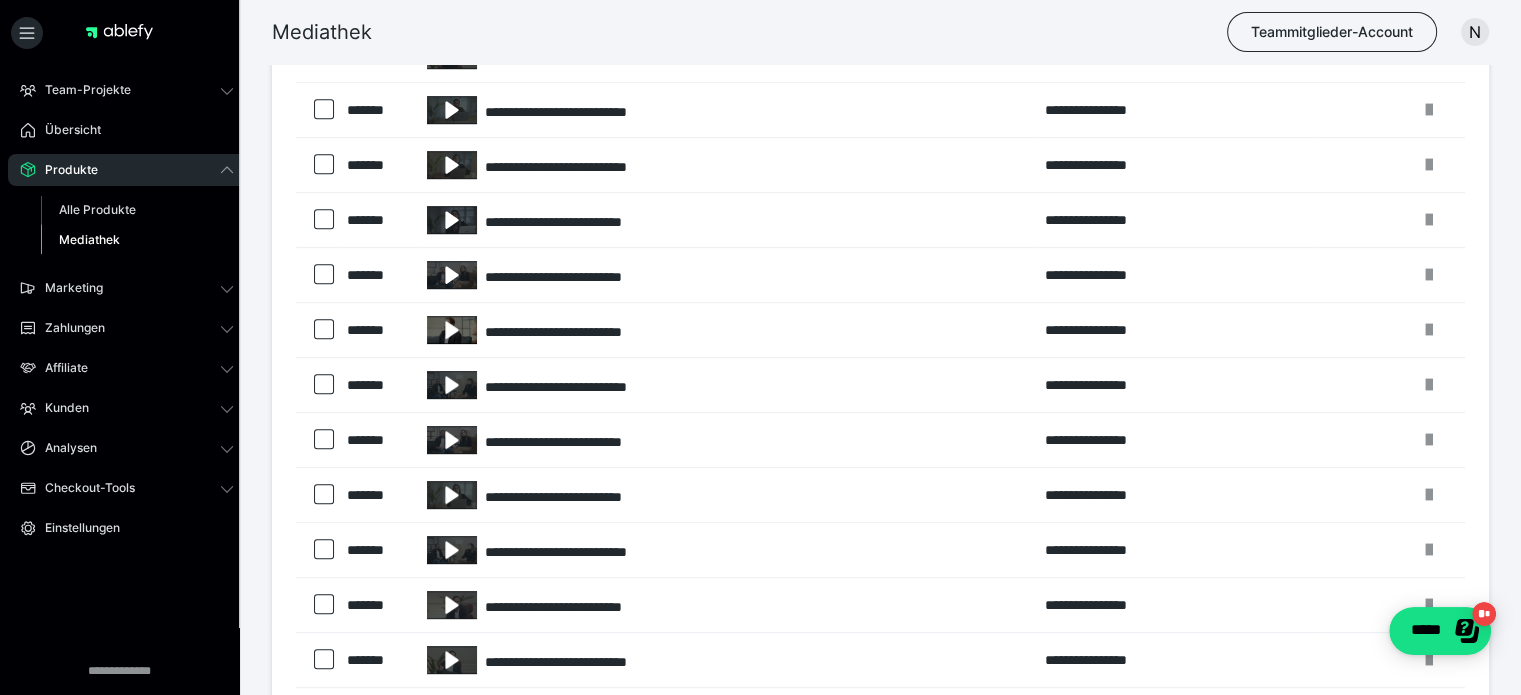 click at bounding box center [452, 330] 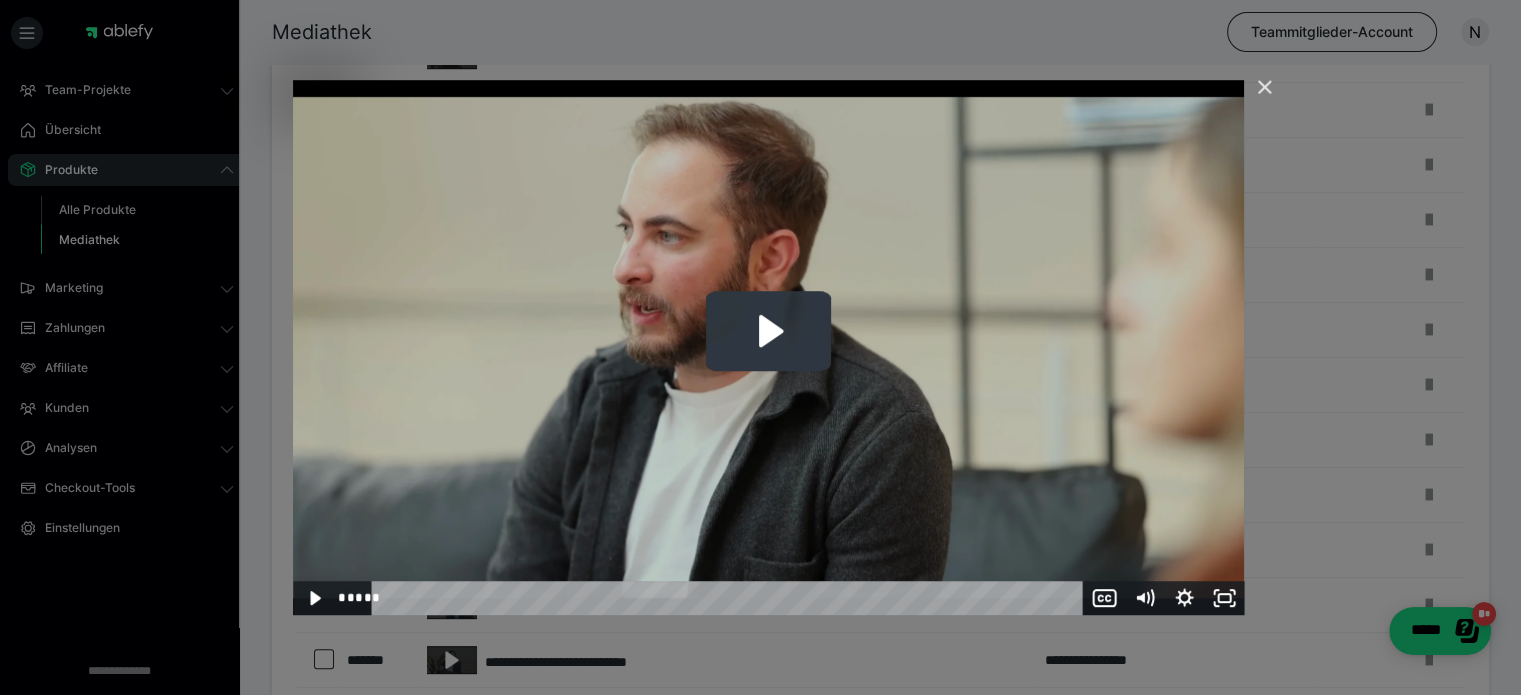 click 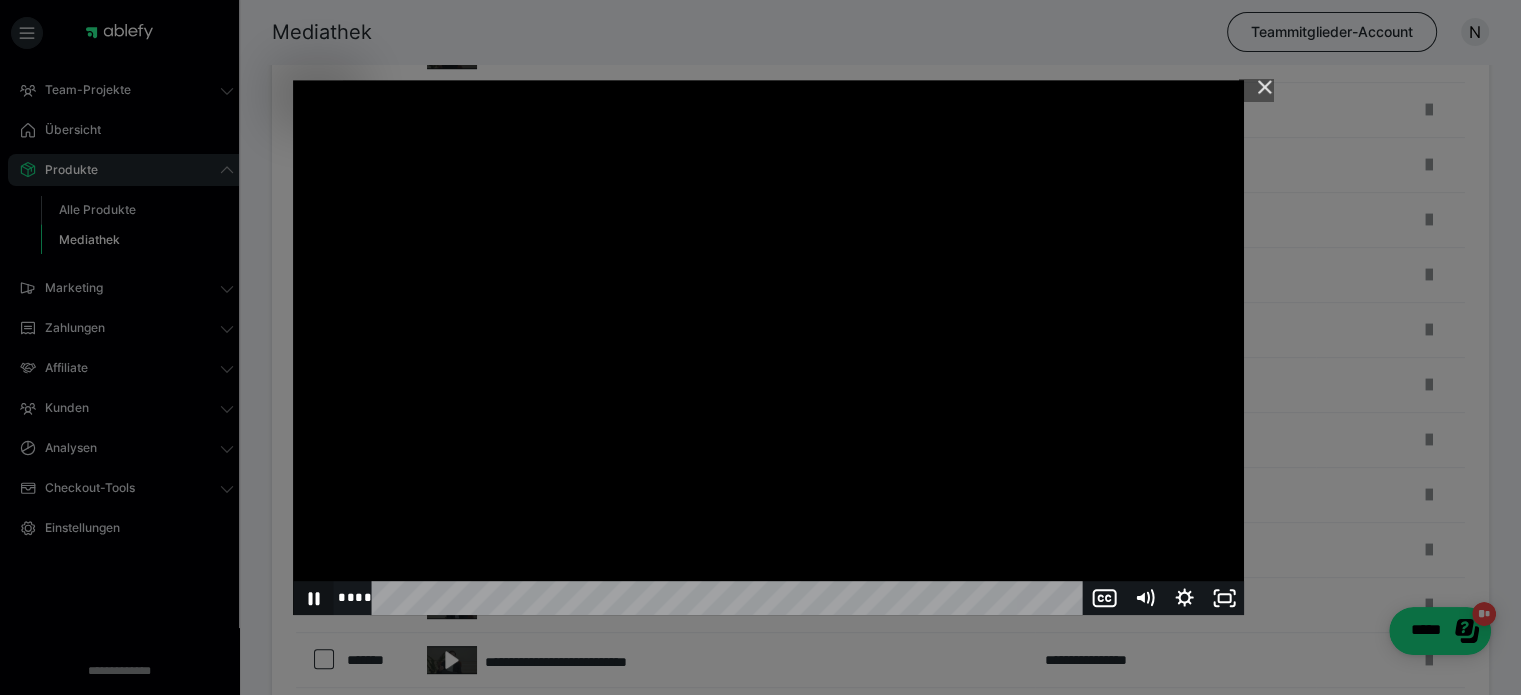 click 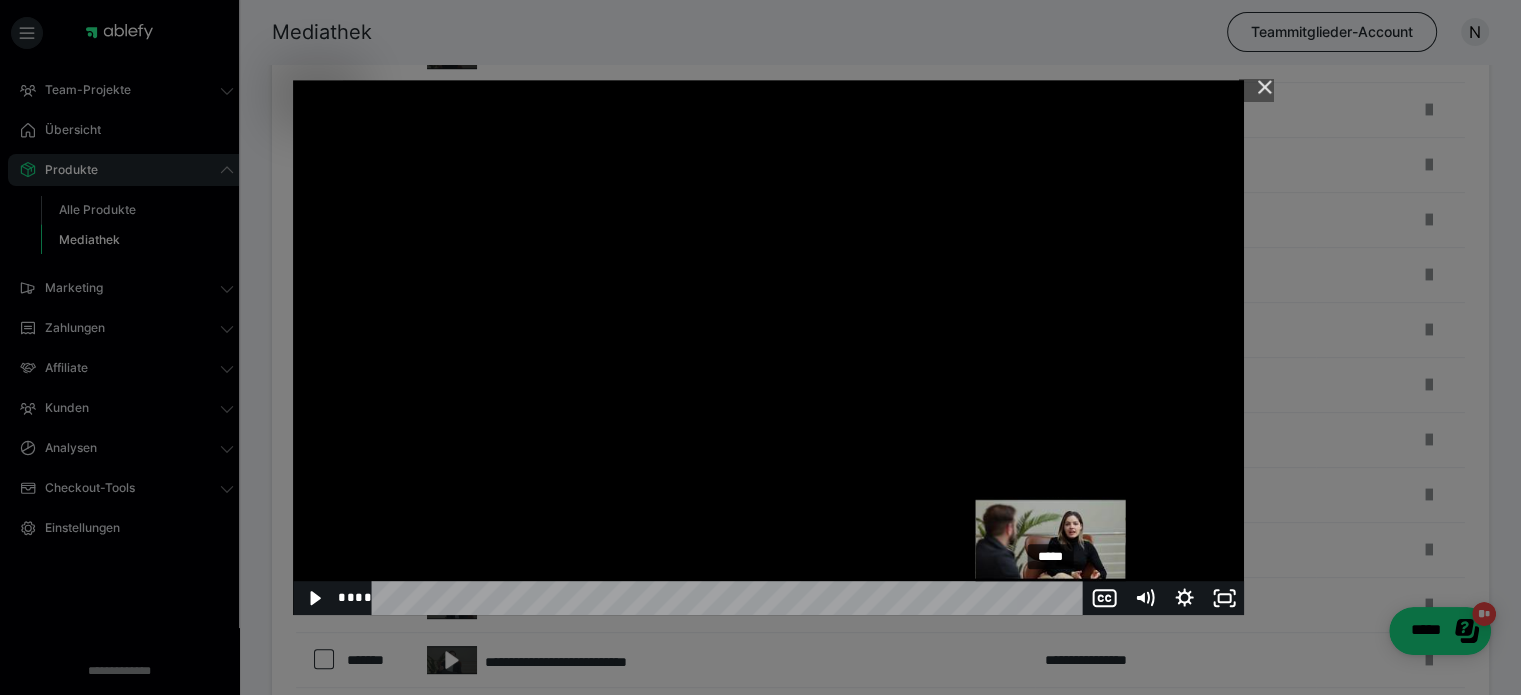 click on "*****" at bounding box center [730, 598] 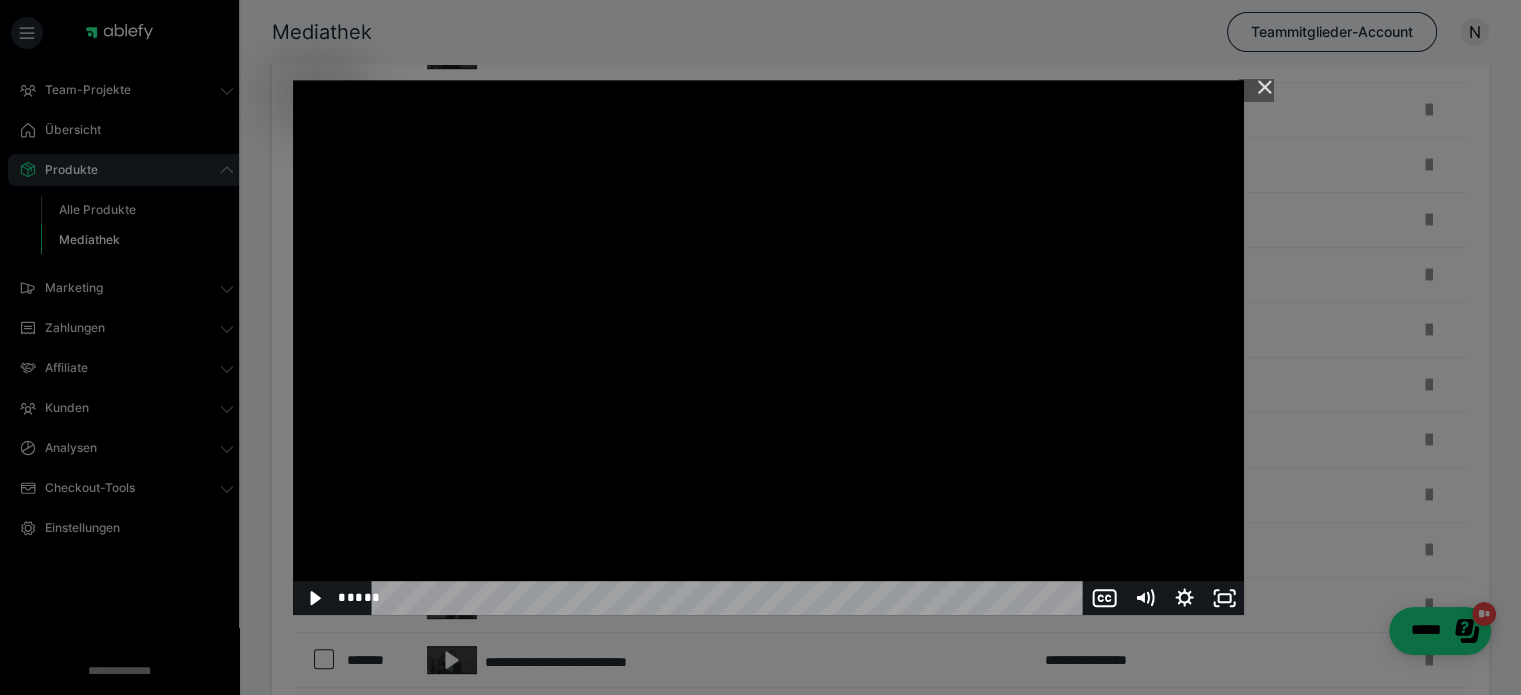 click at bounding box center (768, 347) 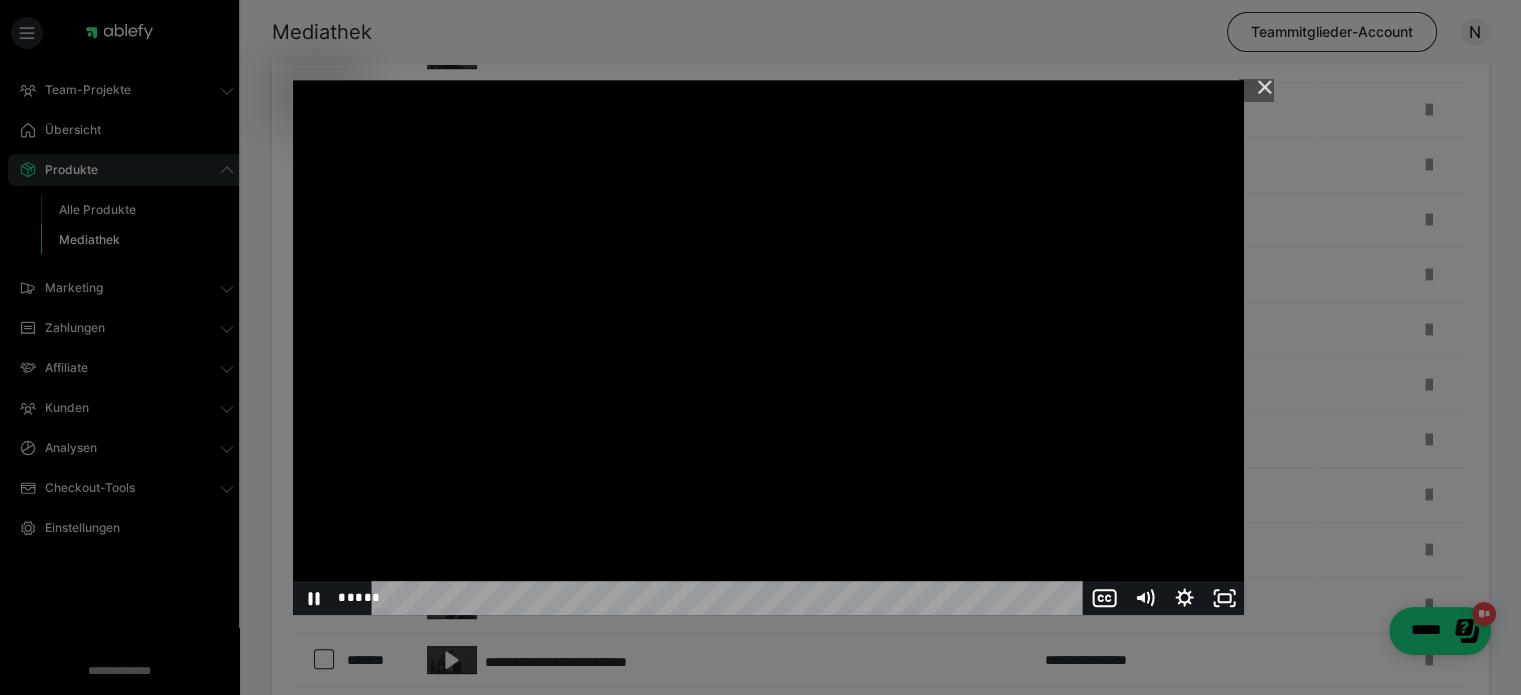 click at bounding box center (768, 347) 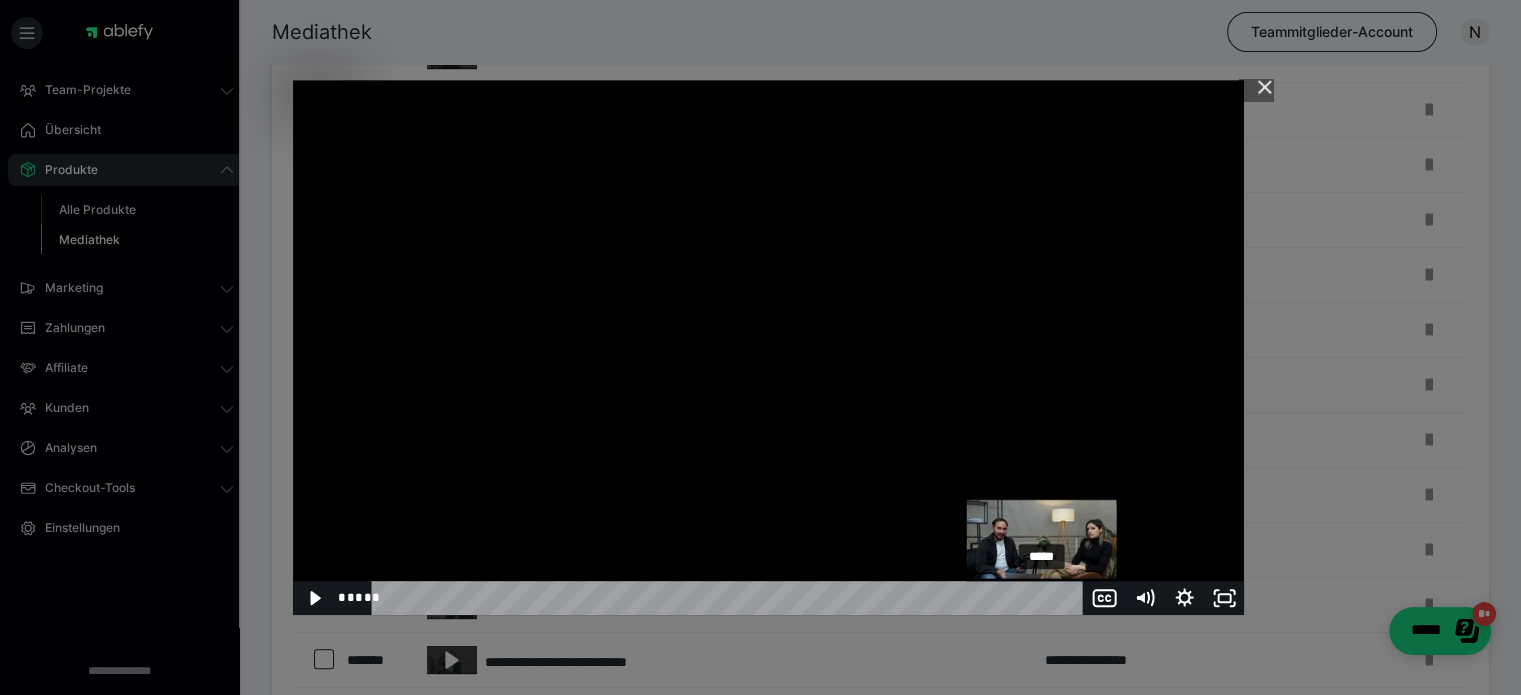 click on "*****" at bounding box center (730, 598) 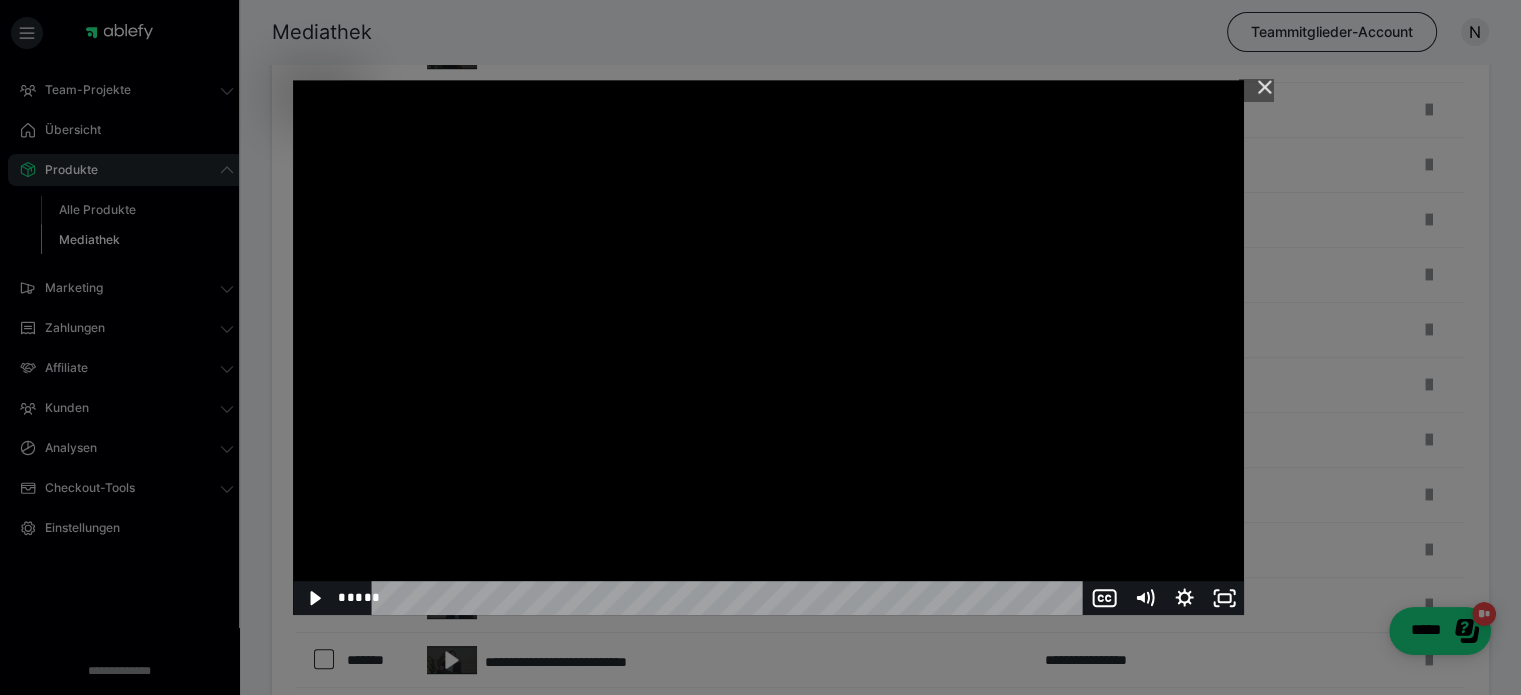 click at bounding box center (768, 347) 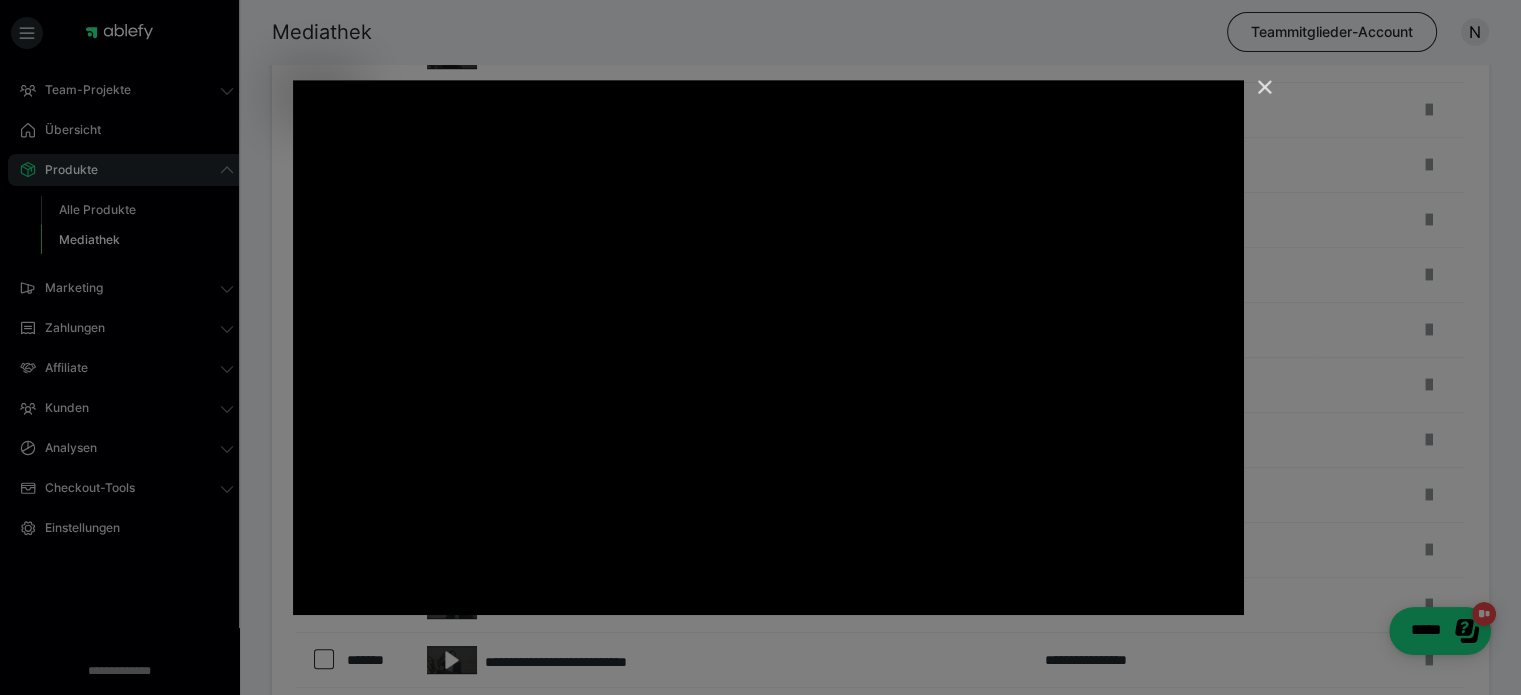 click at bounding box center [1256, 96] 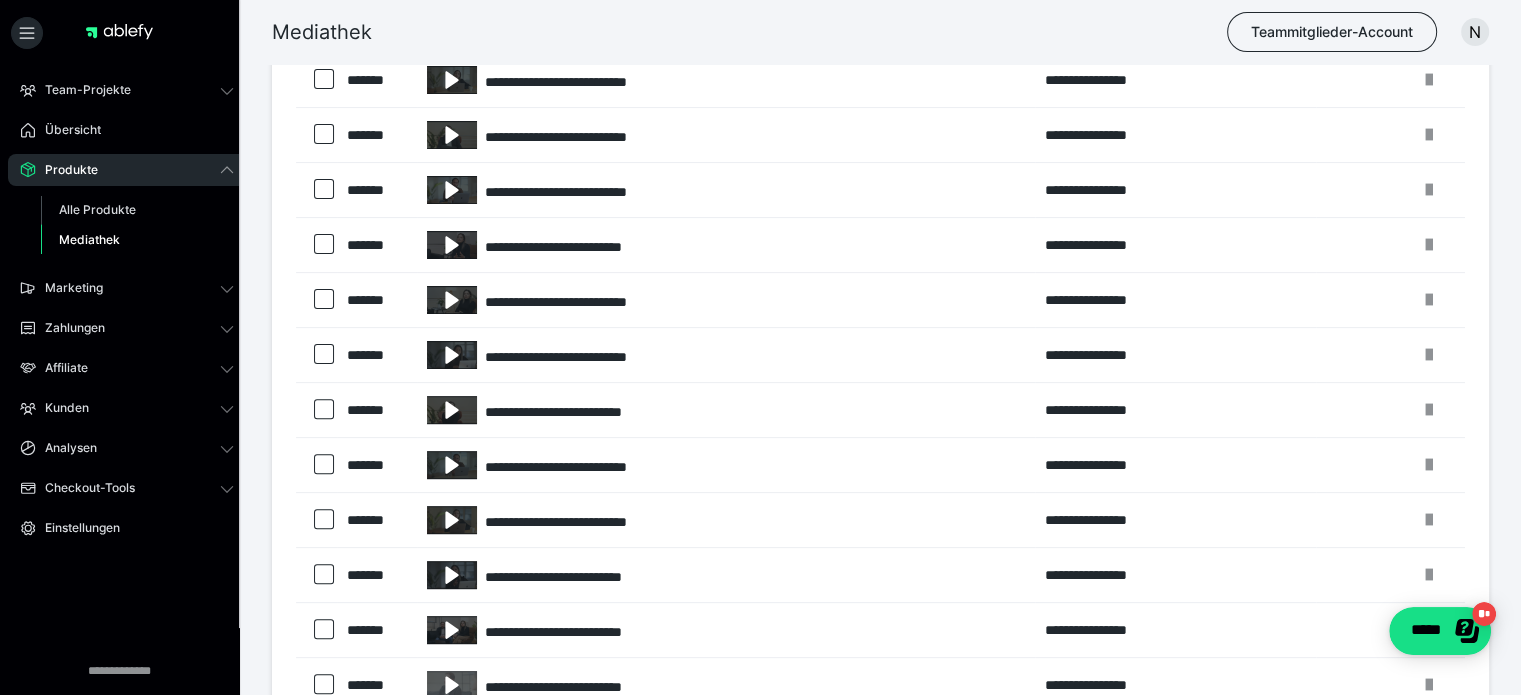 scroll, scrollTop: 715, scrollLeft: 0, axis: vertical 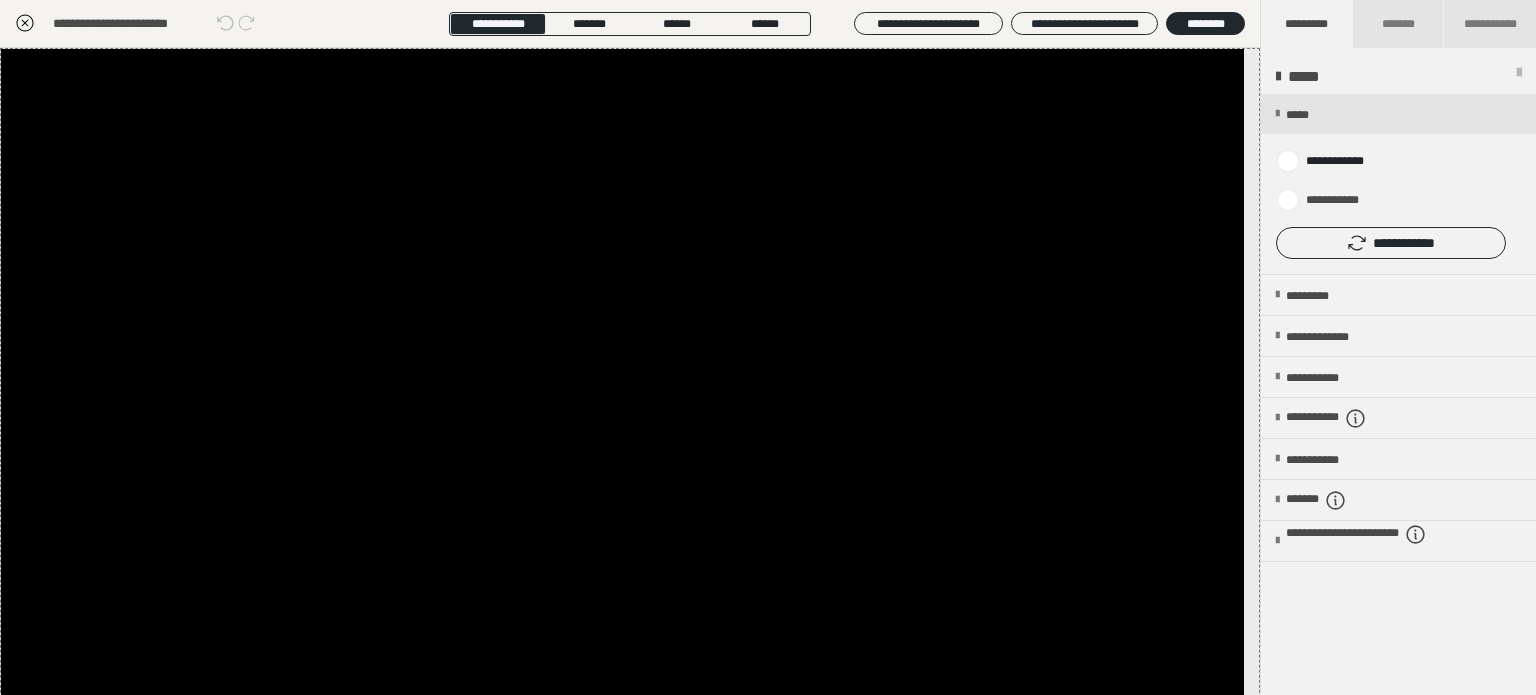 click at bounding box center (25, 24) 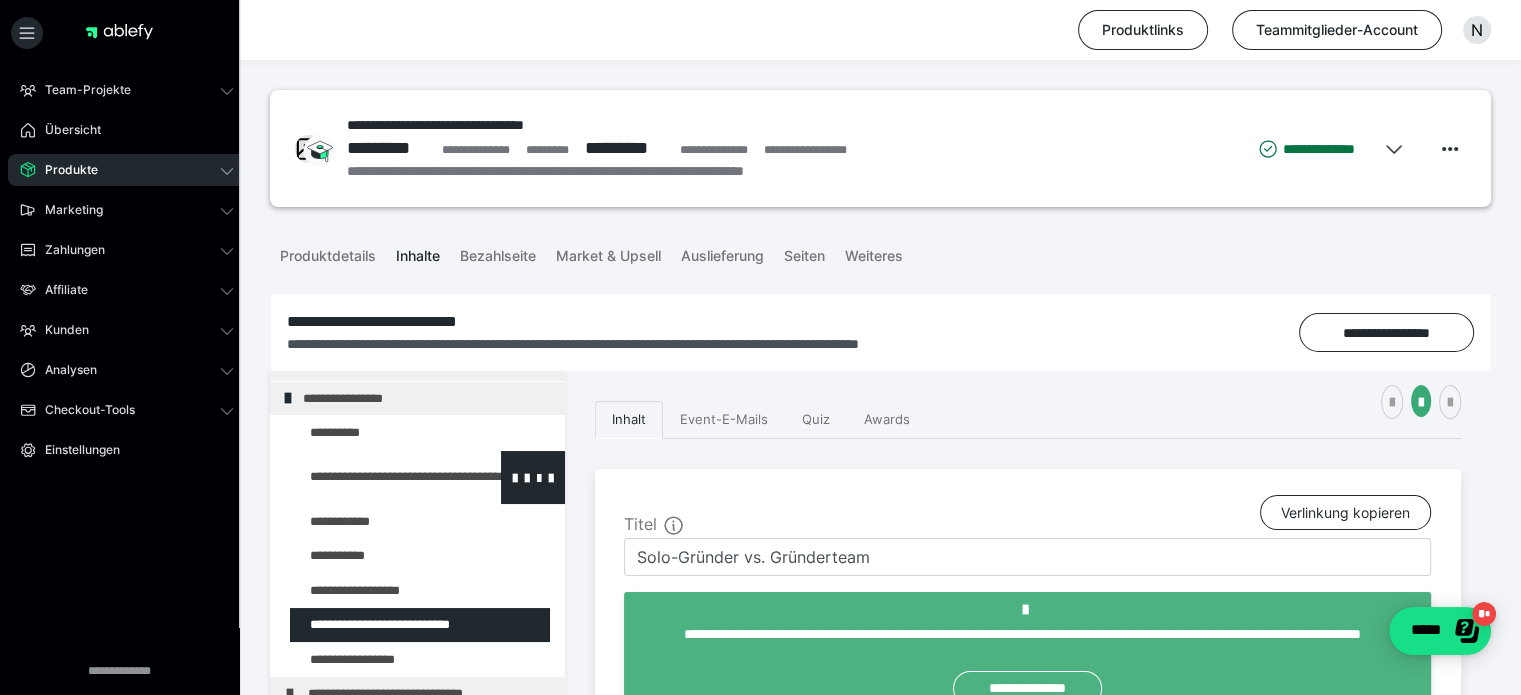 scroll, scrollTop: 400, scrollLeft: 0, axis: vertical 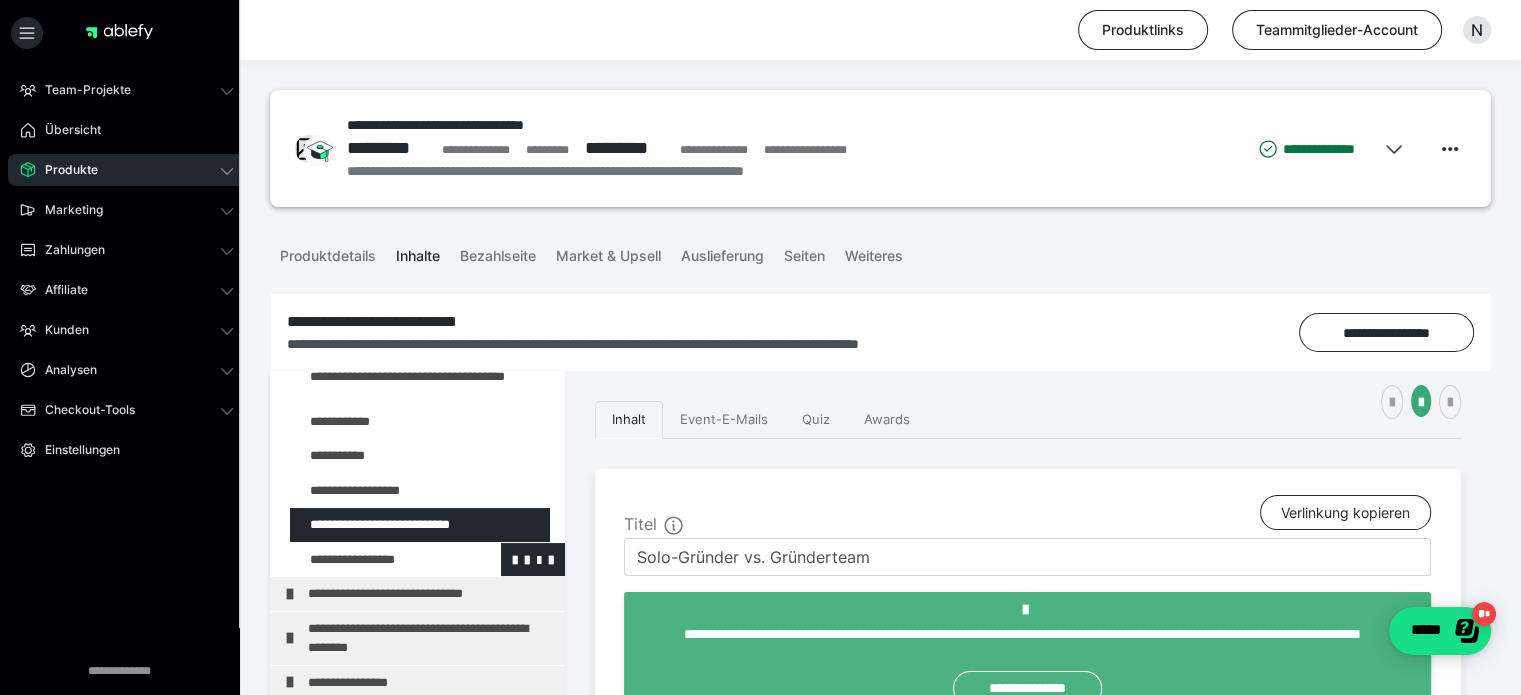 click at bounding box center (375, 560) 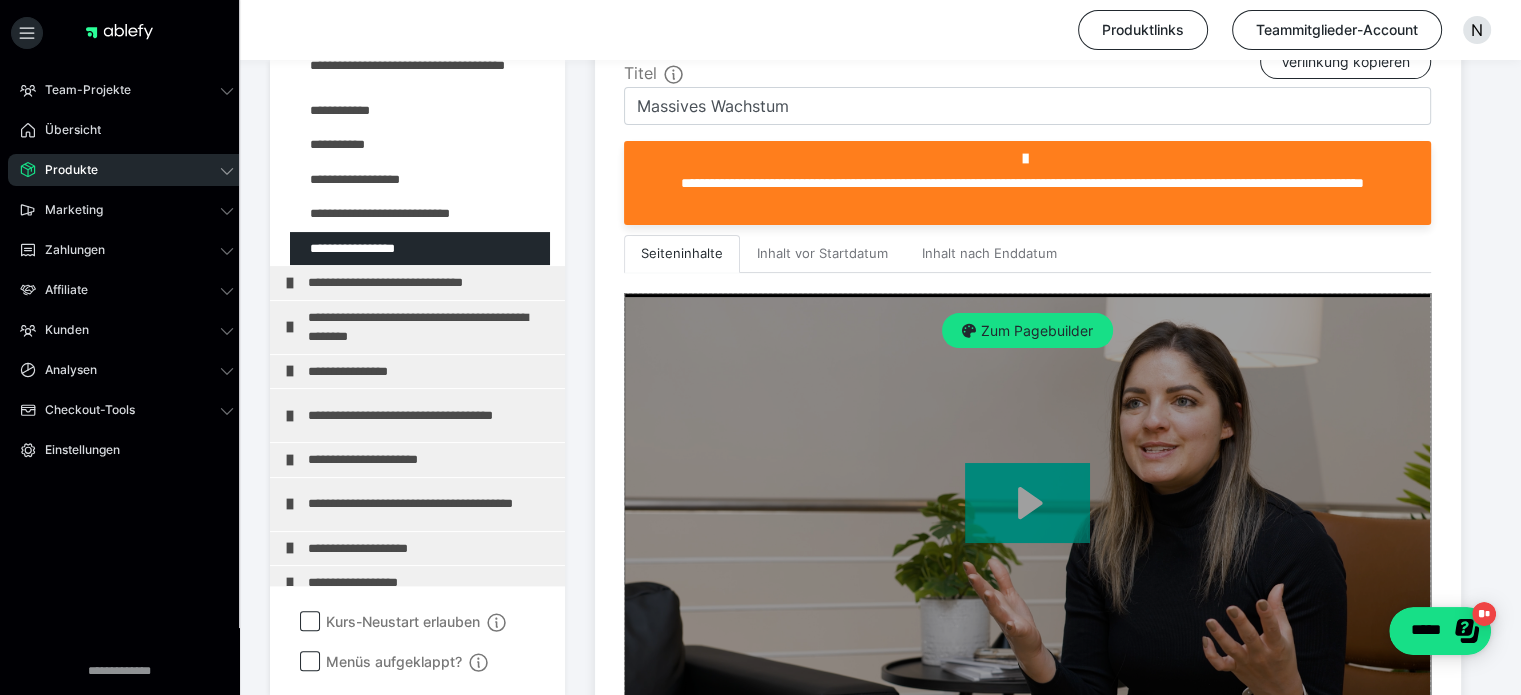 scroll, scrollTop: 500, scrollLeft: 0, axis: vertical 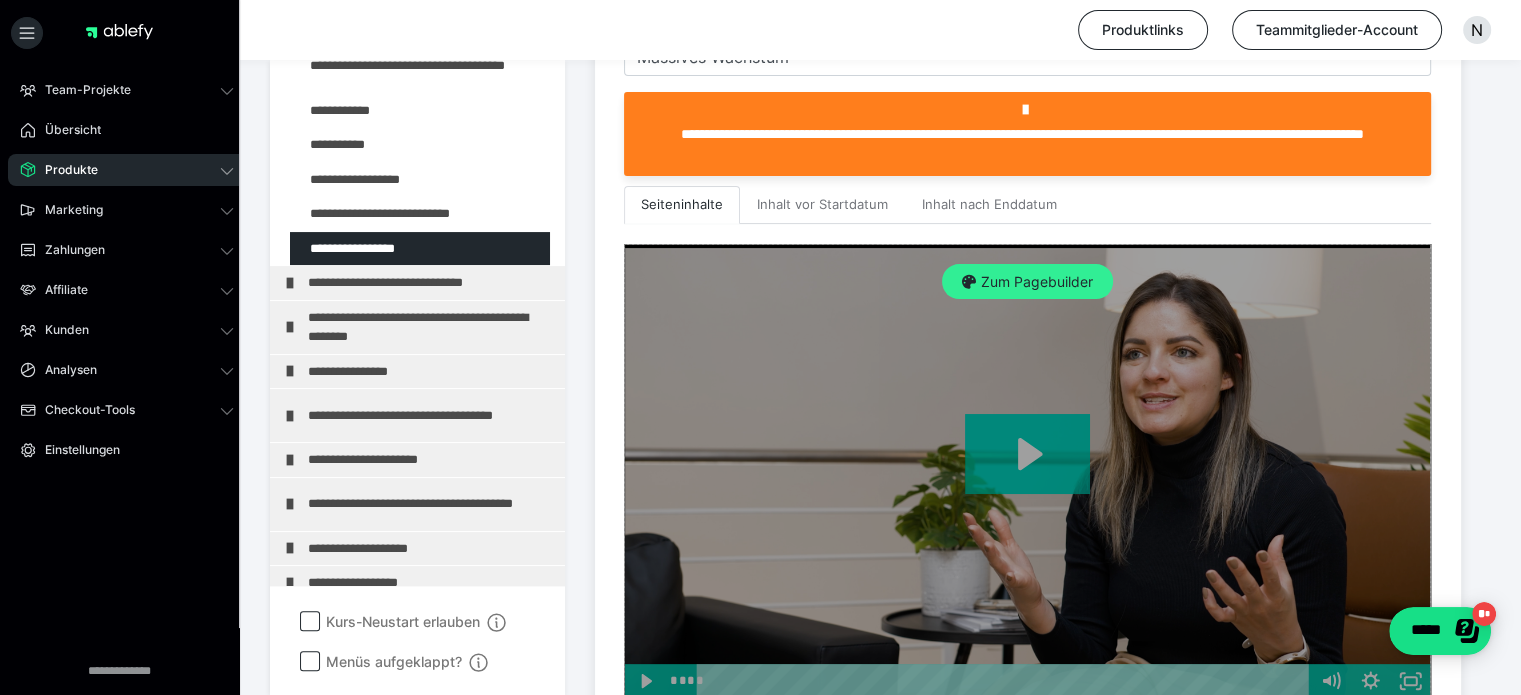 click on "Zum Pagebuilder" at bounding box center (1027, 282) 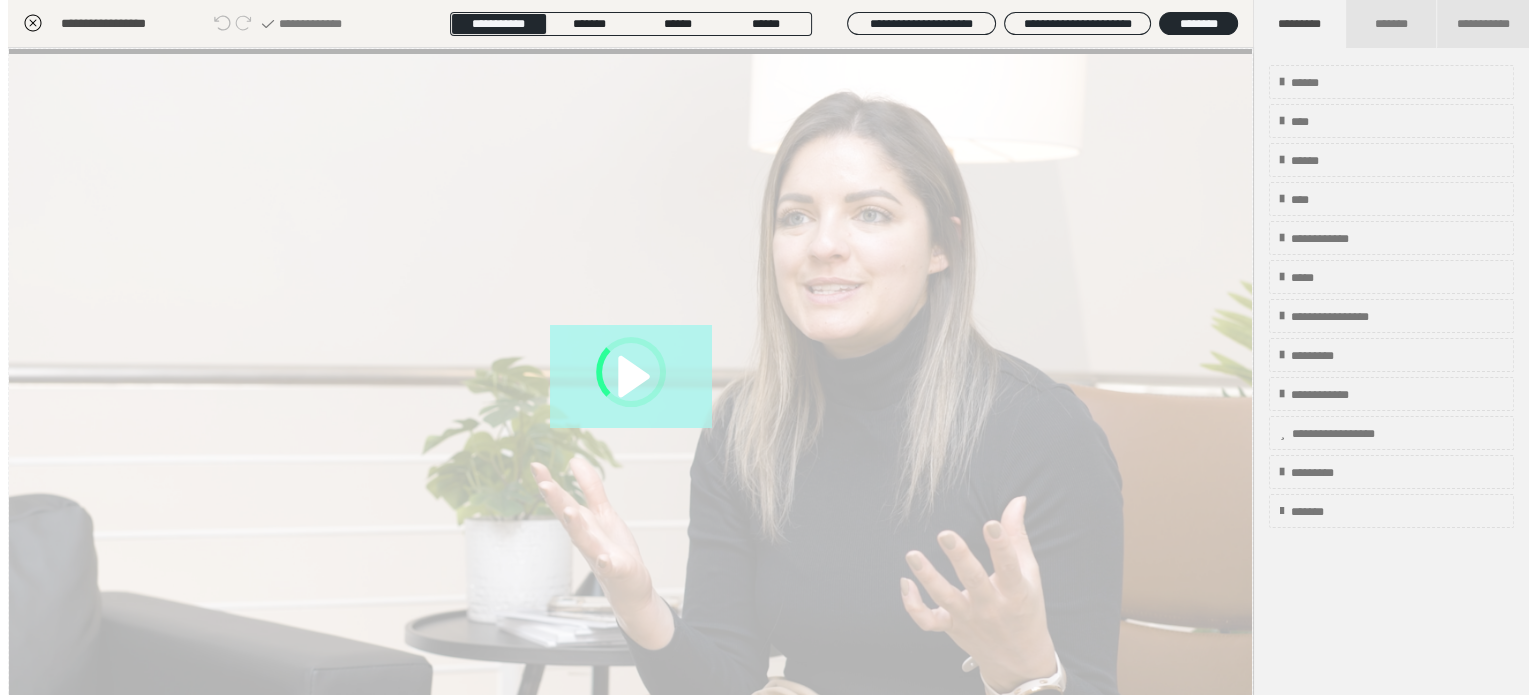 scroll, scrollTop: 311, scrollLeft: 0, axis: vertical 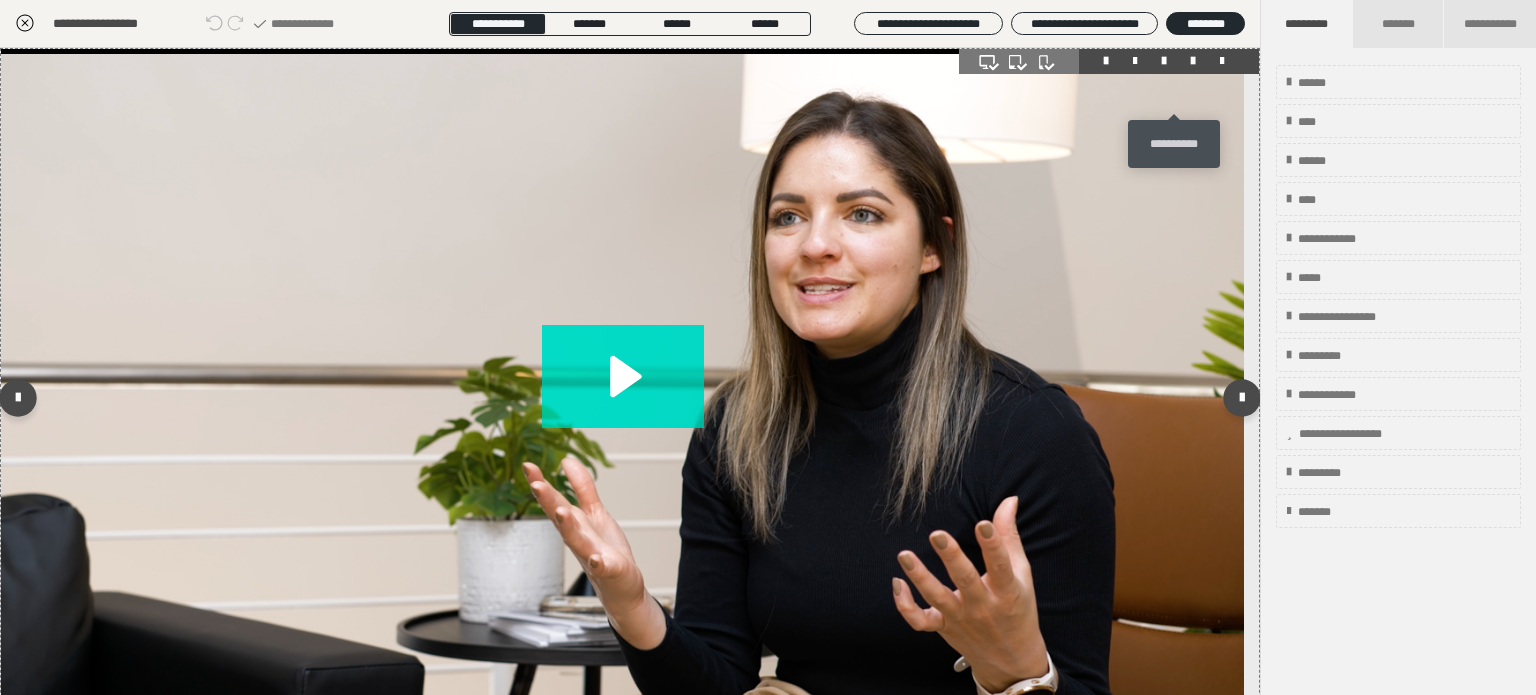 click at bounding box center (1193, 61) 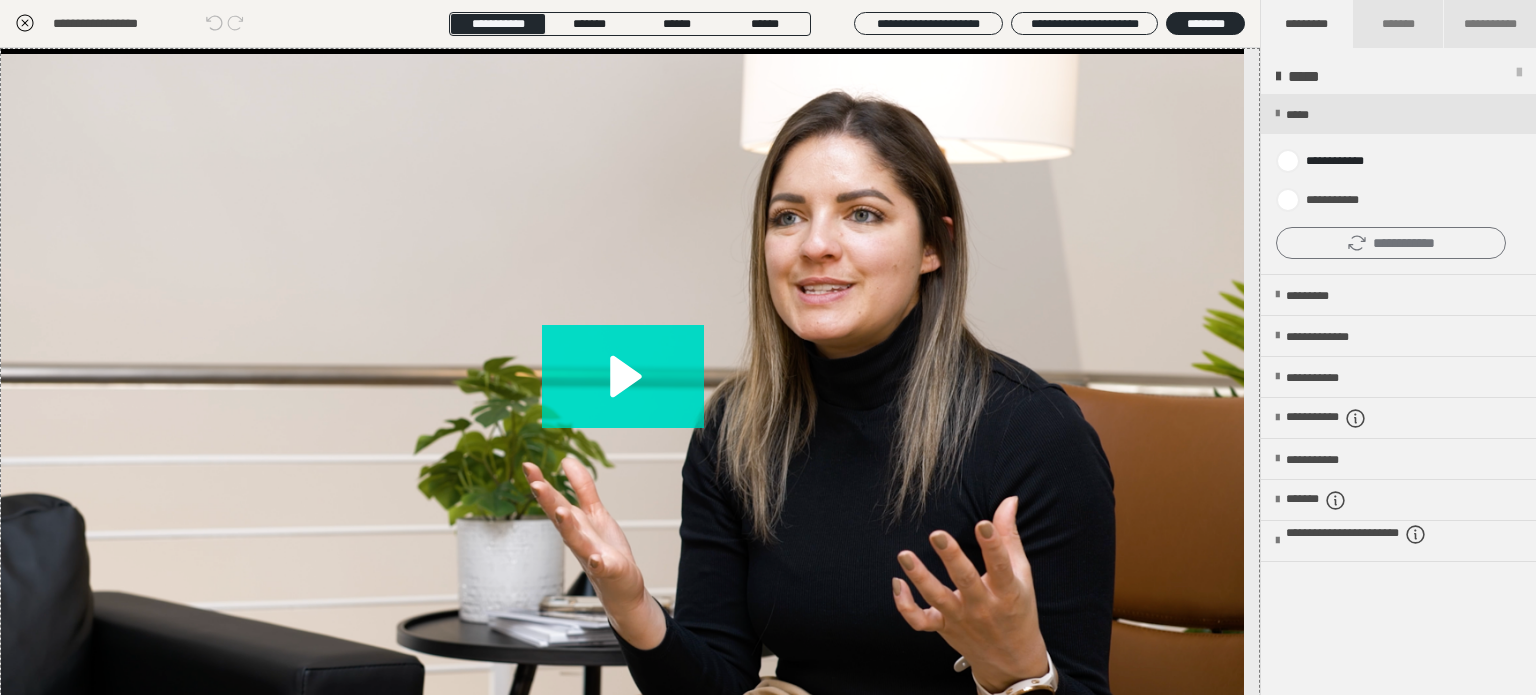 click on "**********" at bounding box center (1391, 243) 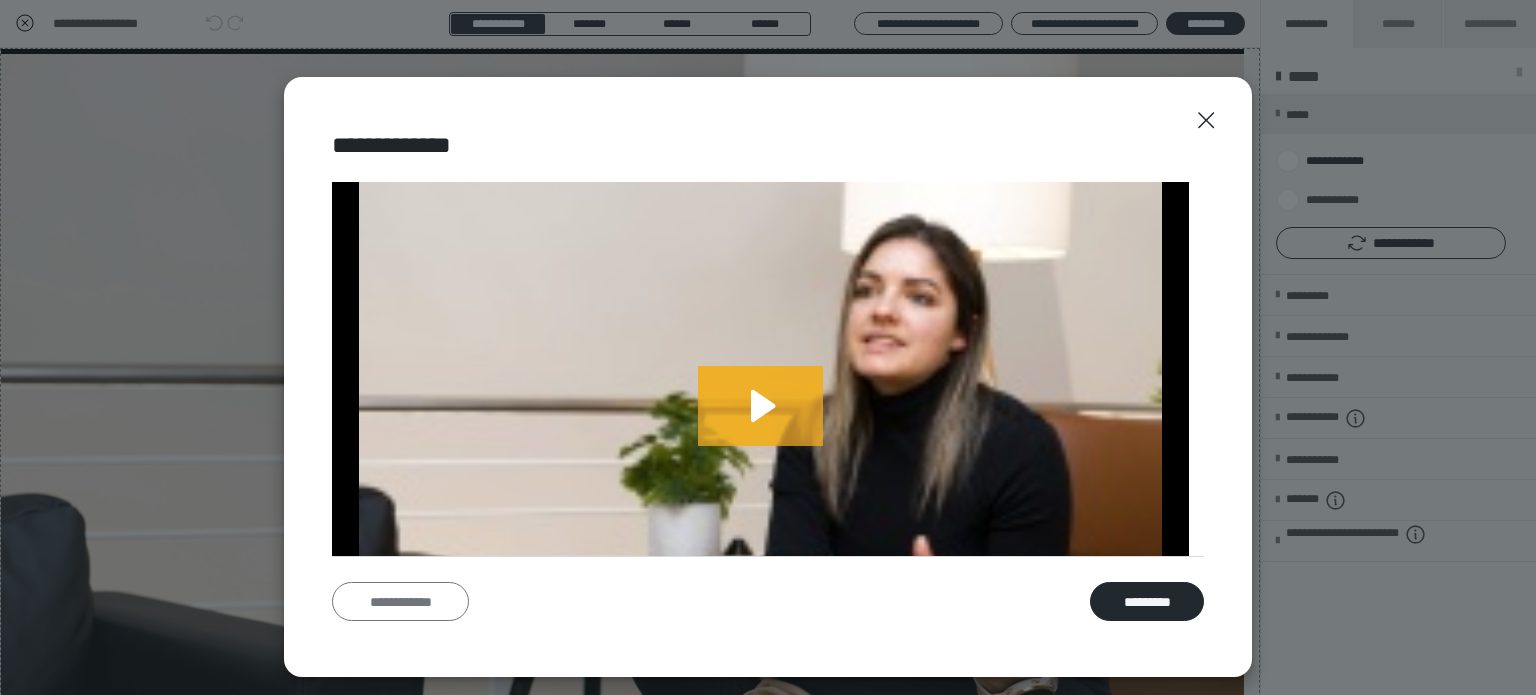 click on "**********" at bounding box center (400, 602) 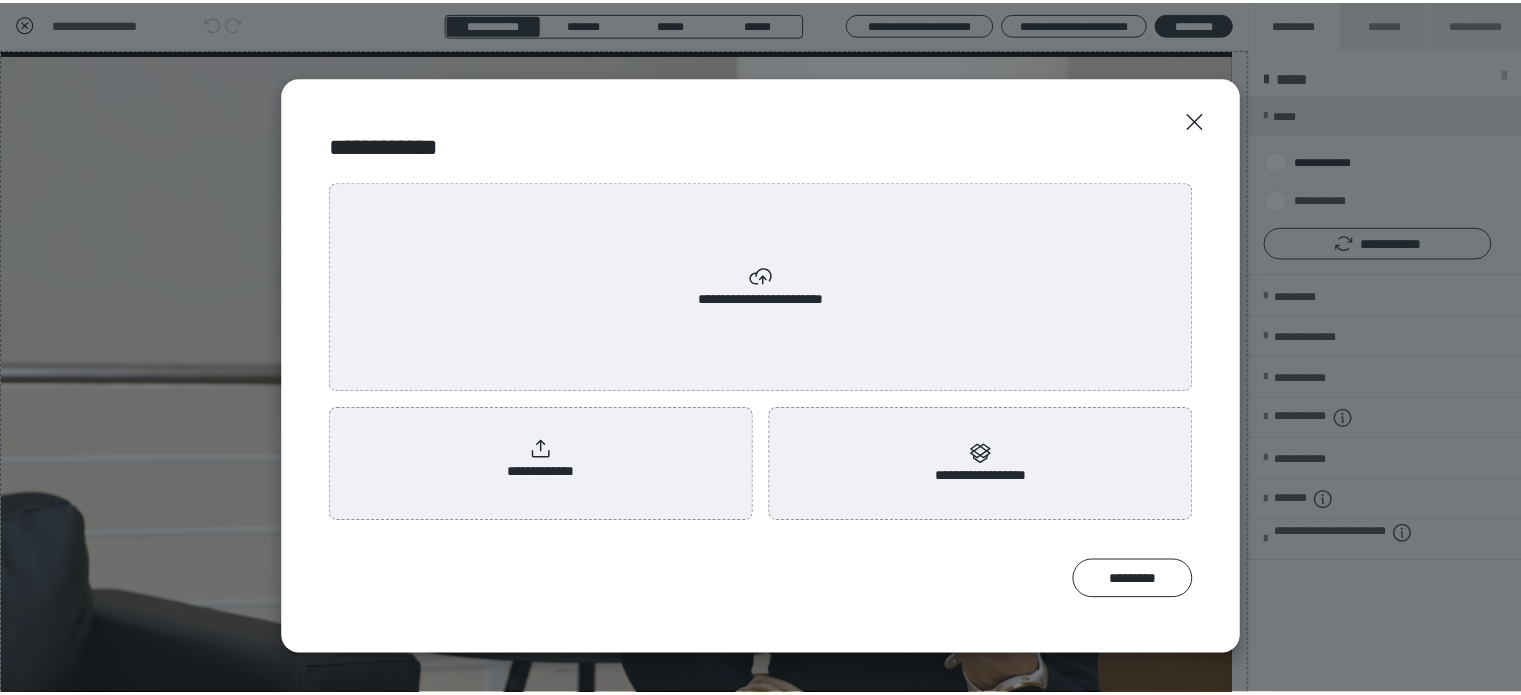 scroll, scrollTop: 0, scrollLeft: 0, axis: both 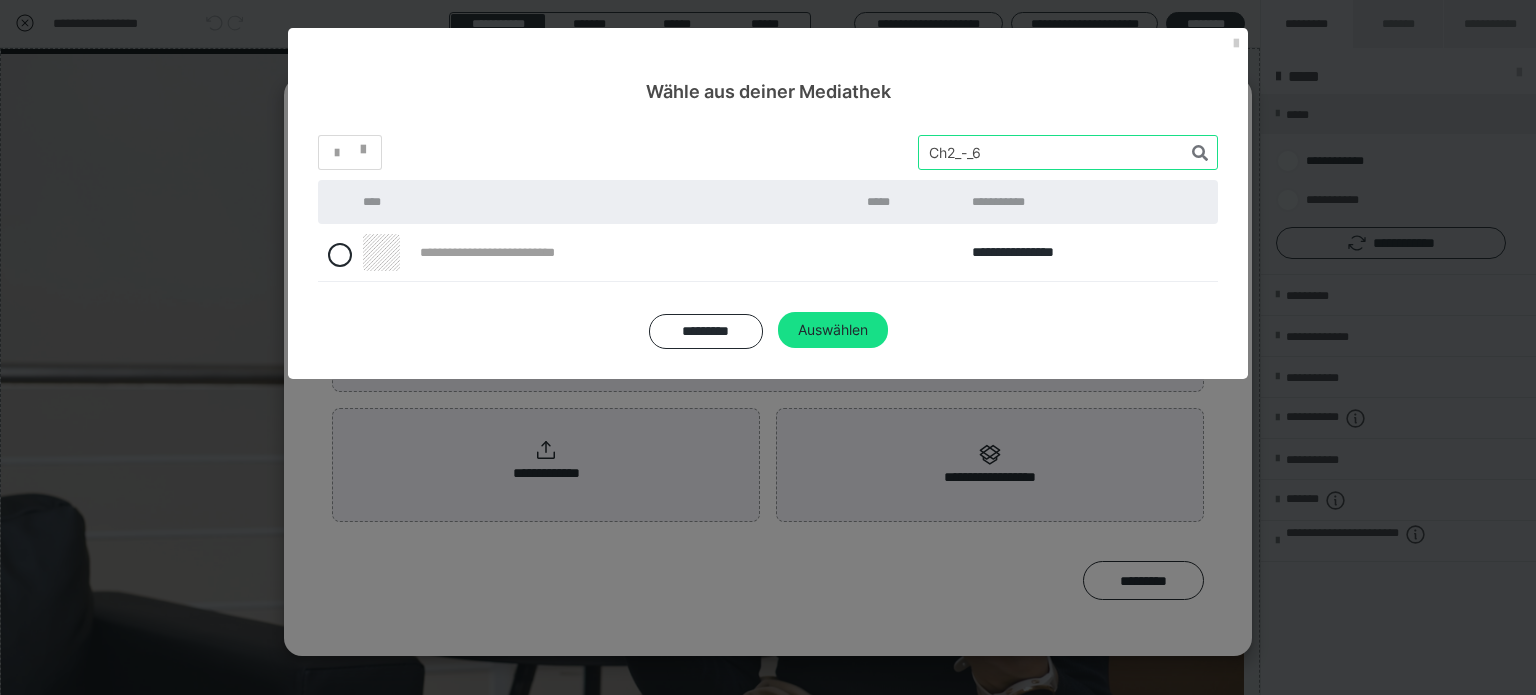 click on "*" at bounding box center [768, 152] 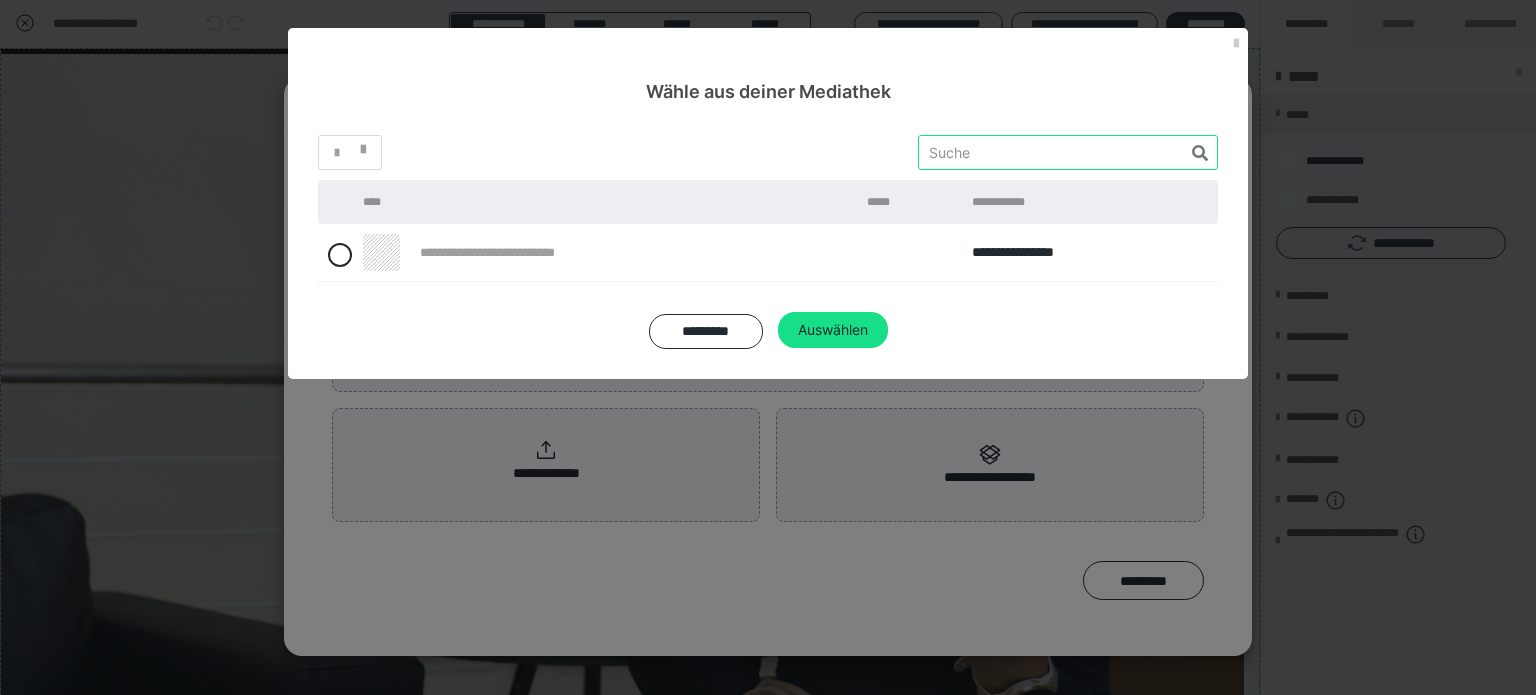 paste on "Ch2_-_7" 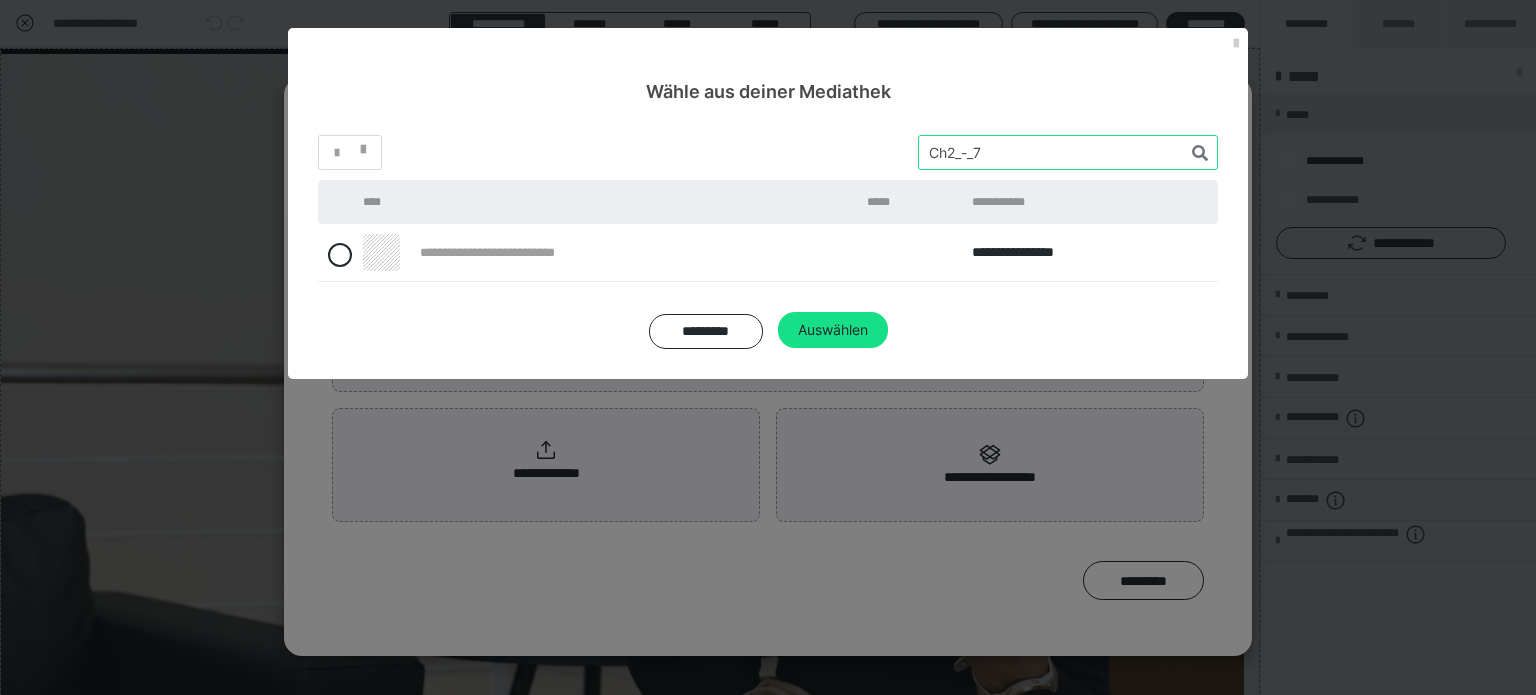 type on "Ch2_-_7" 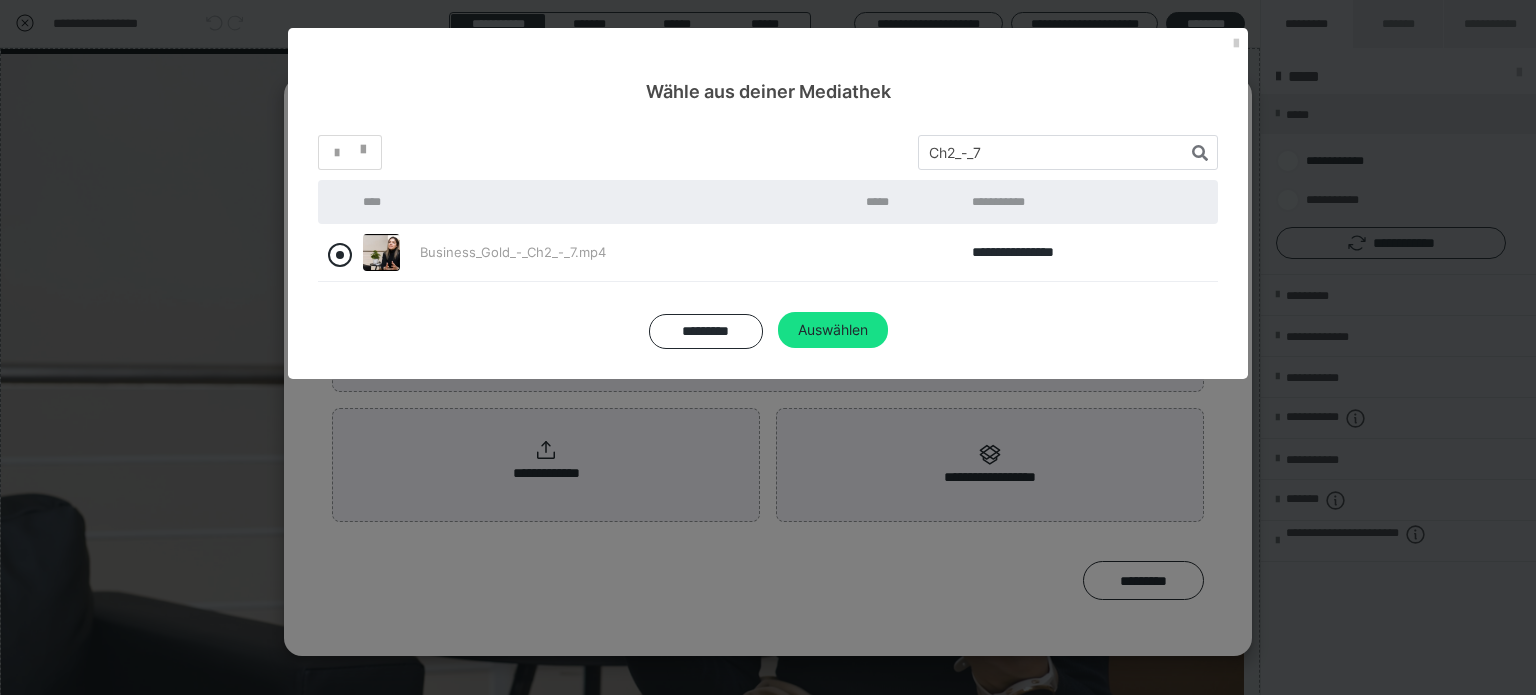 click at bounding box center (340, 255) 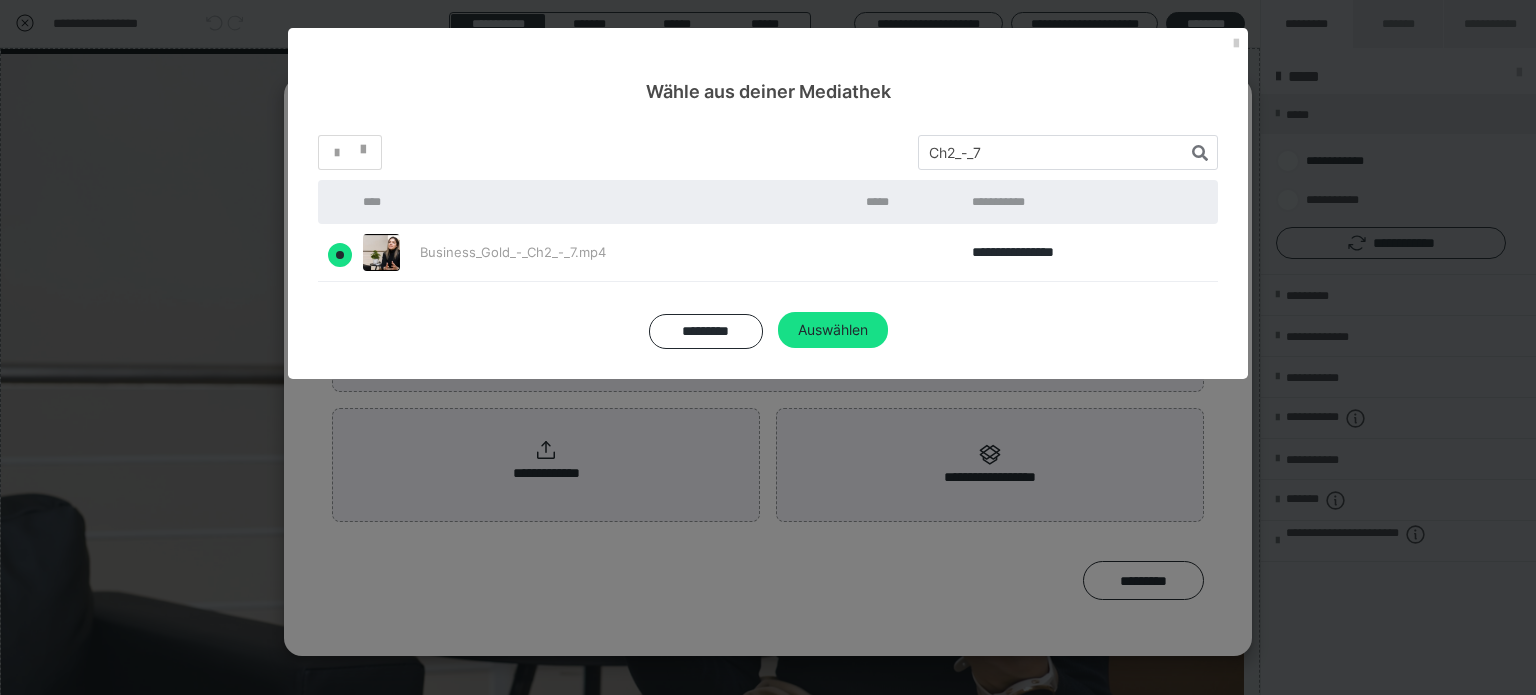 radio on "true" 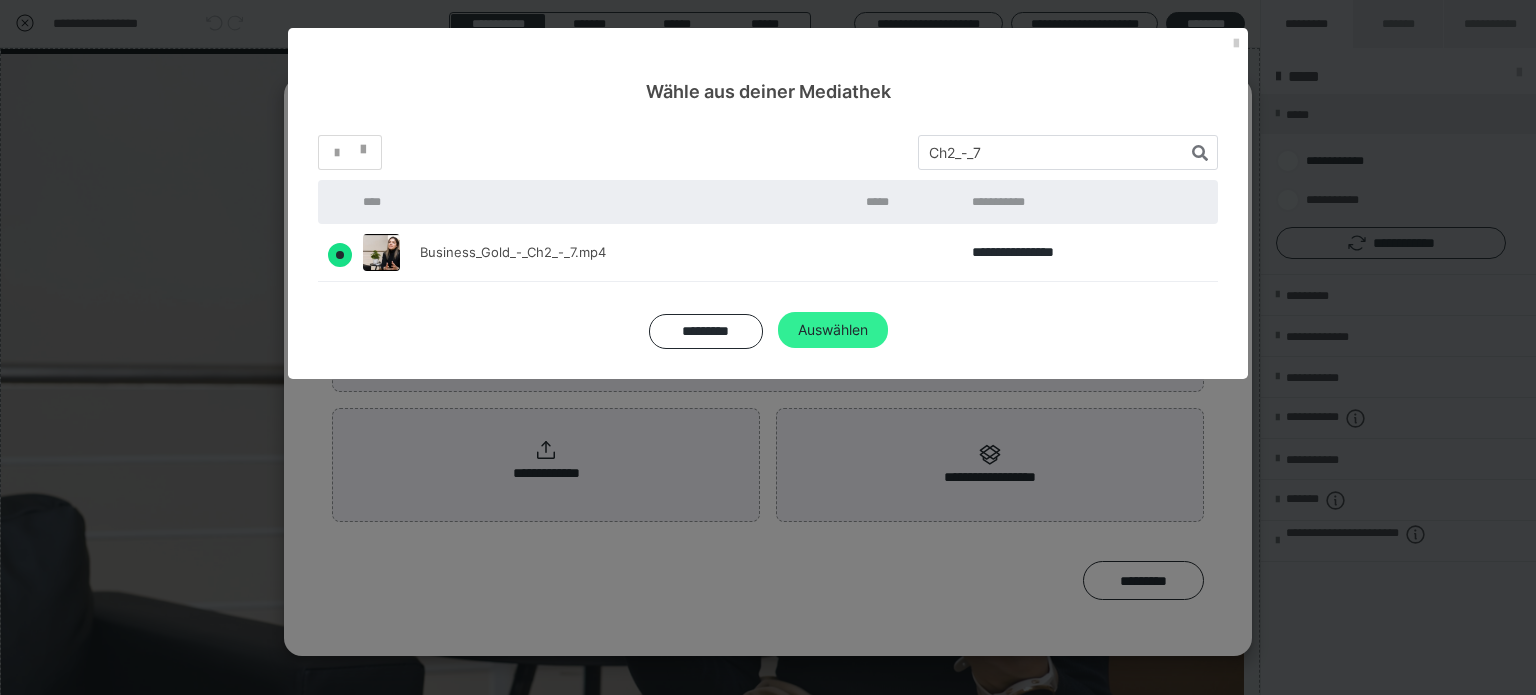 click on "Auswählen" at bounding box center [833, 330] 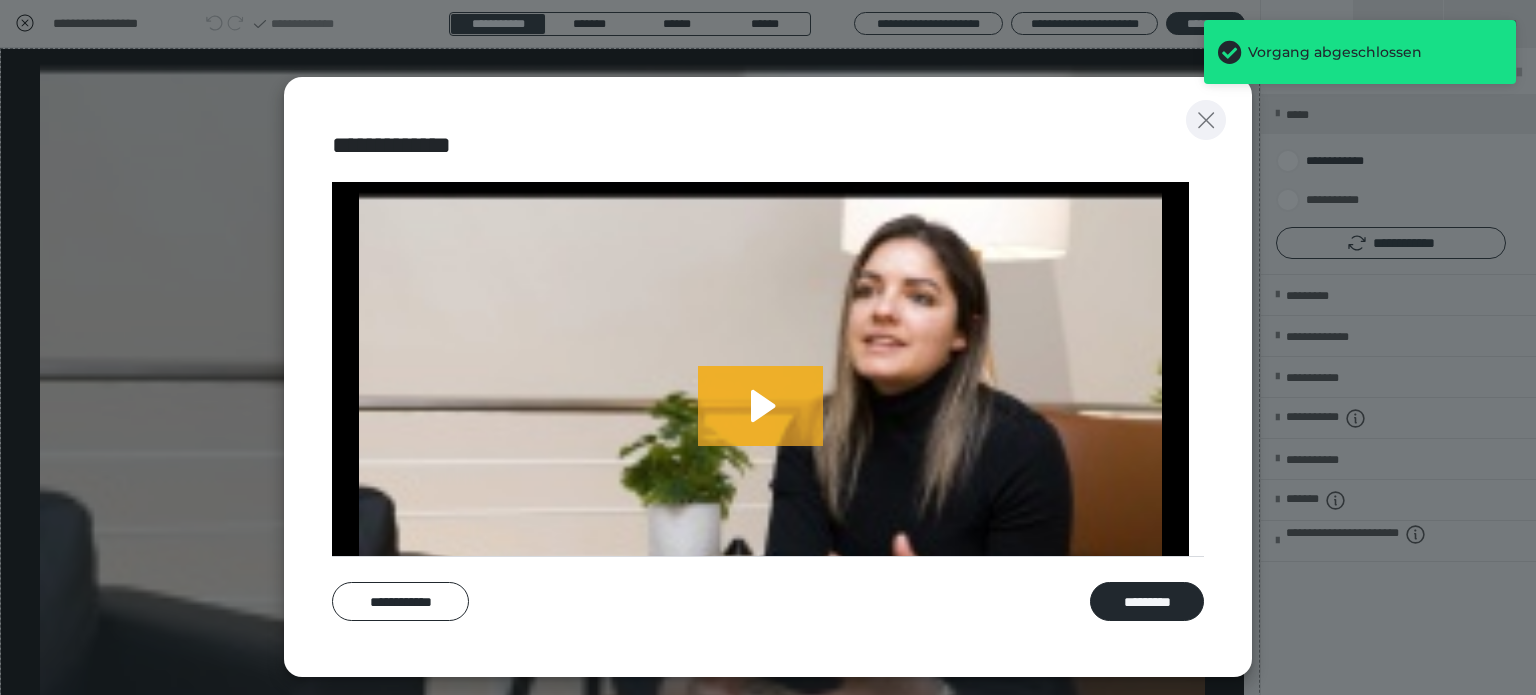 click 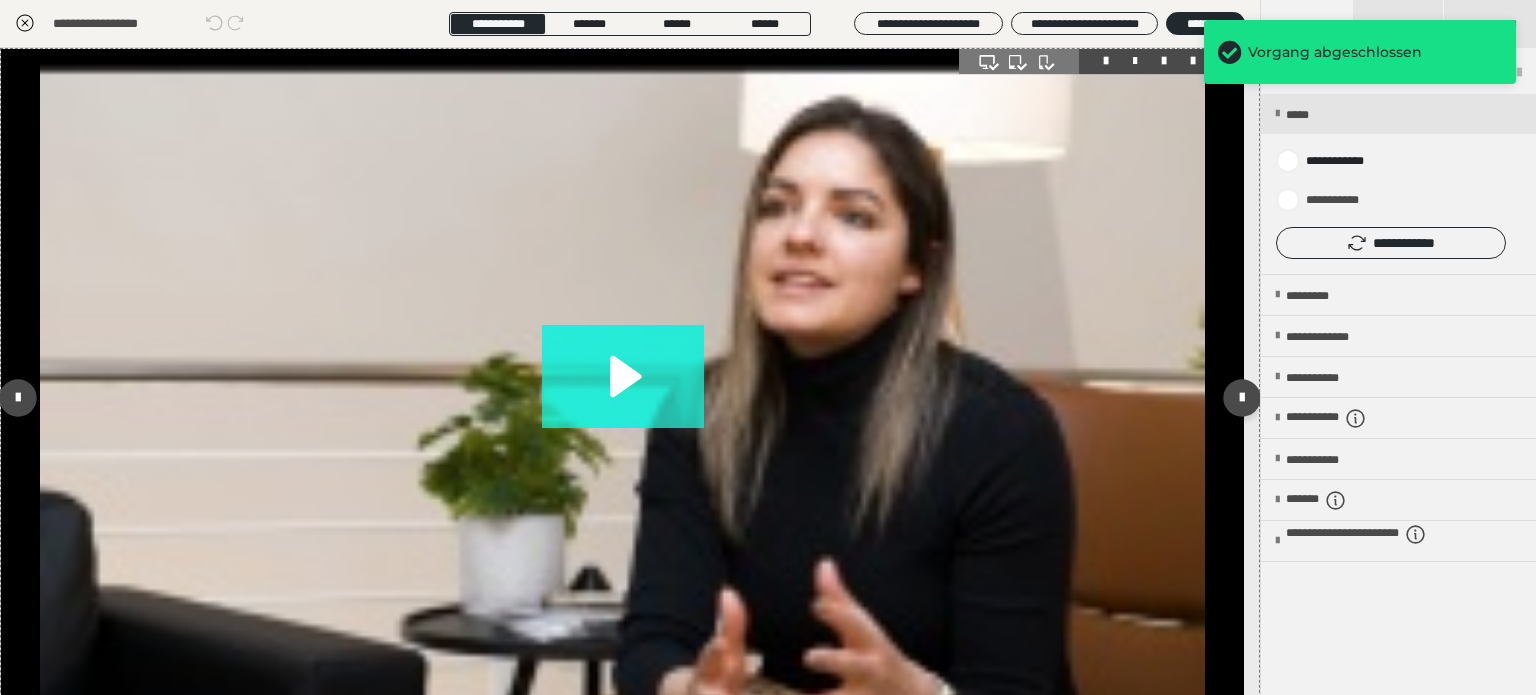 click 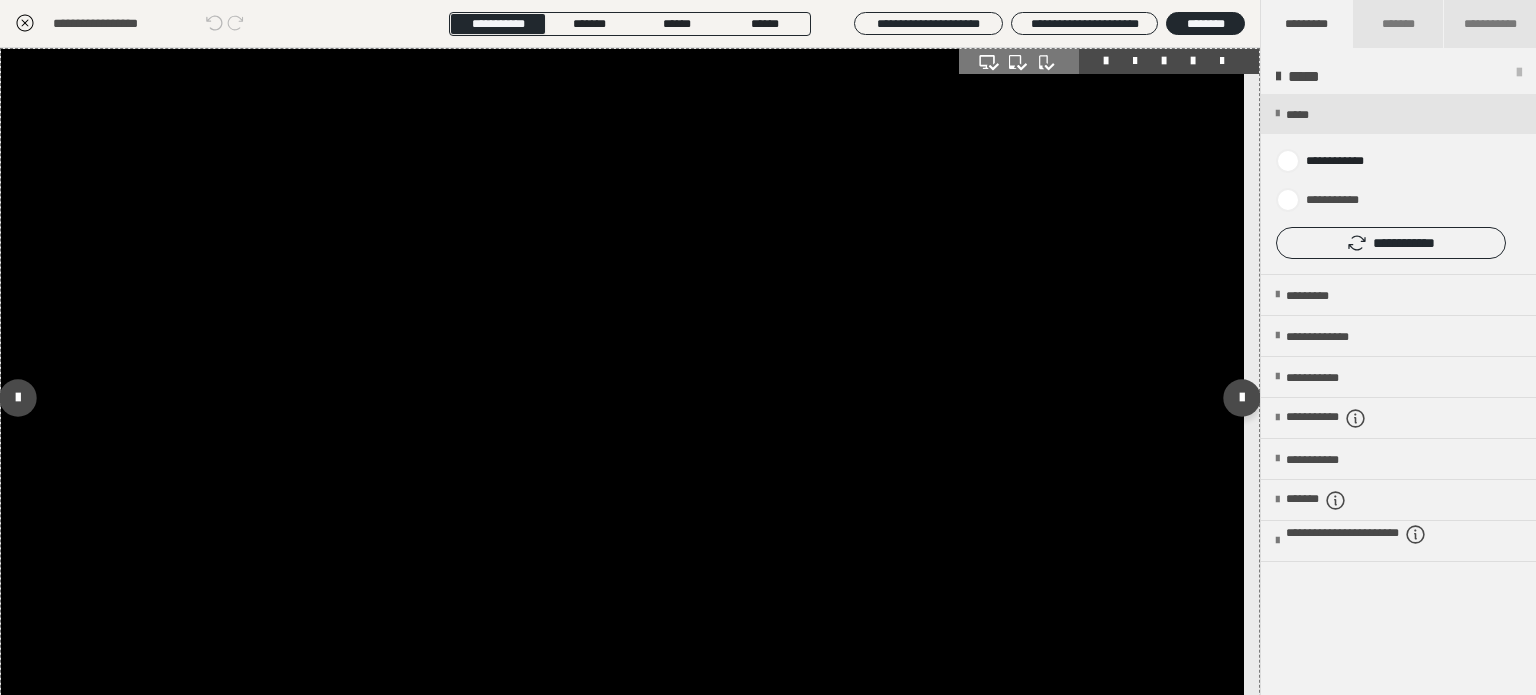 click at bounding box center (622, 398) 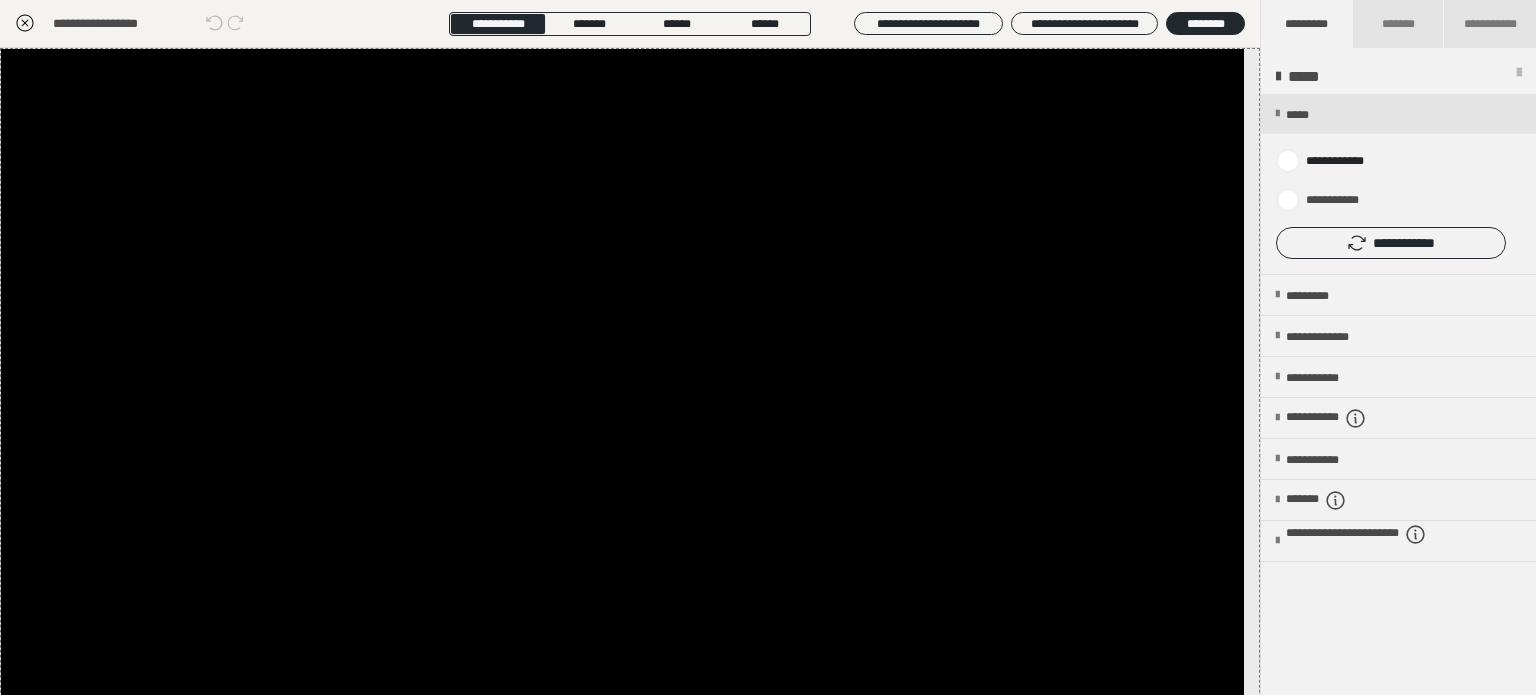 click 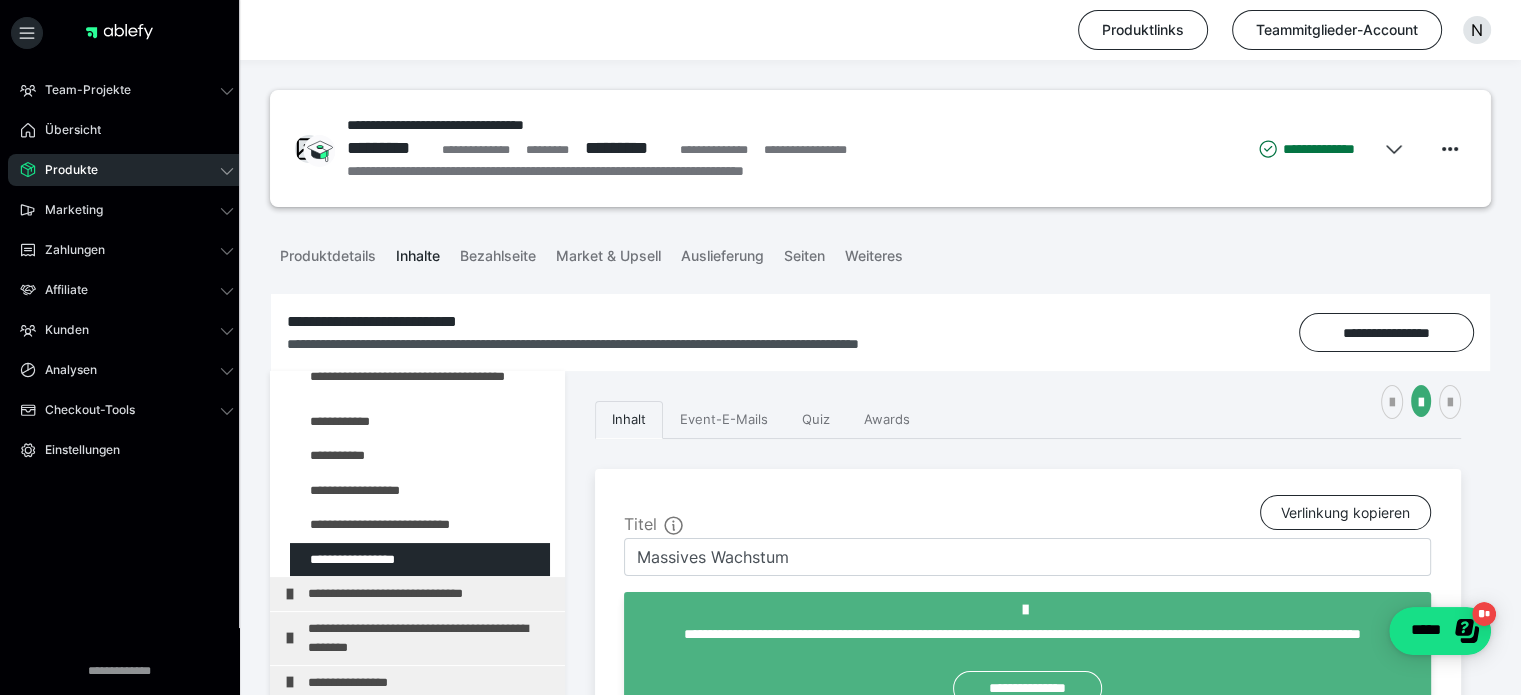 scroll, scrollTop: 300, scrollLeft: 0, axis: vertical 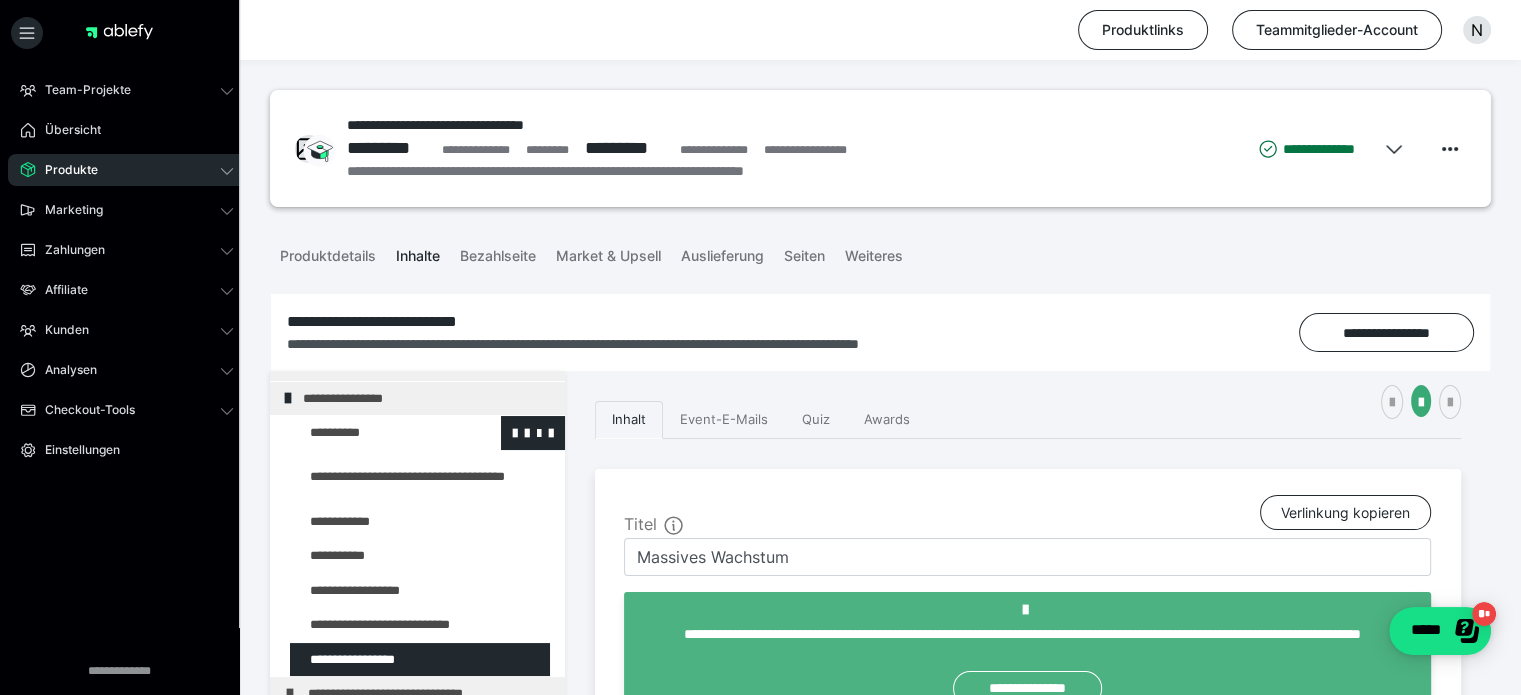 click on "**********" at bounding box center [418, 399] 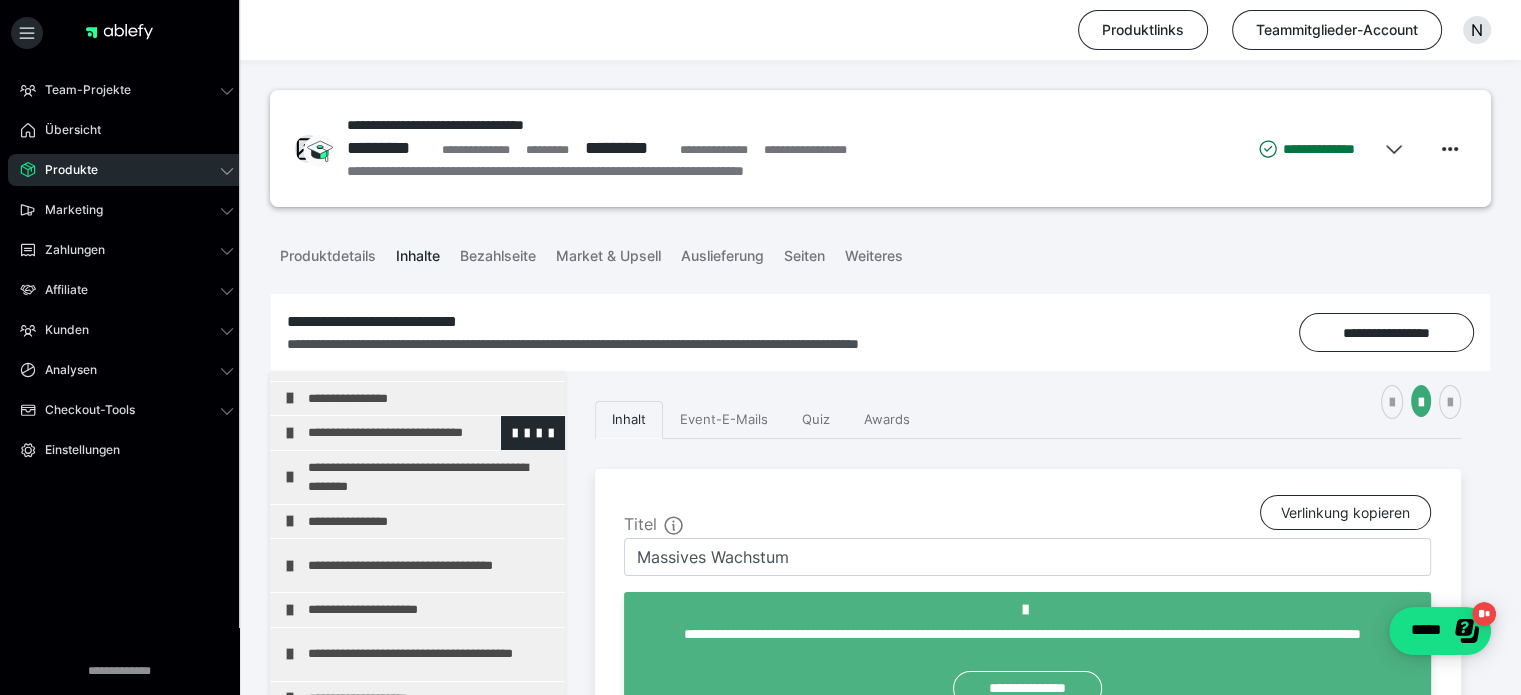 click on "**********" at bounding box center [423, 433] 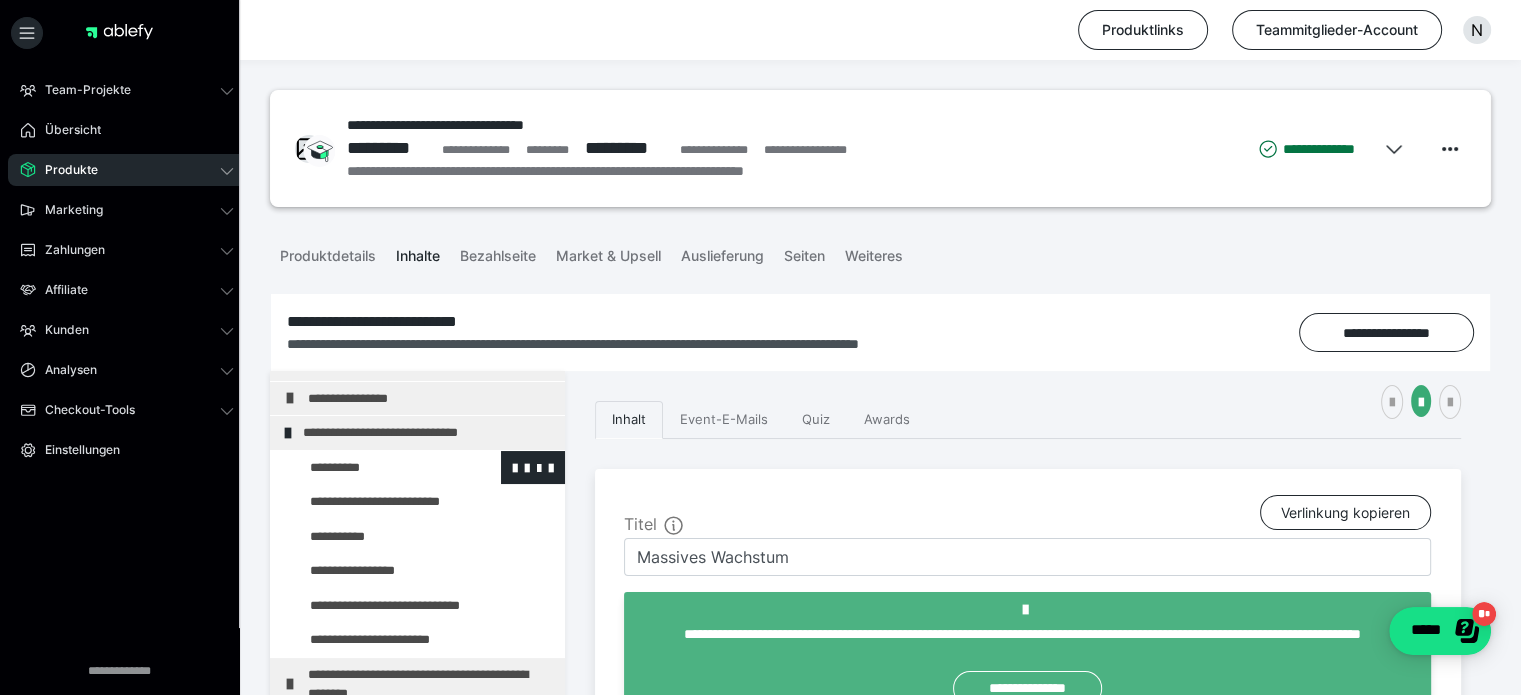 click at bounding box center [375, 468] 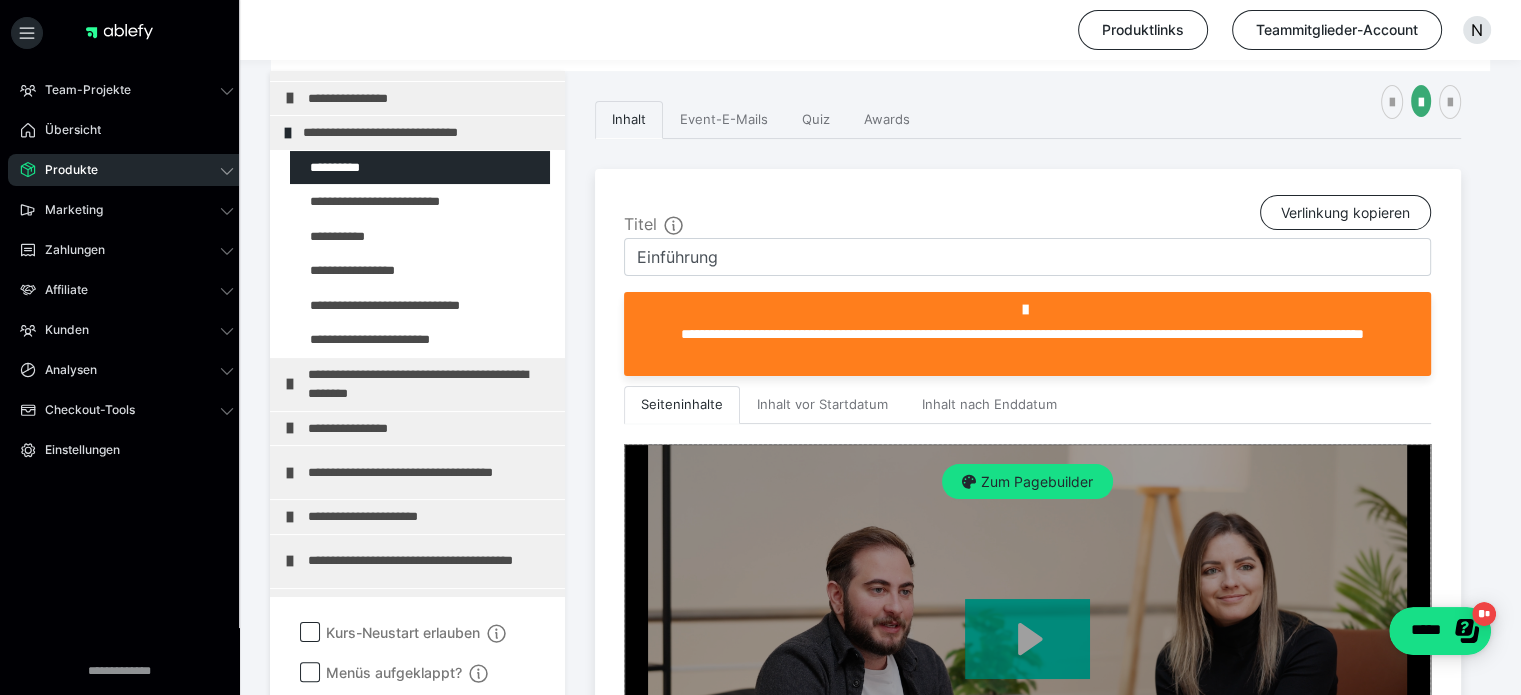 scroll, scrollTop: 500, scrollLeft: 0, axis: vertical 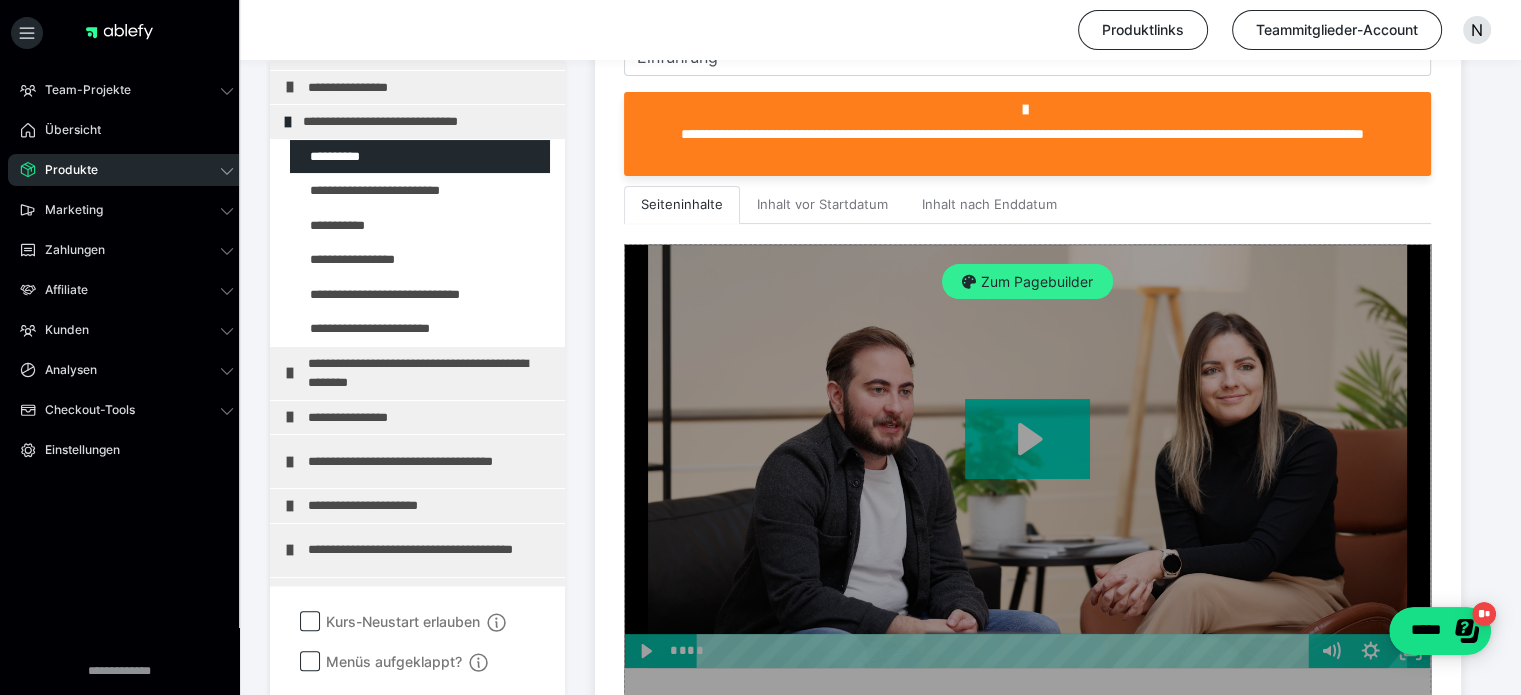 click on "Zum Pagebuilder" at bounding box center (1027, 282) 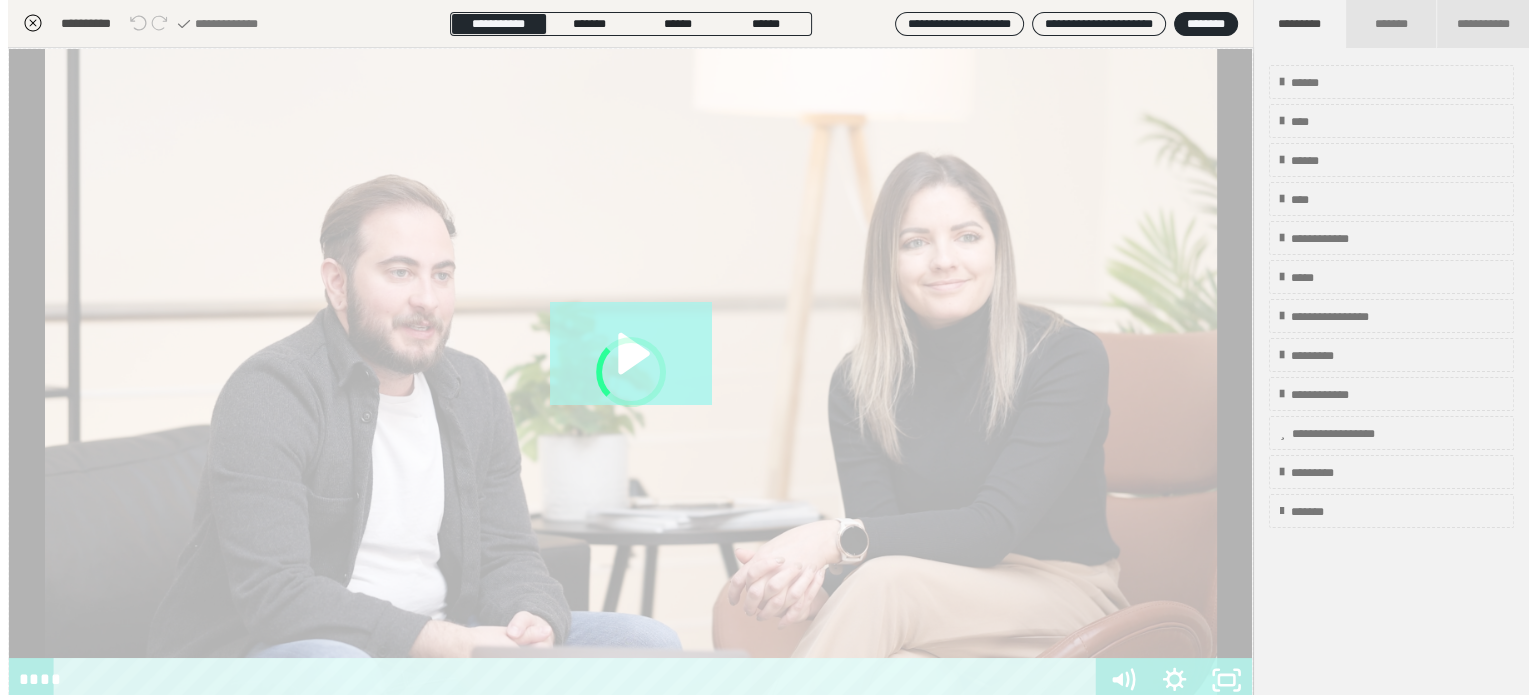 scroll, scrollTop: 311, scrollLeft: 0, axis: vertical 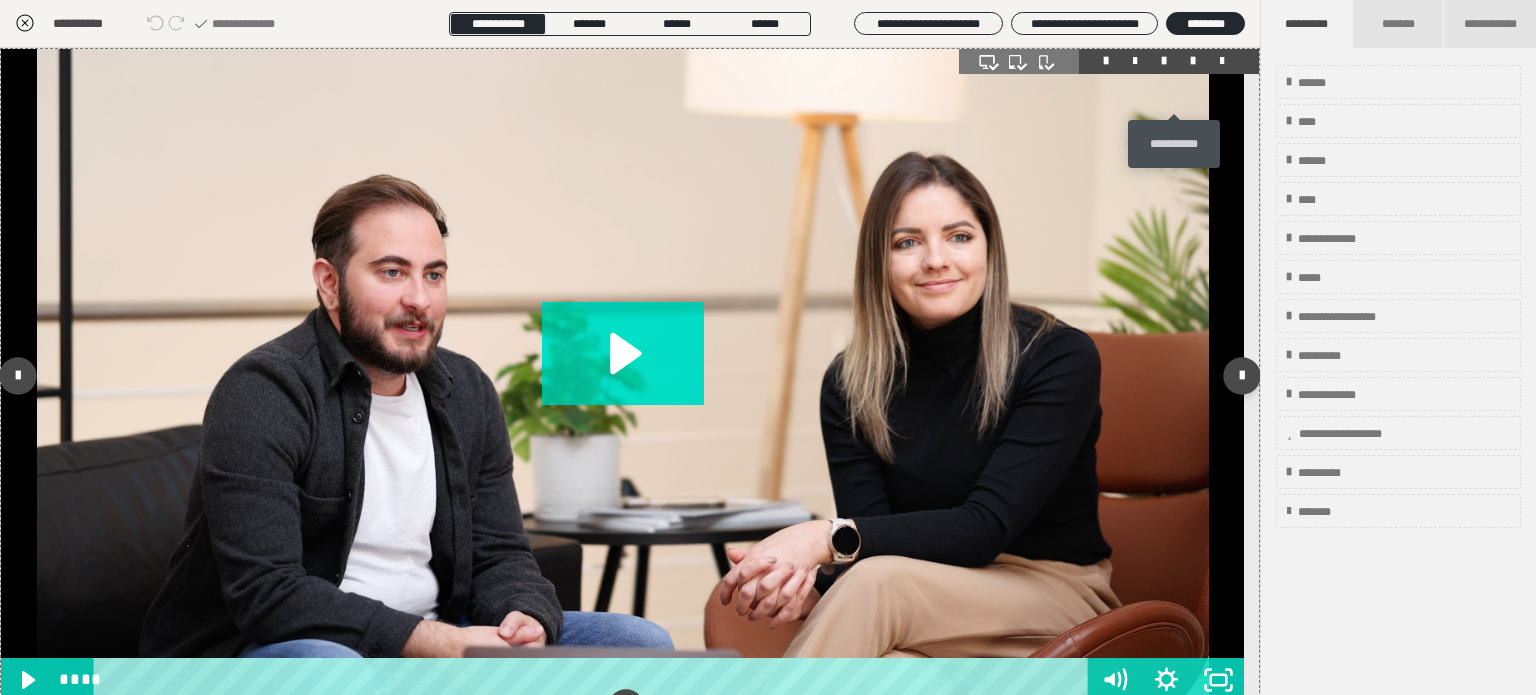 click at bounding box center (1193, 61) 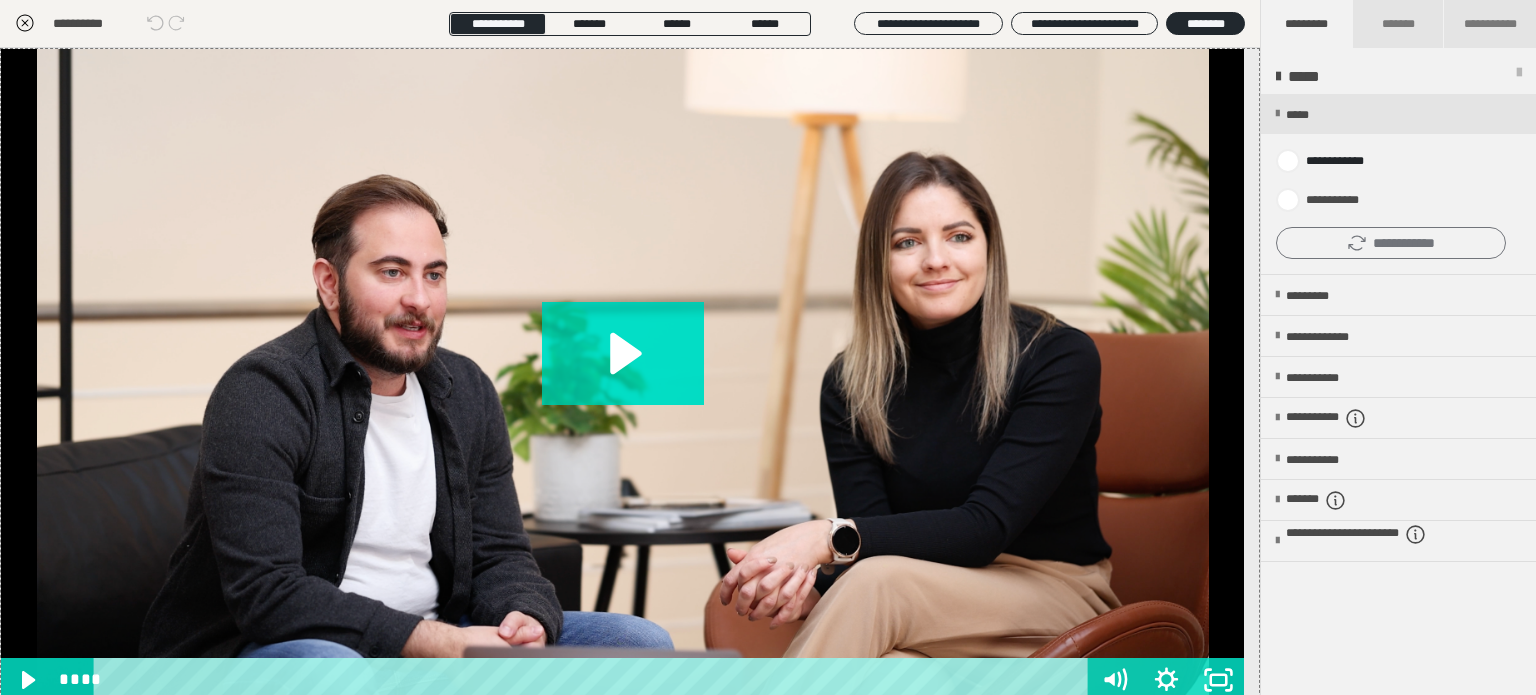 click on "**********" at bounding box center [1391, 243] 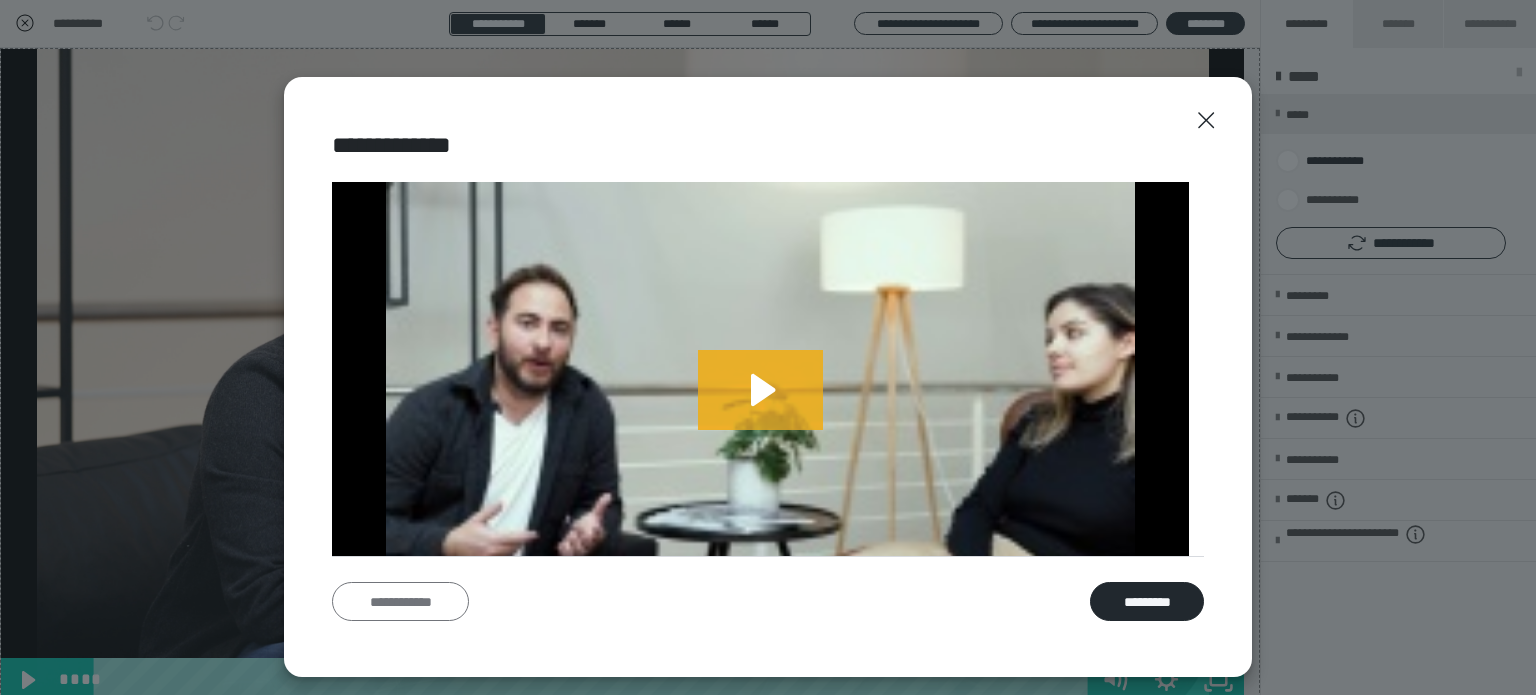 click on "**********" at bounding box center [400, 602] 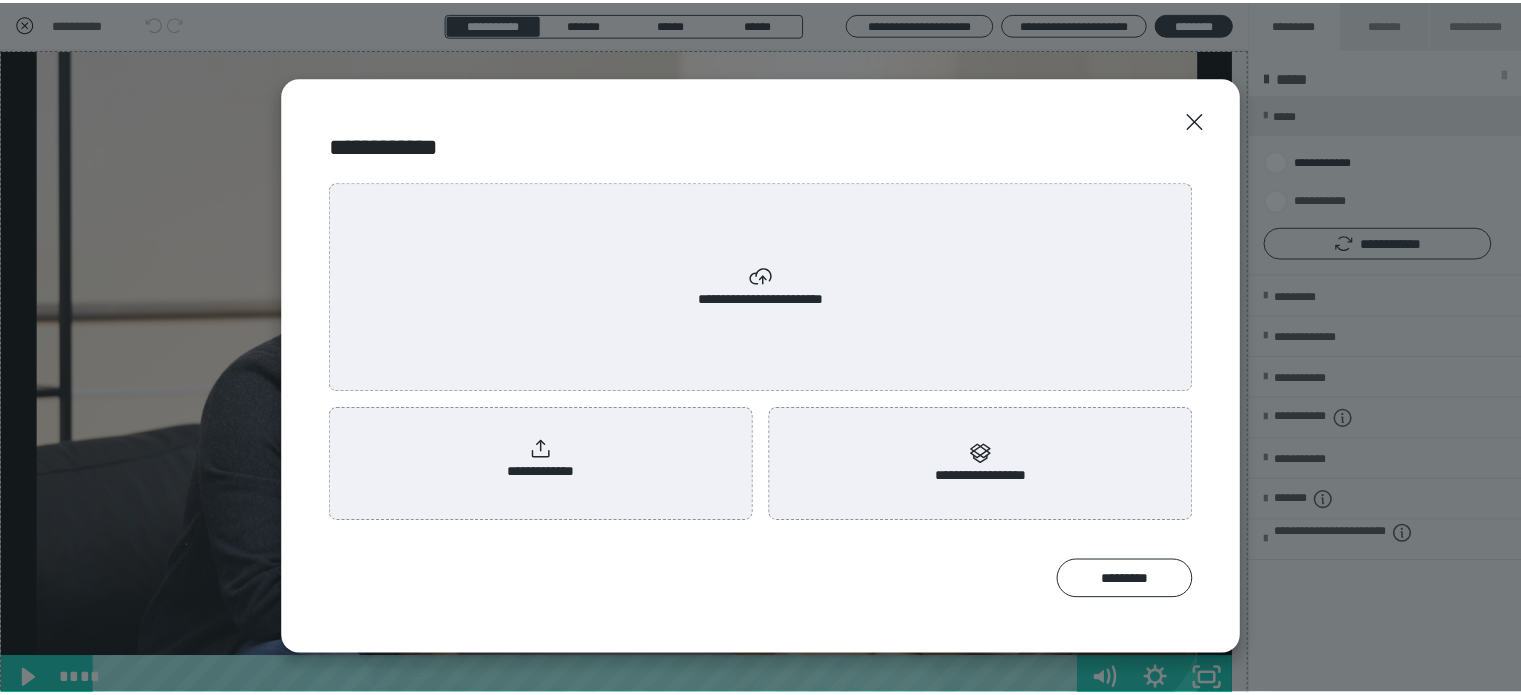 scroll, scrollTop: 0, scrollLeft: 0, axis: both 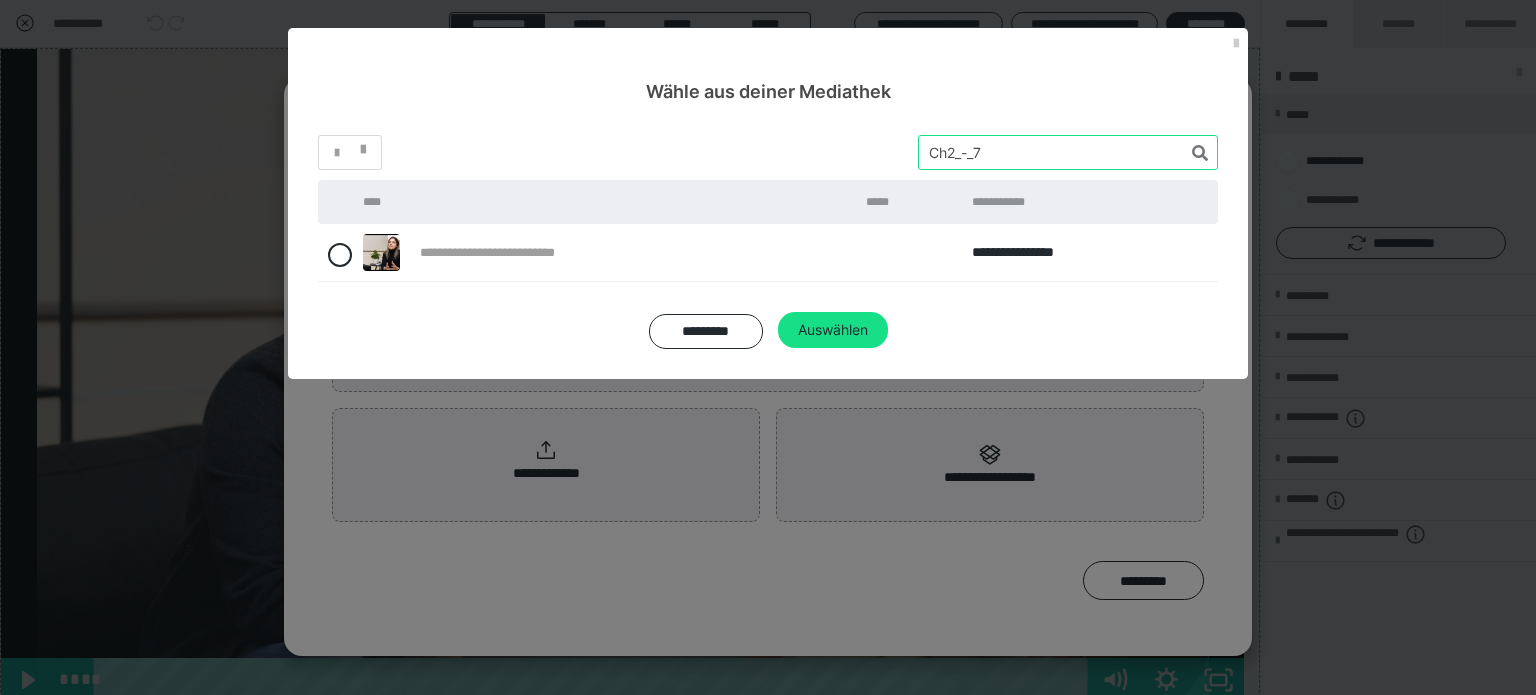 drag, startPoint x: 1018, startPoint y: 151, endPoint x: 695, endPoint y: 151, distance: 323 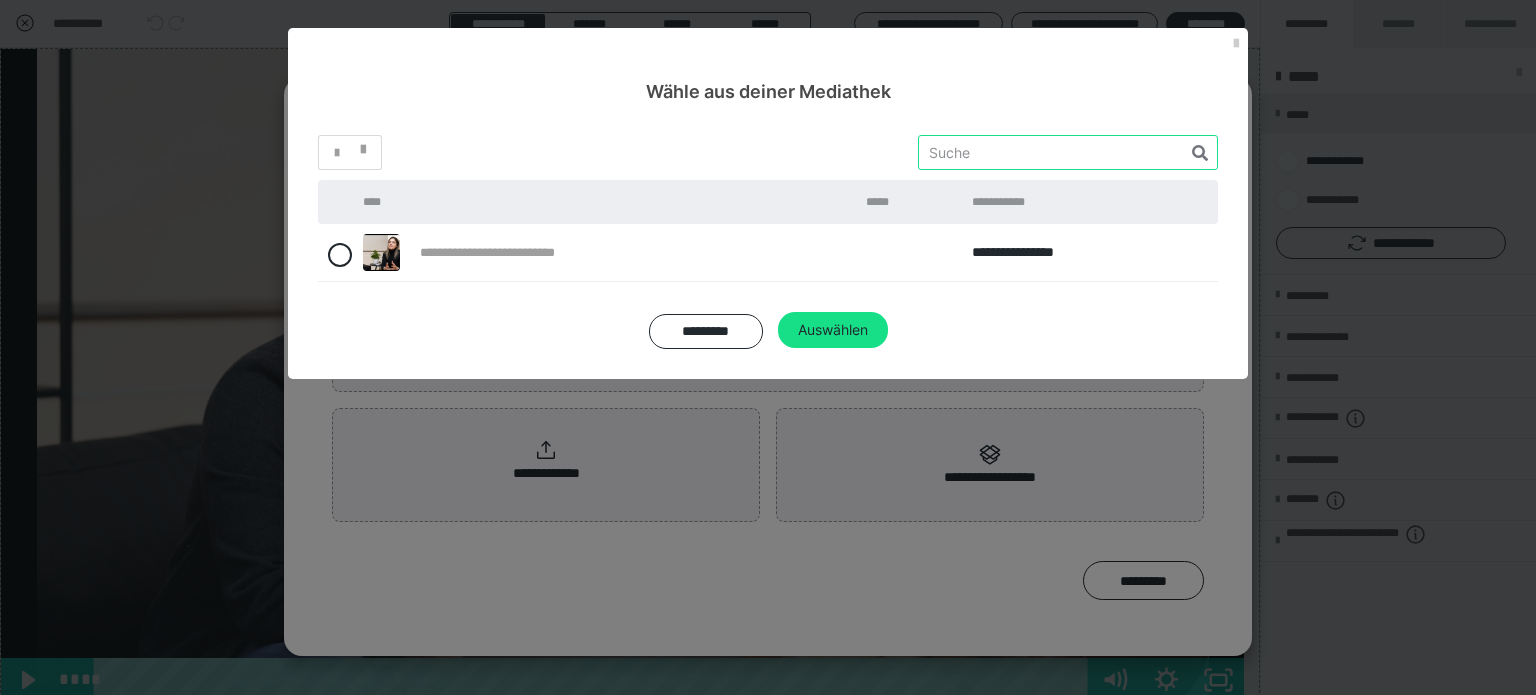 paste on "Ch3_-_1" 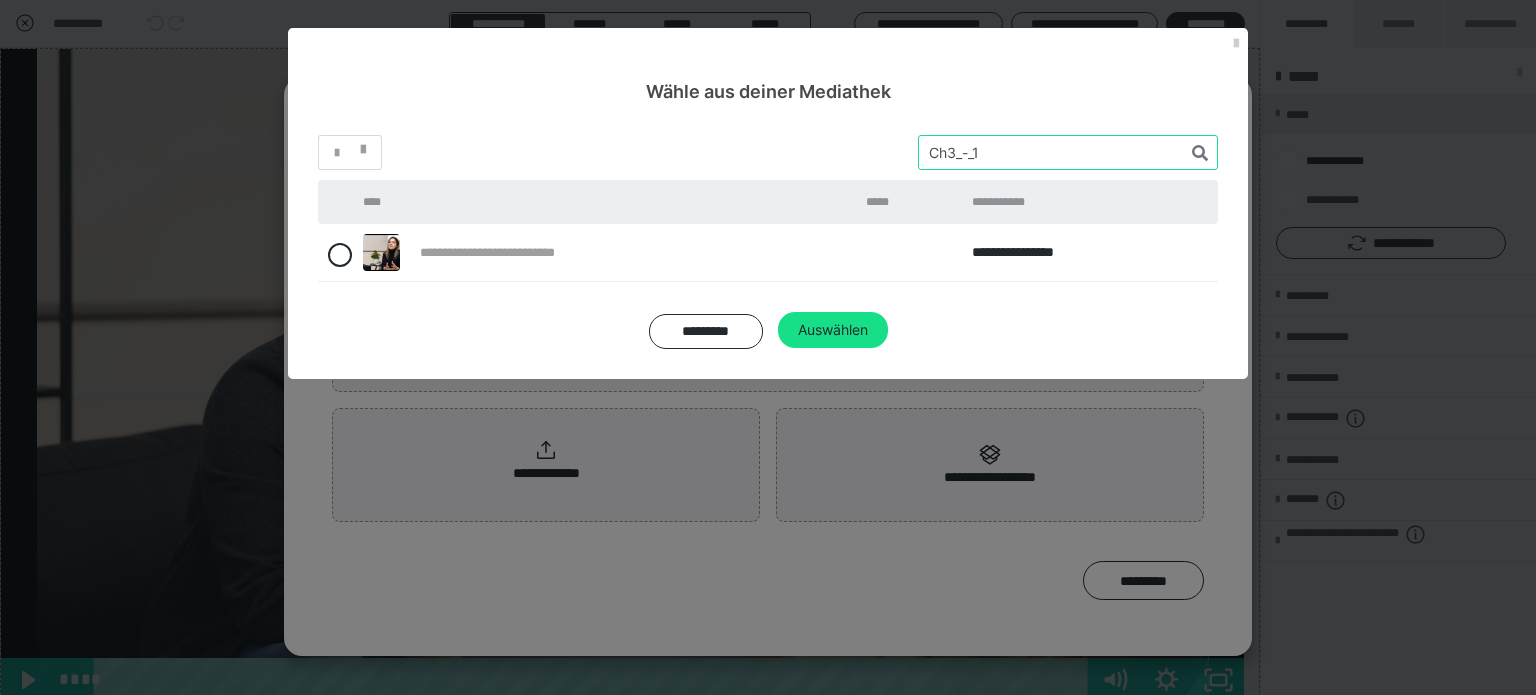 type on "Ch3_-_1" 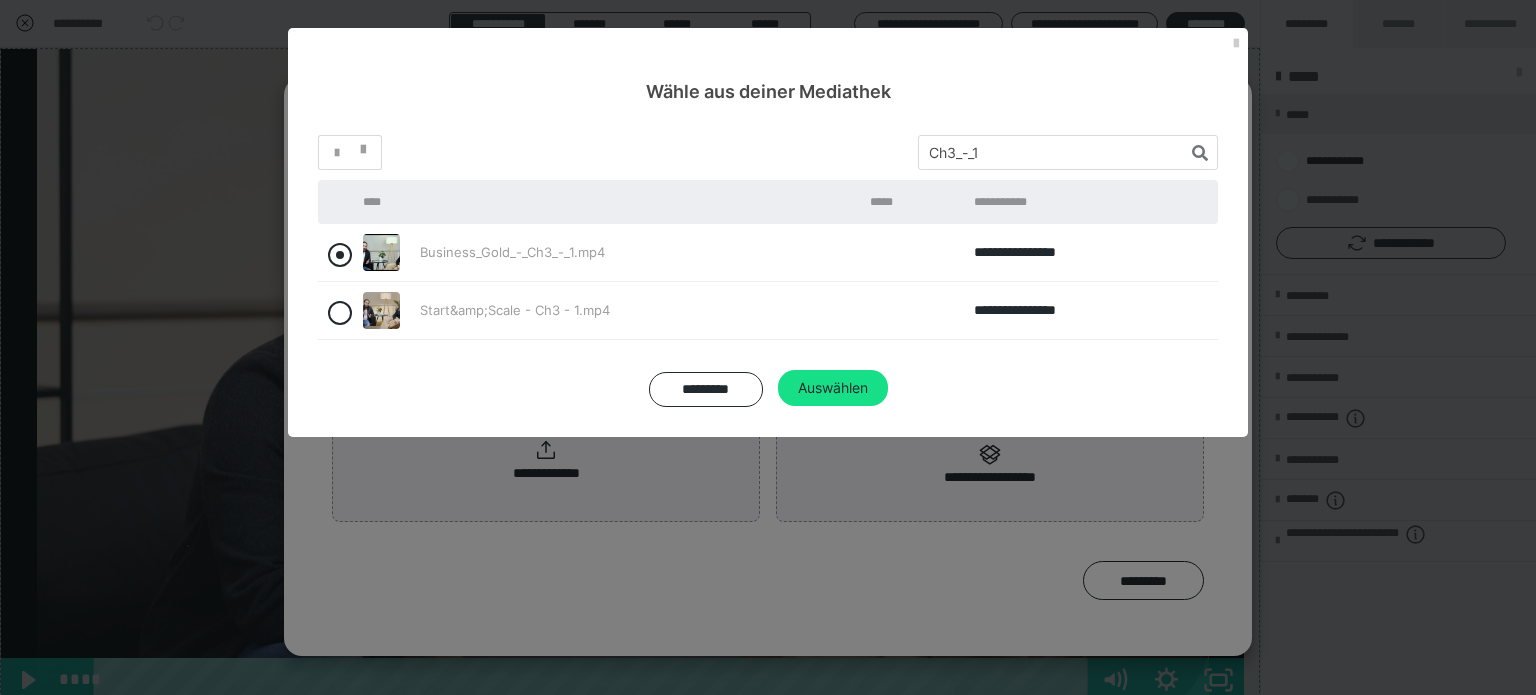 click at bounding box center (340, 255) 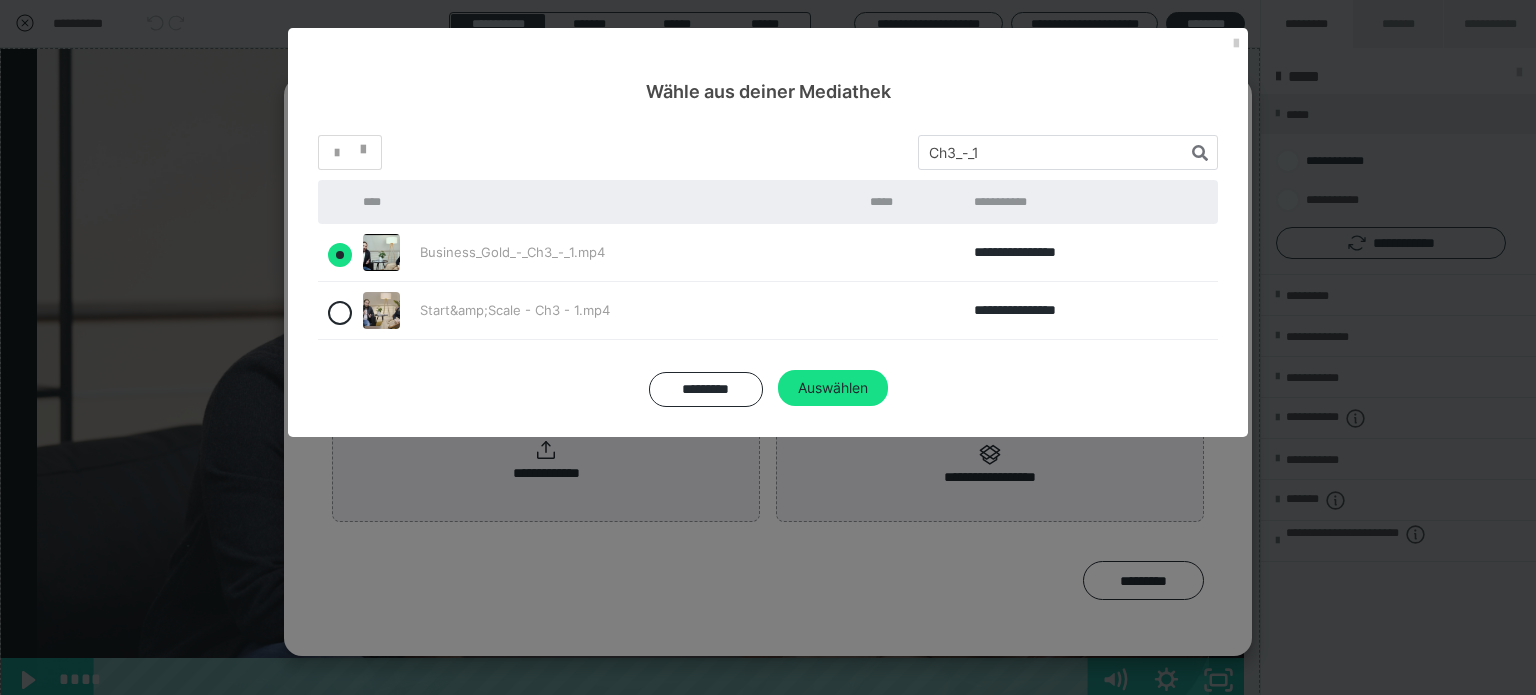 radio on "true" 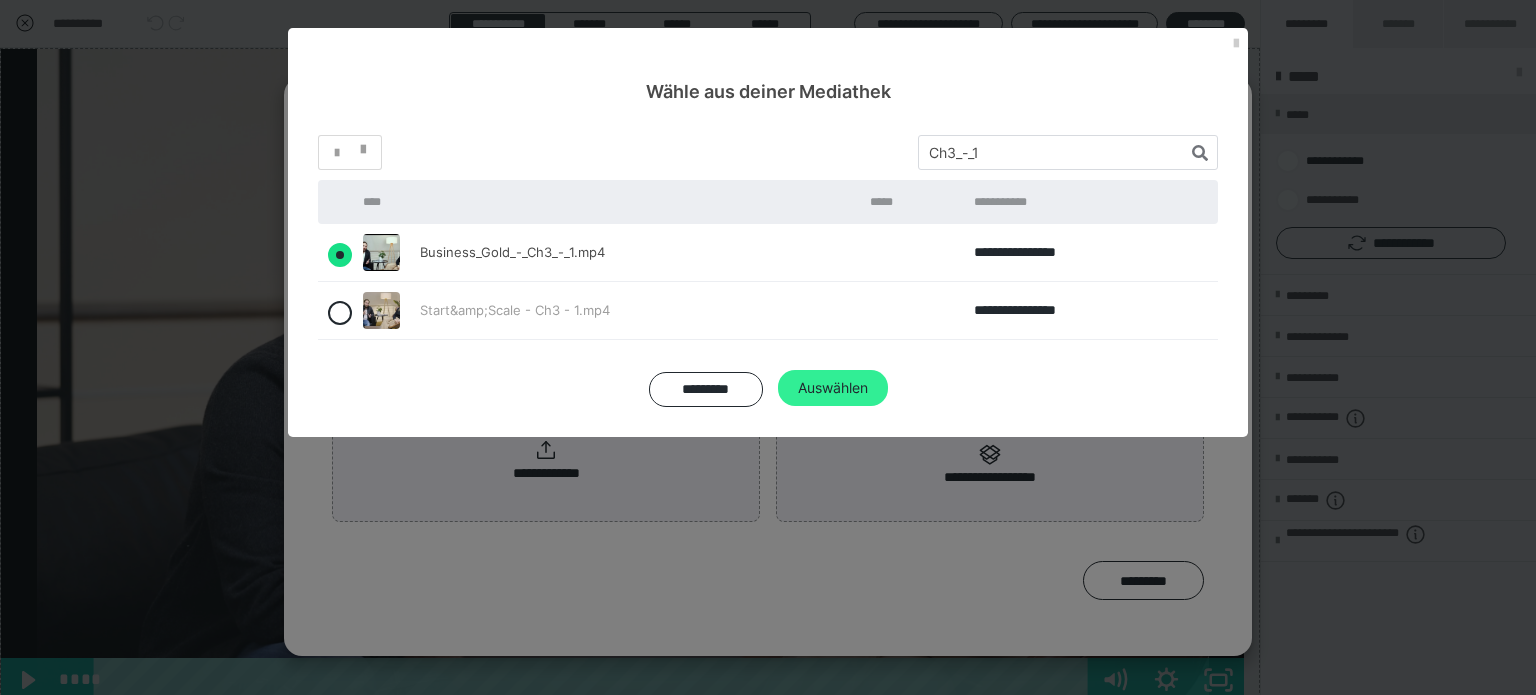 click on "Auswählen" at bounding box center [833, 388] 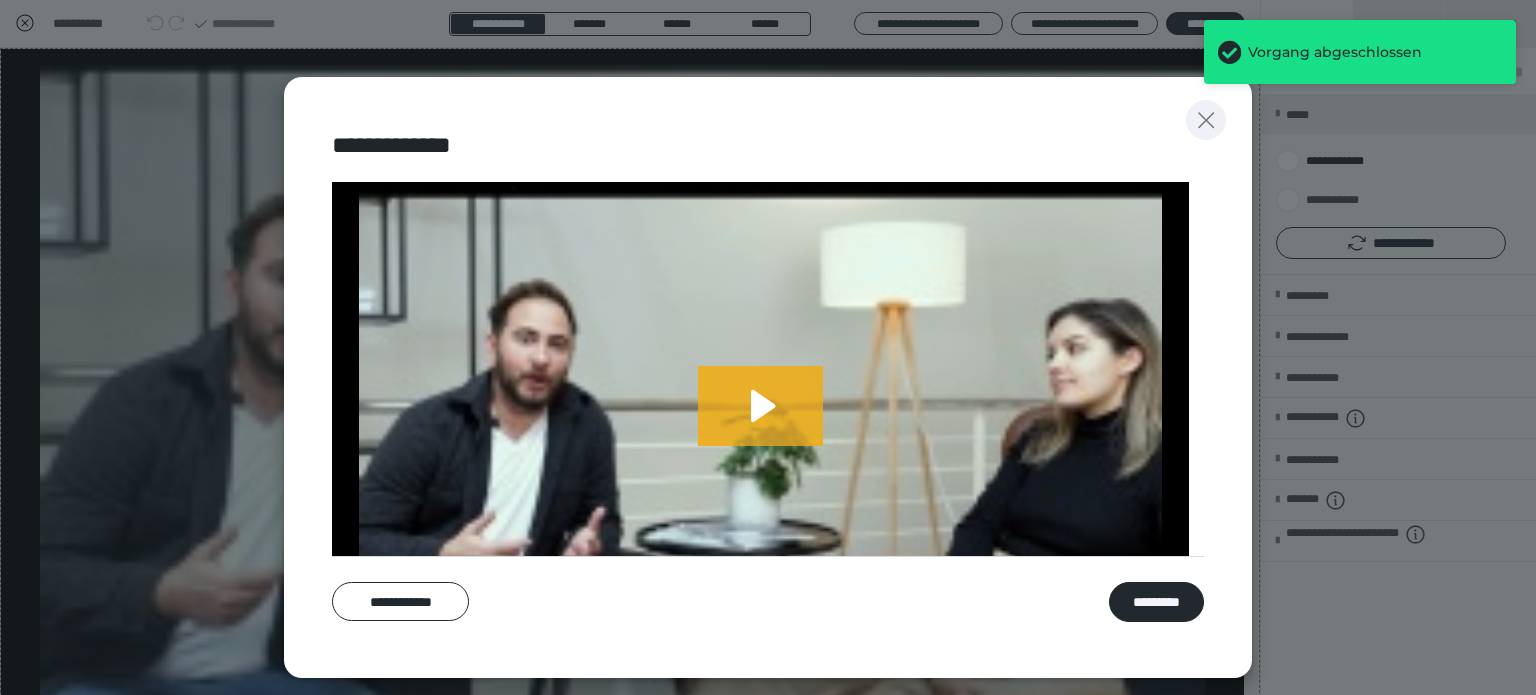click 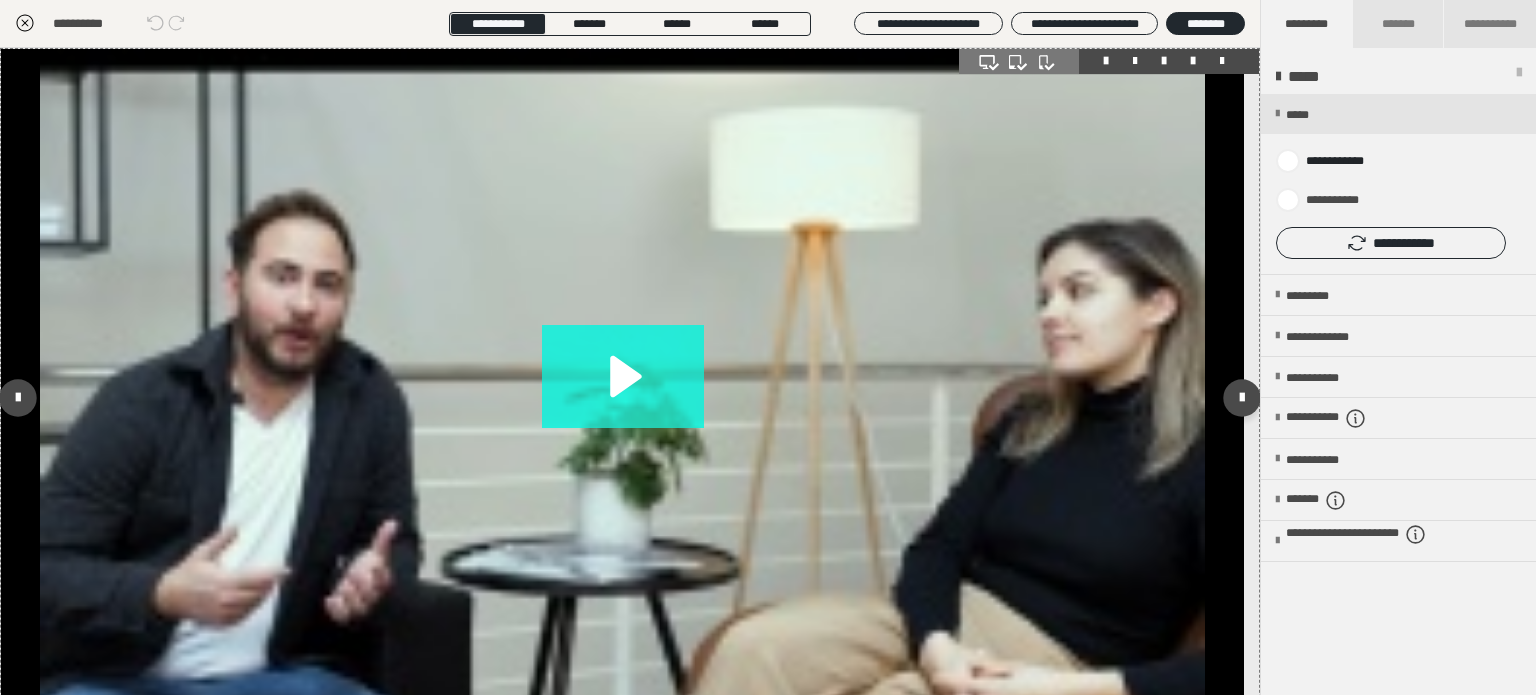 click 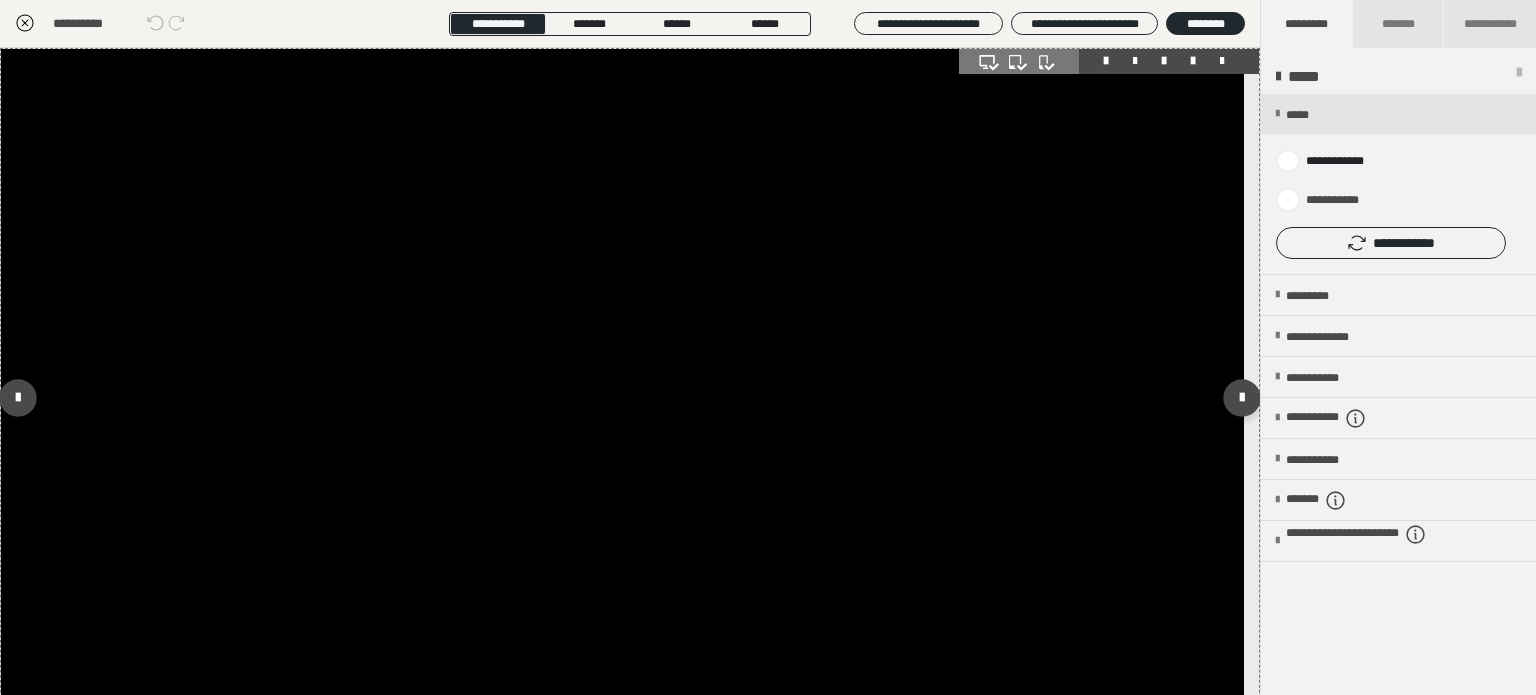 click at bounding box center [622, 398] 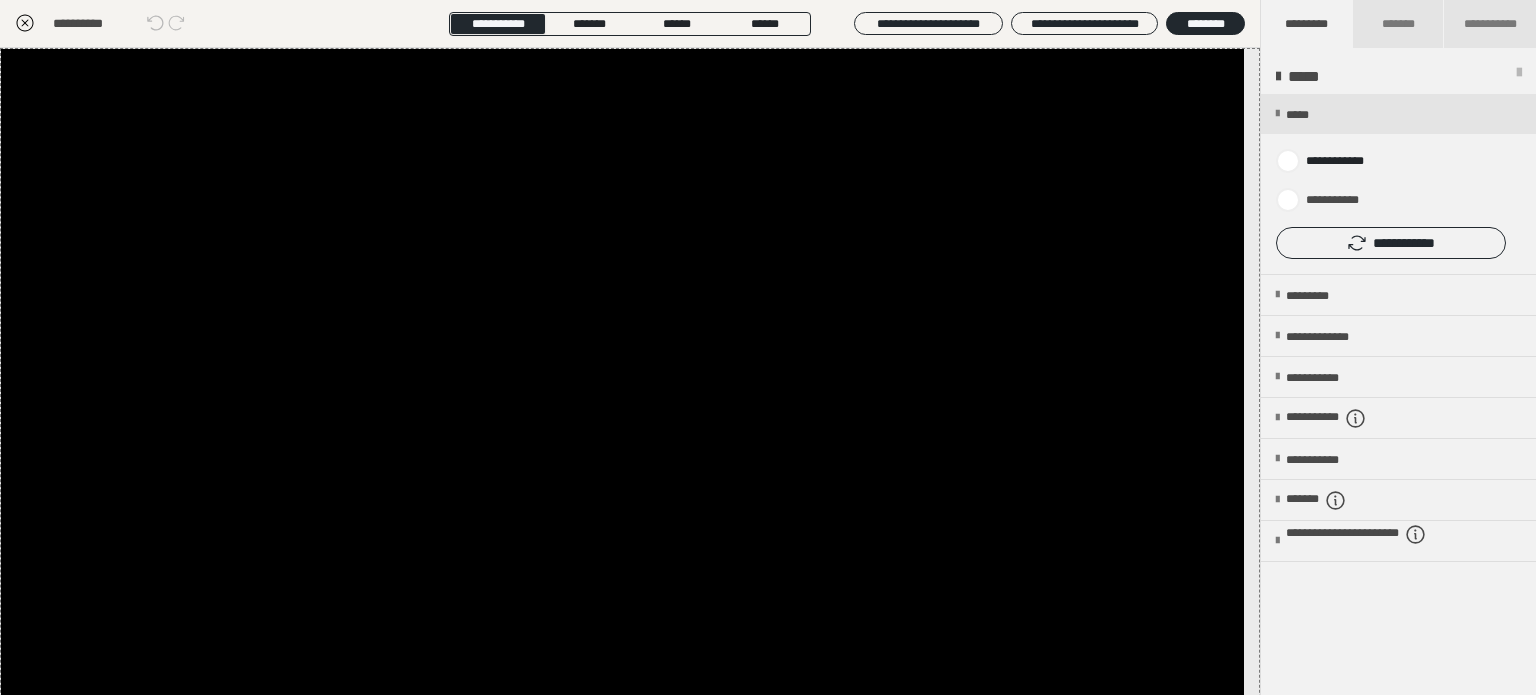 click 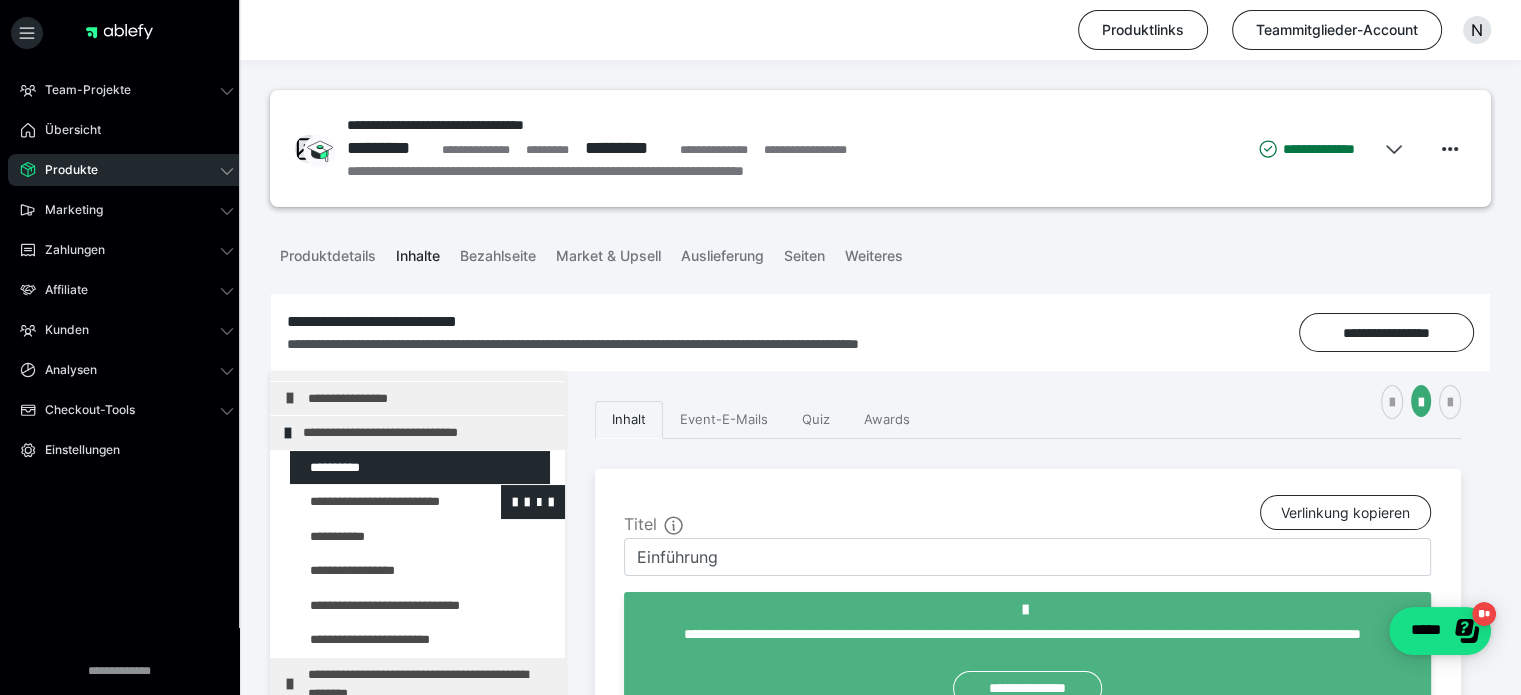 click at bounding box center [375, 502] 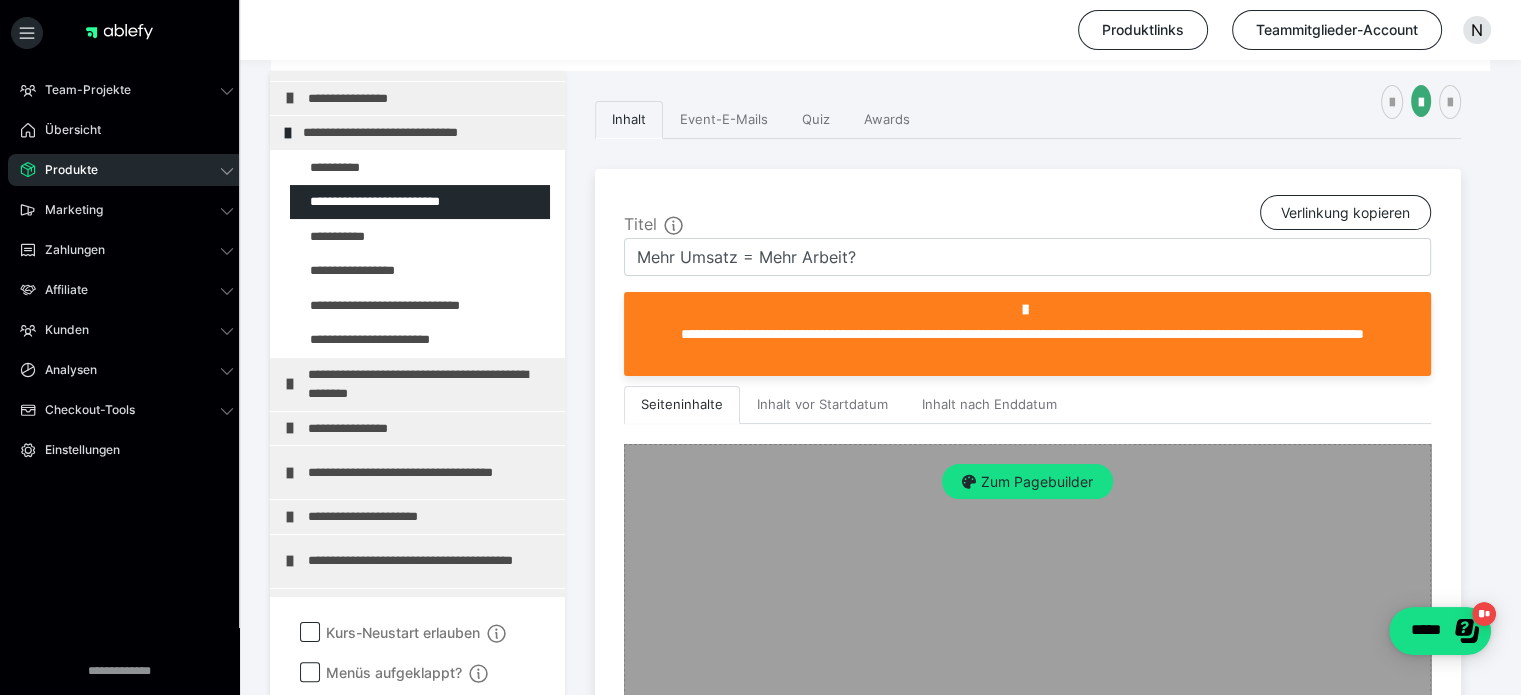 scroll, scrollTop: 400, scrollLeft: 0, axis: vertical 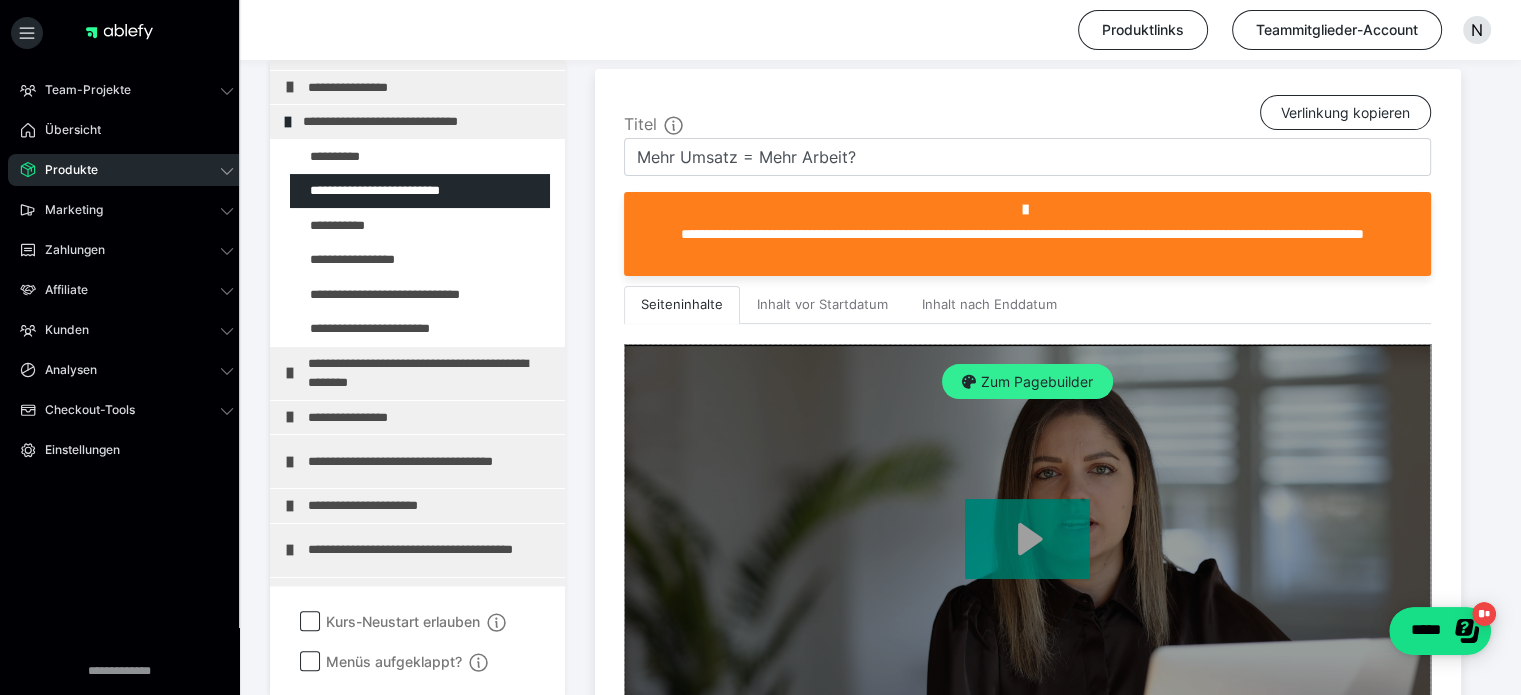 click on "Zum Pagebuilder" at bounding box center [1027, 382] 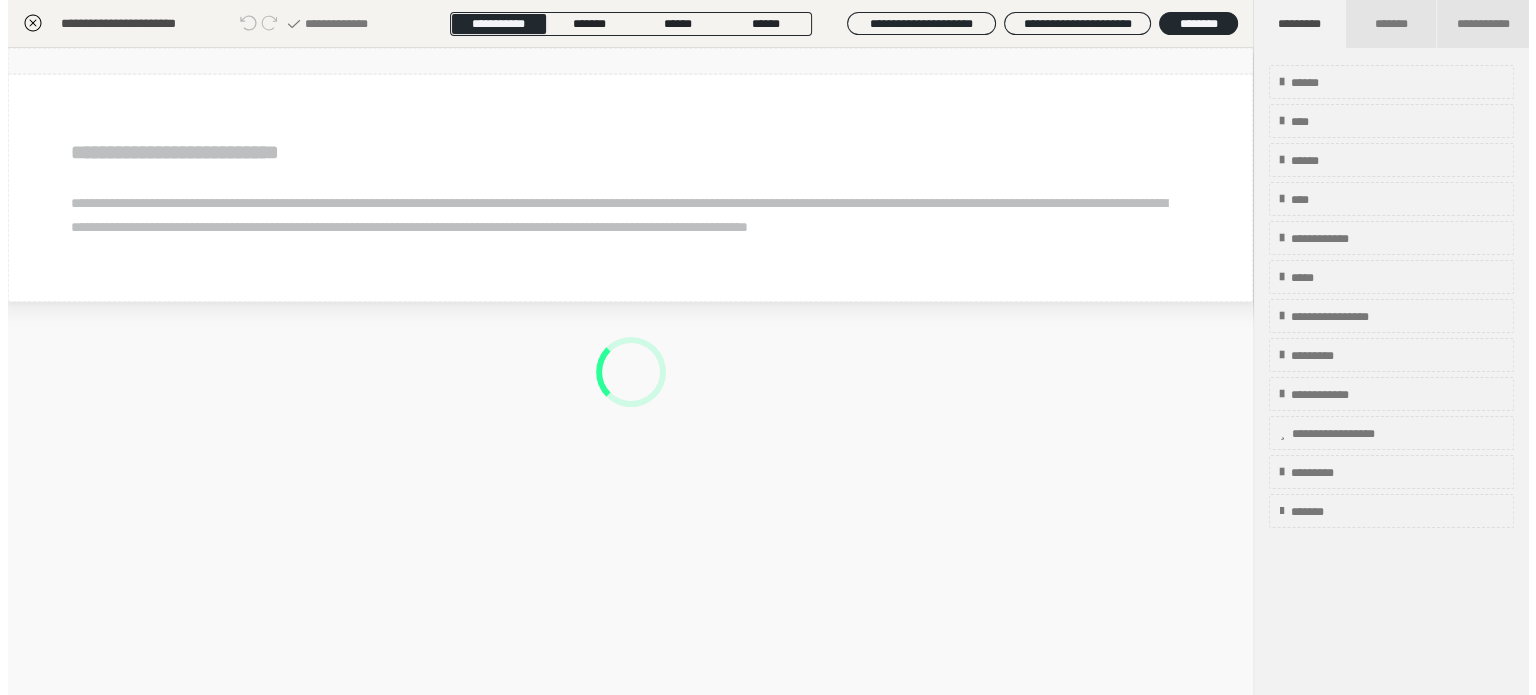 scroll, scrollTop: 311, scrollLeft: 0, axis: vertical 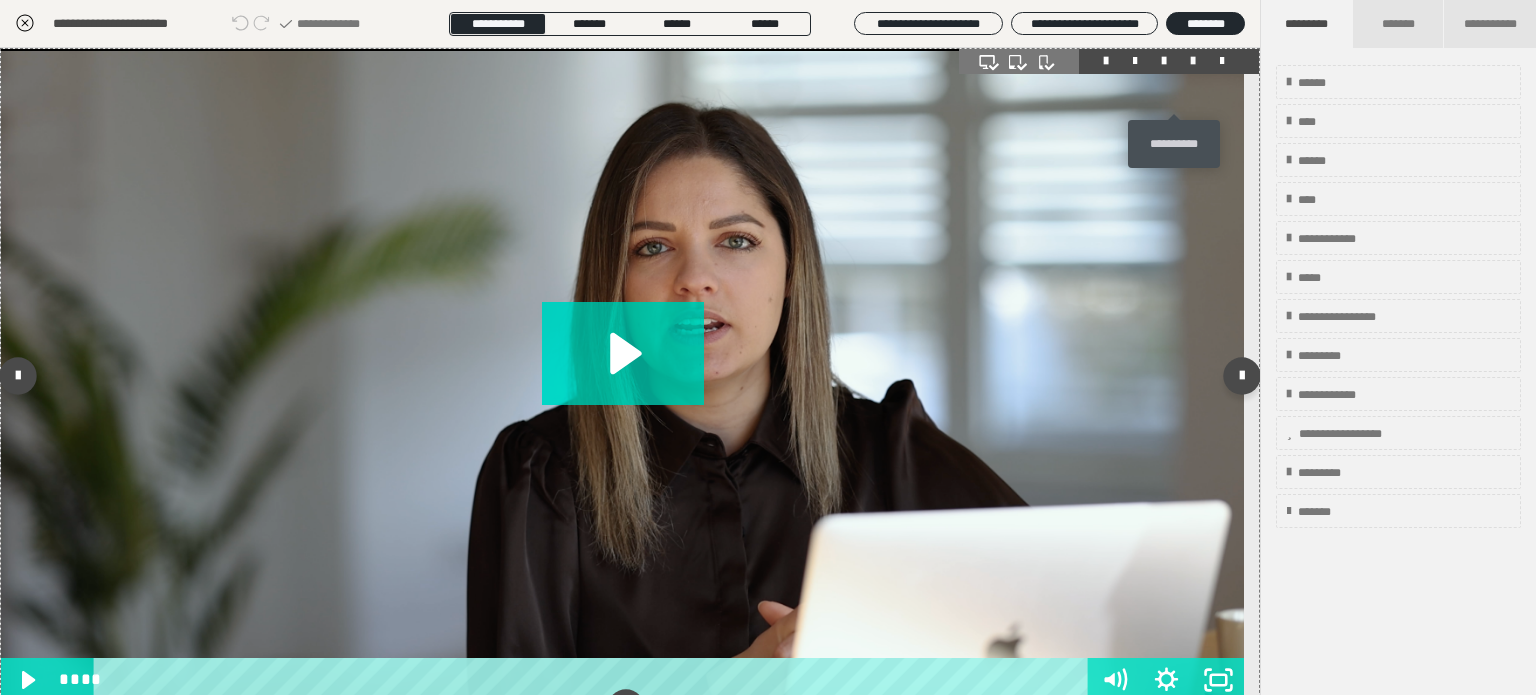 click at bounding box center [1193, 61] 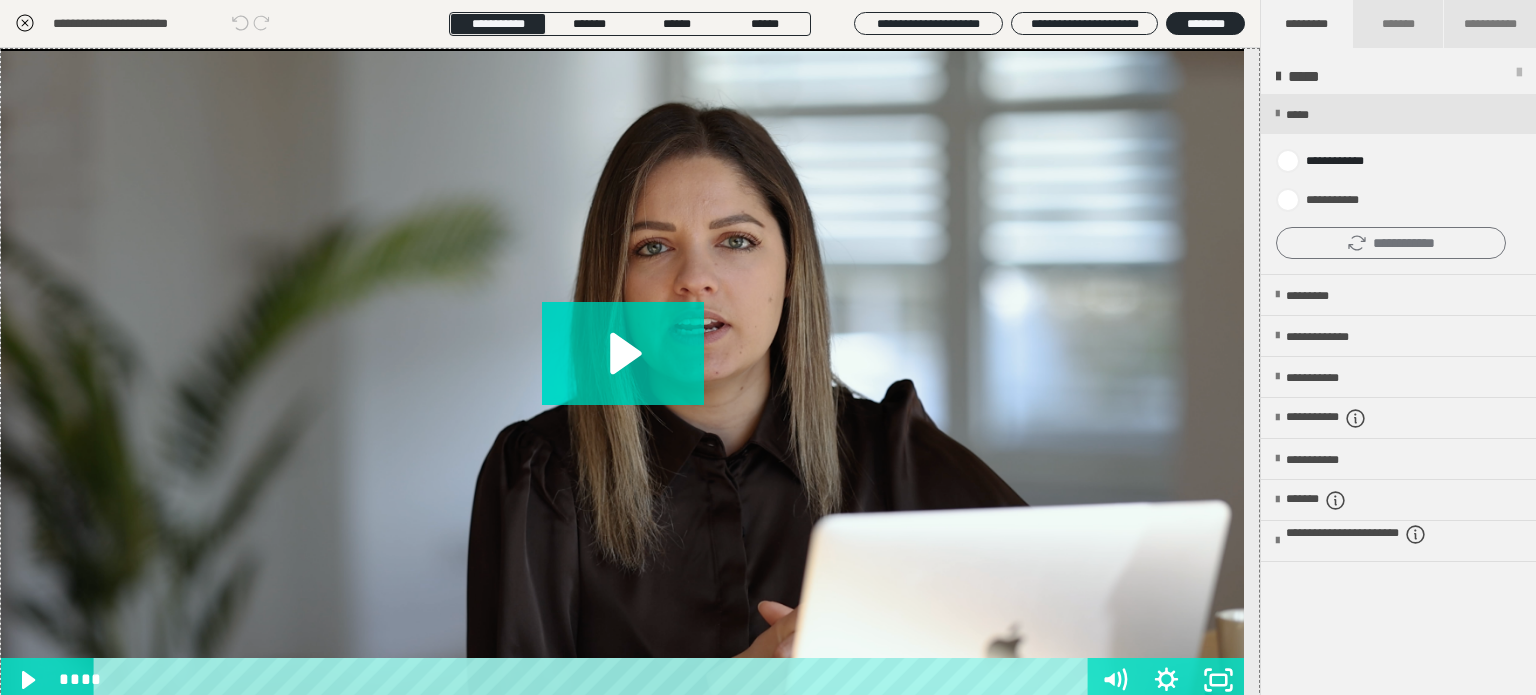click on "**********" at bounding box center [1391, 243] 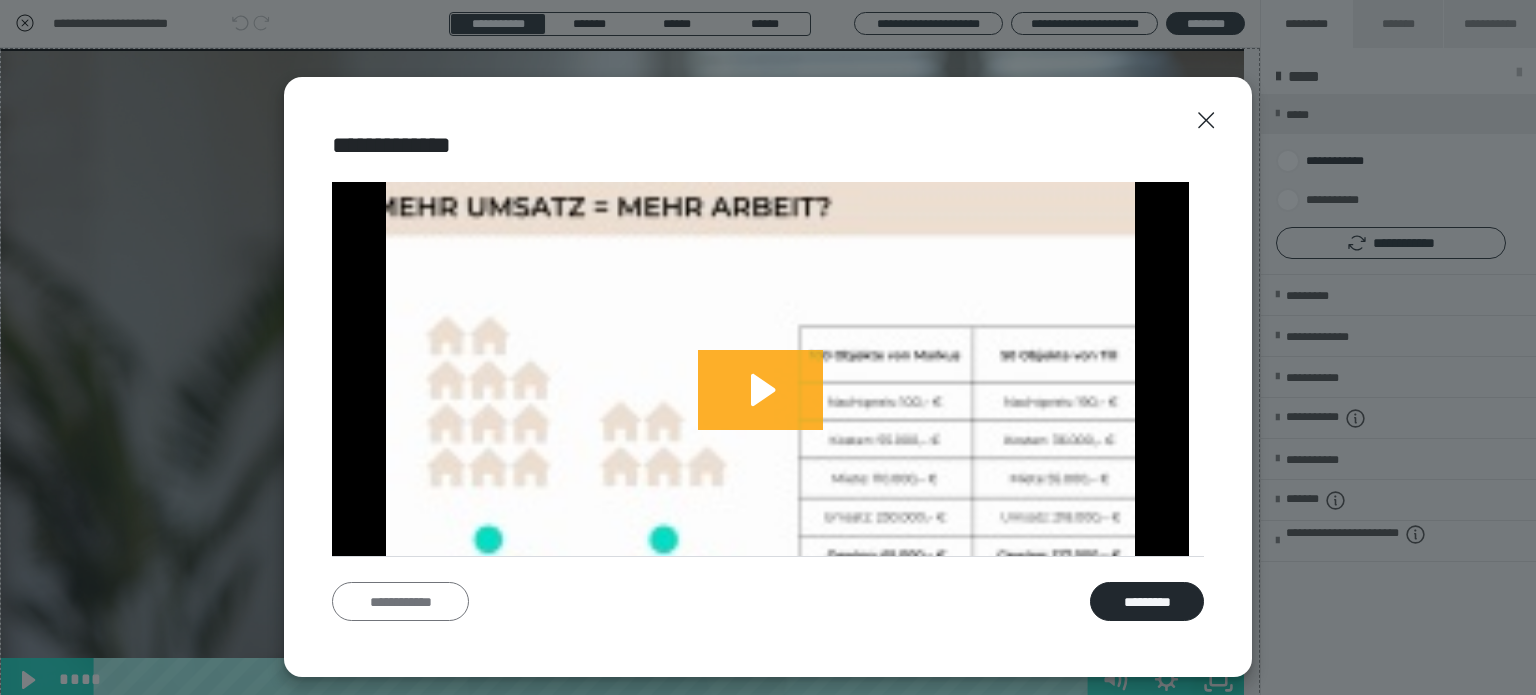 click on "**********" at bounding box center [400, 602] 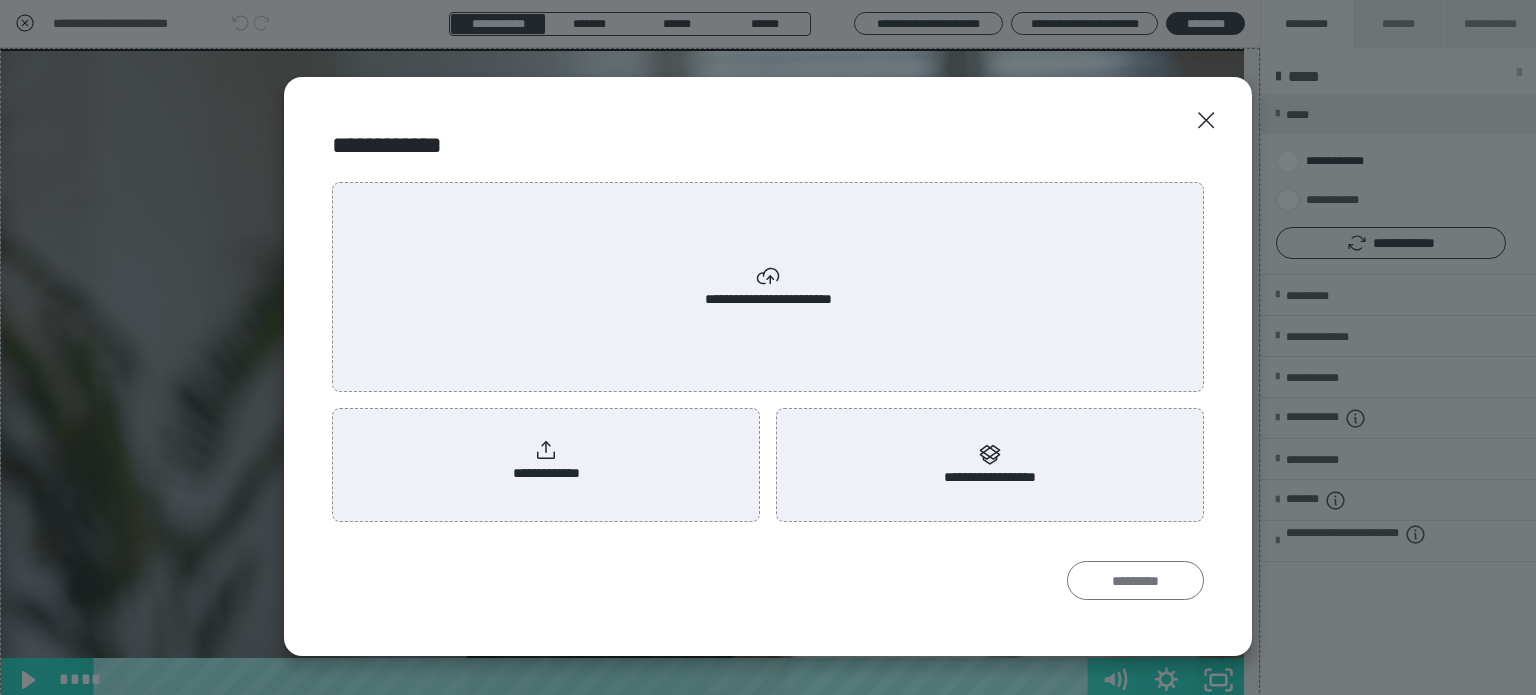 scroll, scrollTop: 0, scrollLeft: 0, axis: both 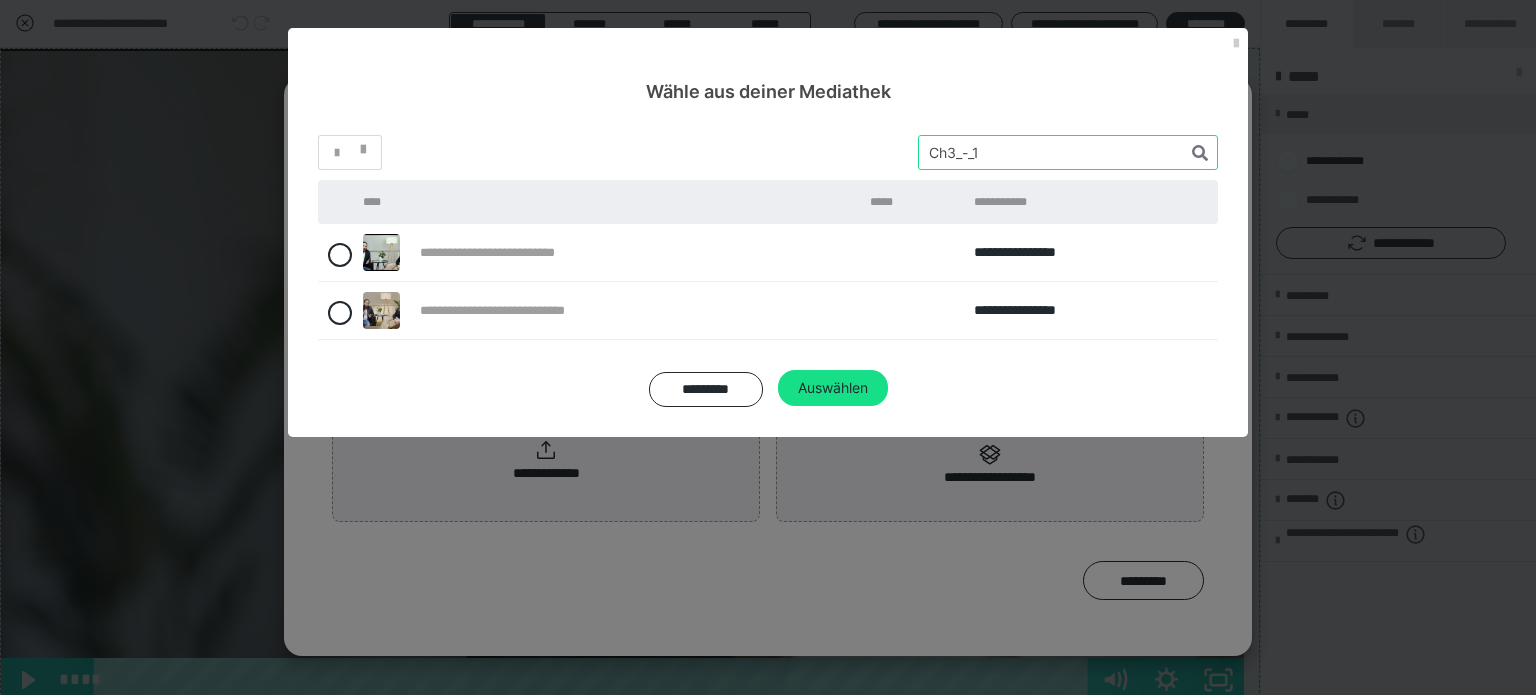 drag, startPoint x: 934, startPoint y: 155, endPoint x: 713, endPoint y: 144, distance: 221.27359 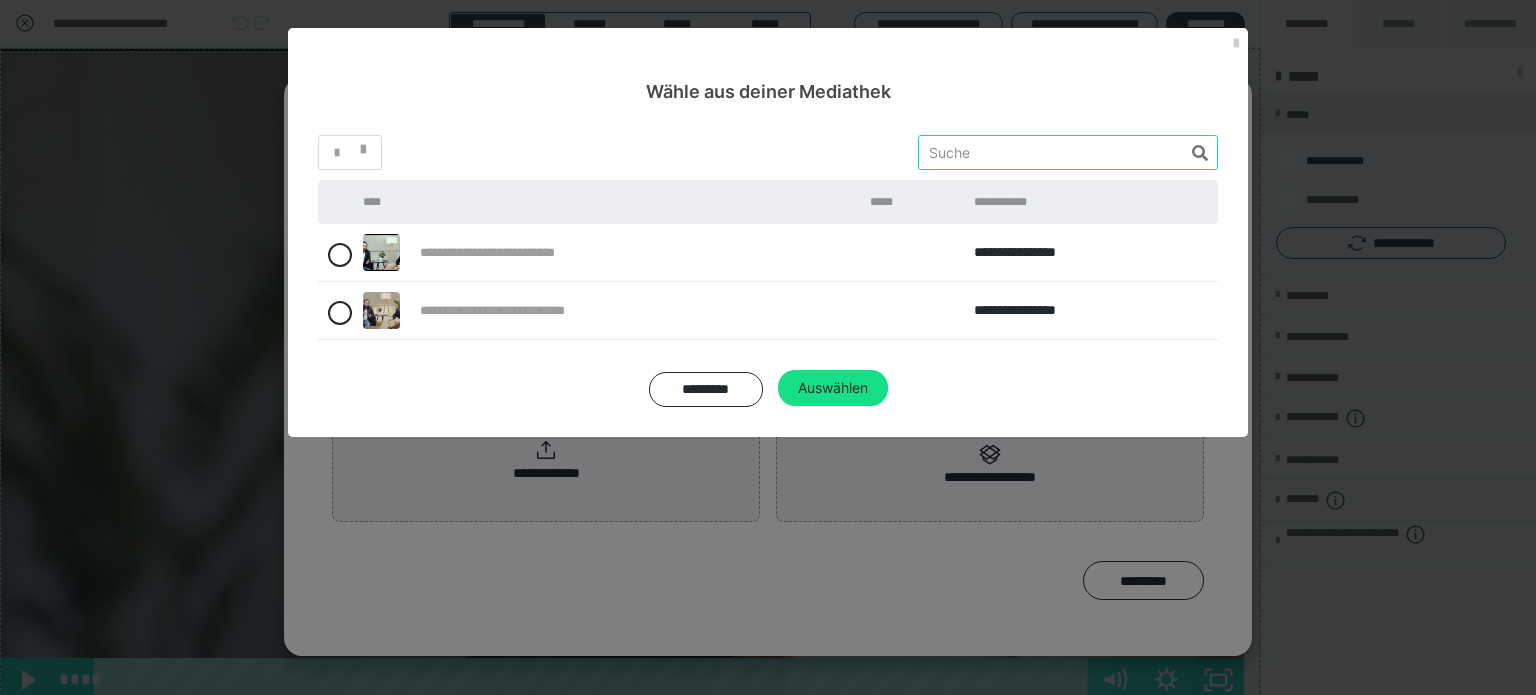 paste on "Ch3_-_2" 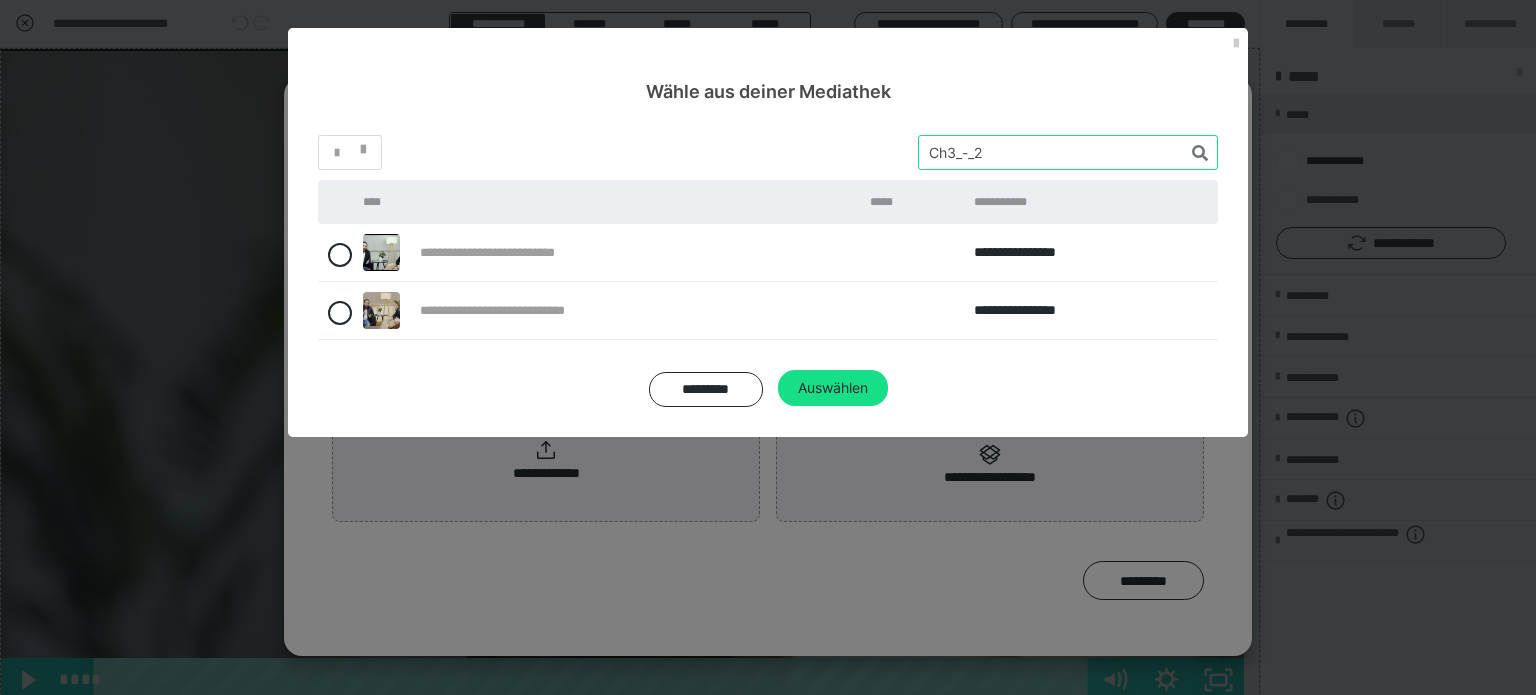 type on "Ch3_-_2" 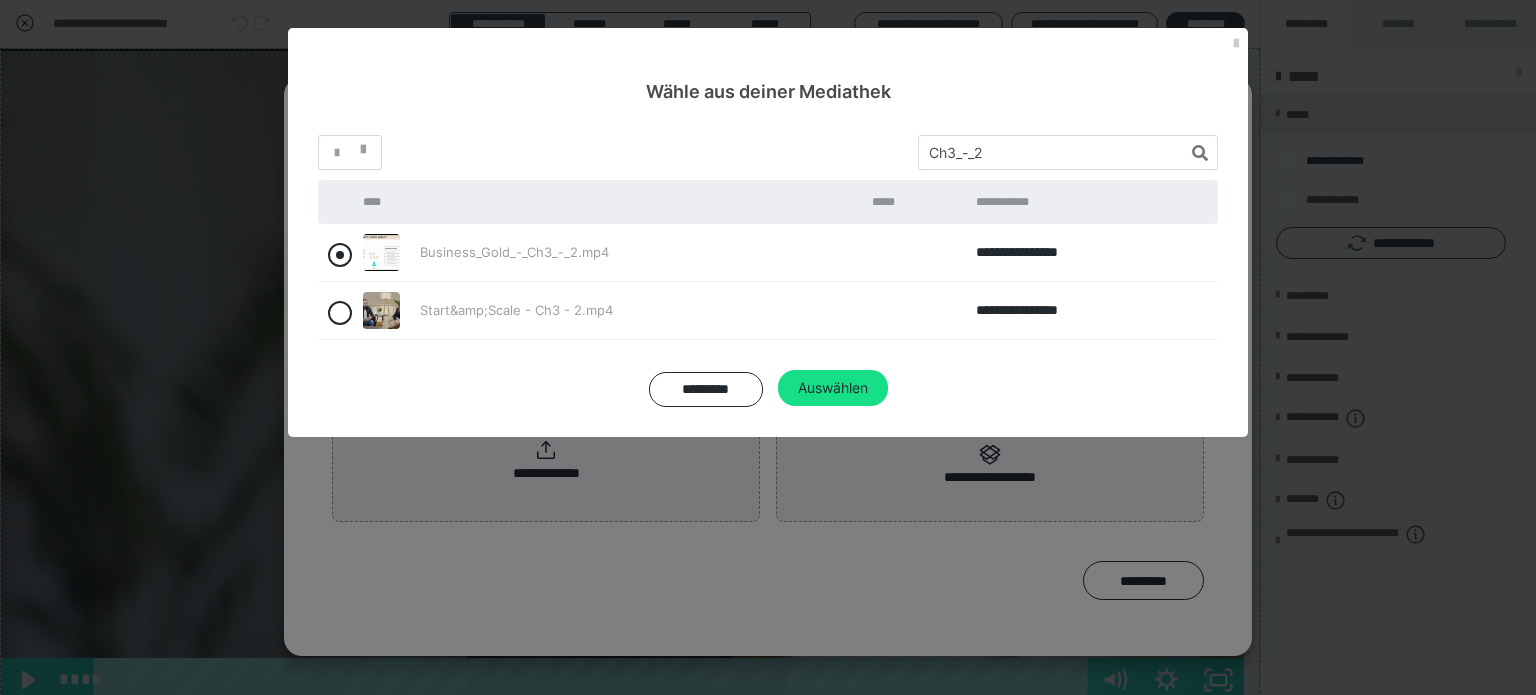 click at bounding box center [340, 255] 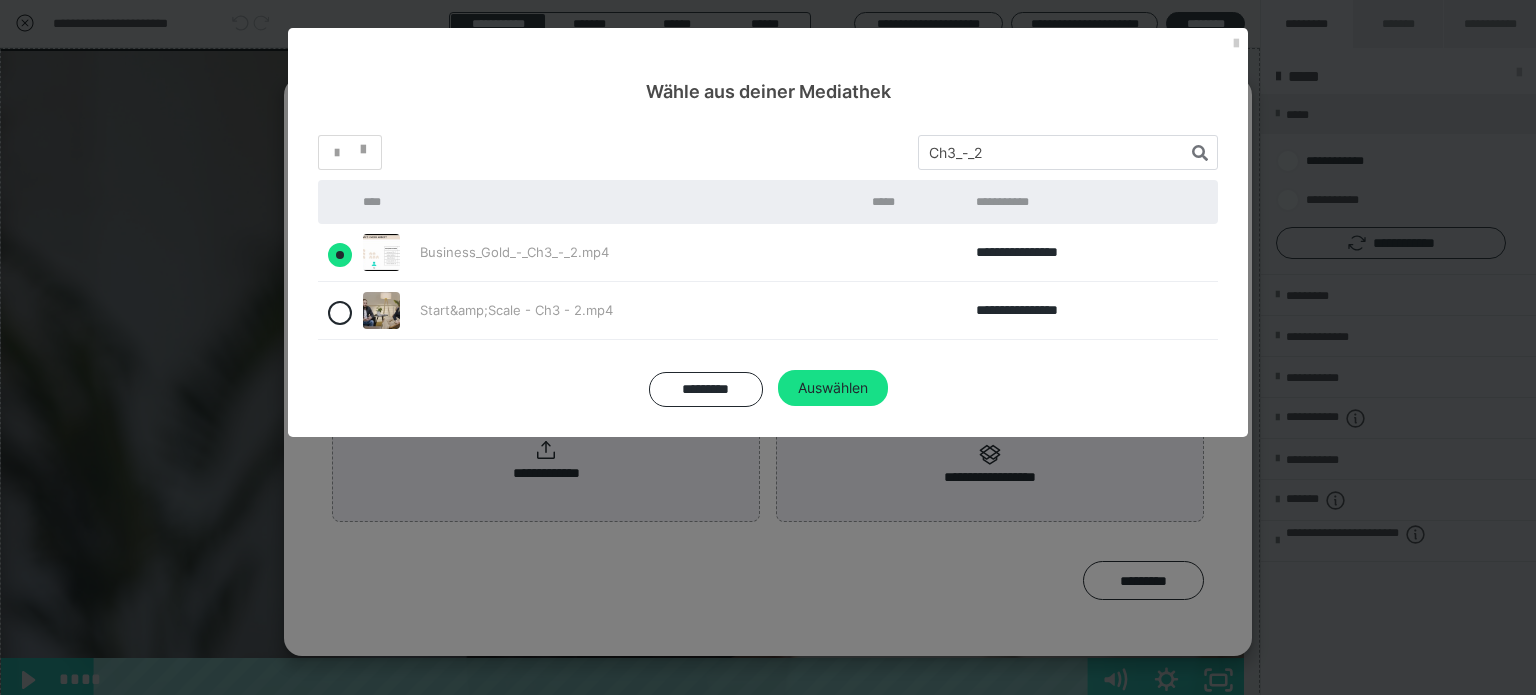 radio on "true" 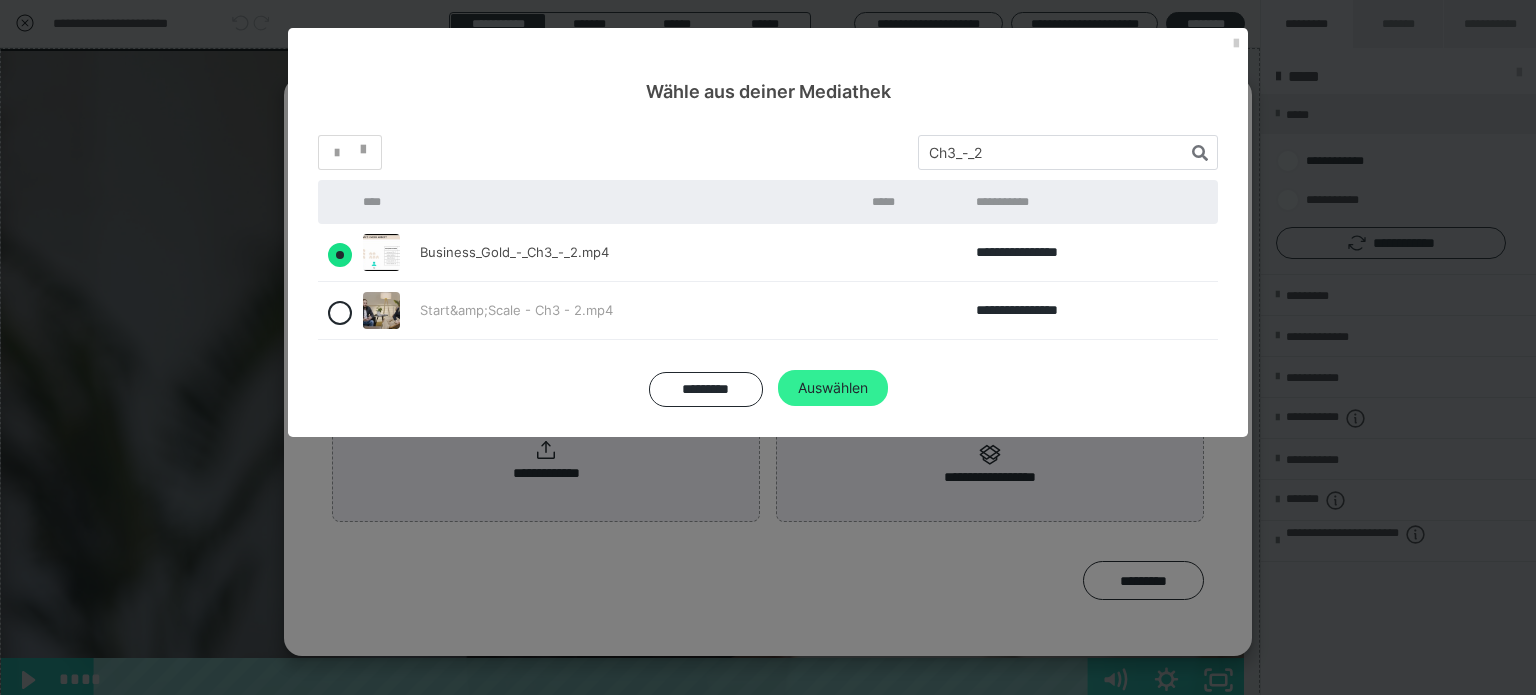 click on "Auswählen" at bounding box center (833, 388) 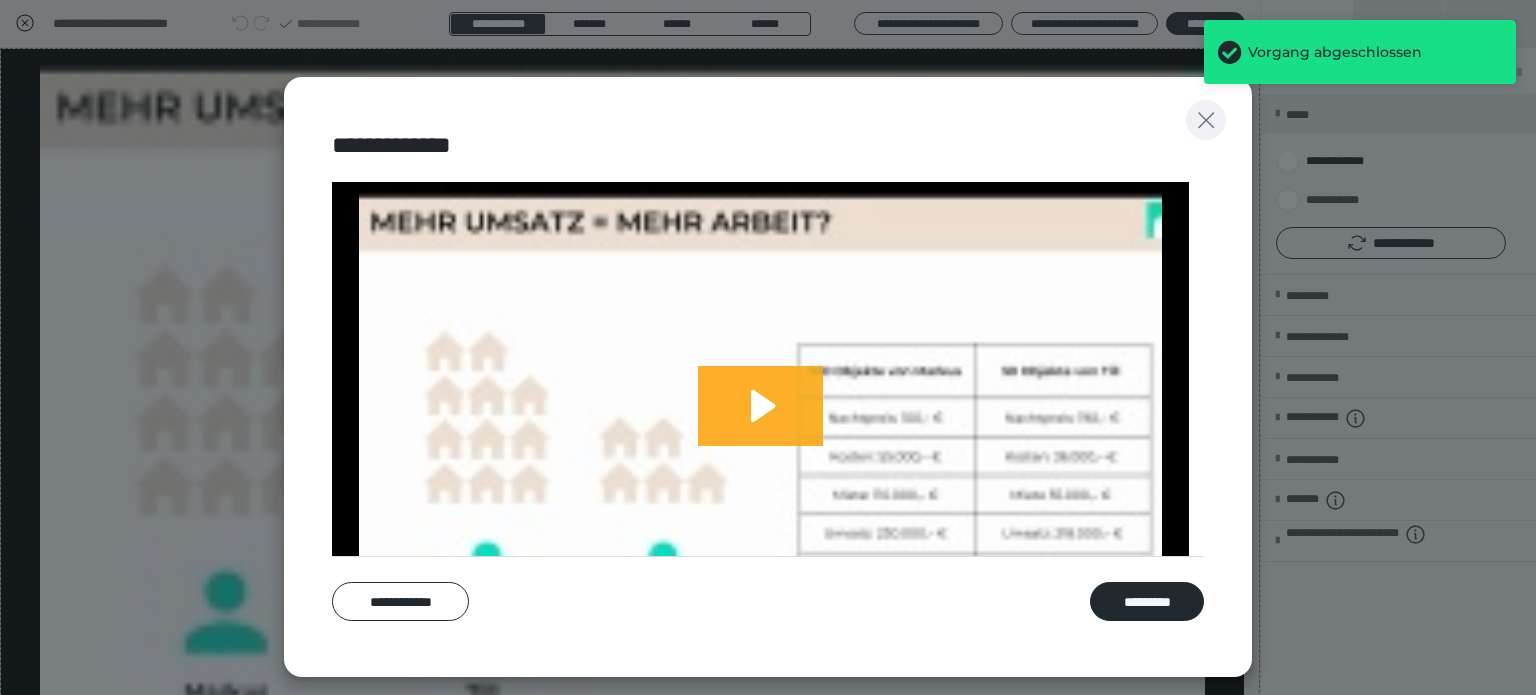 click 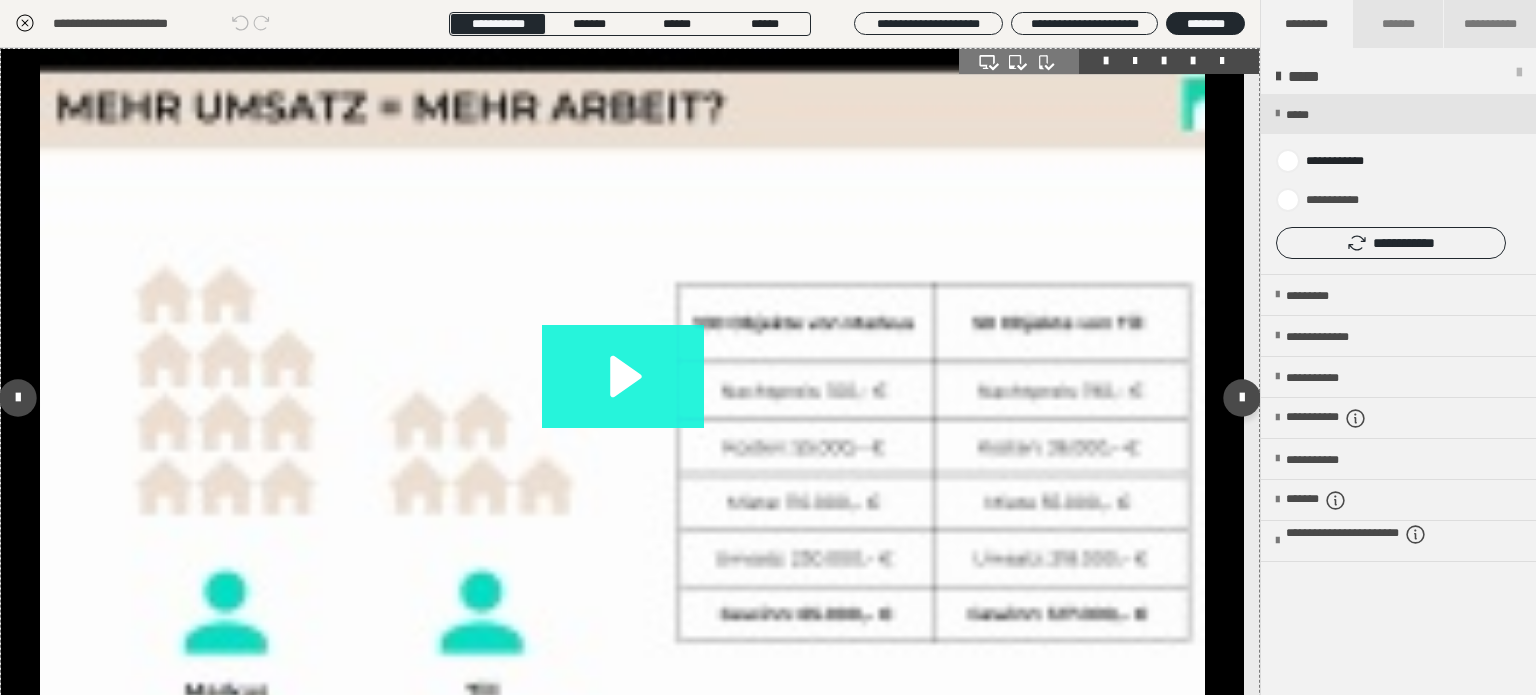 click 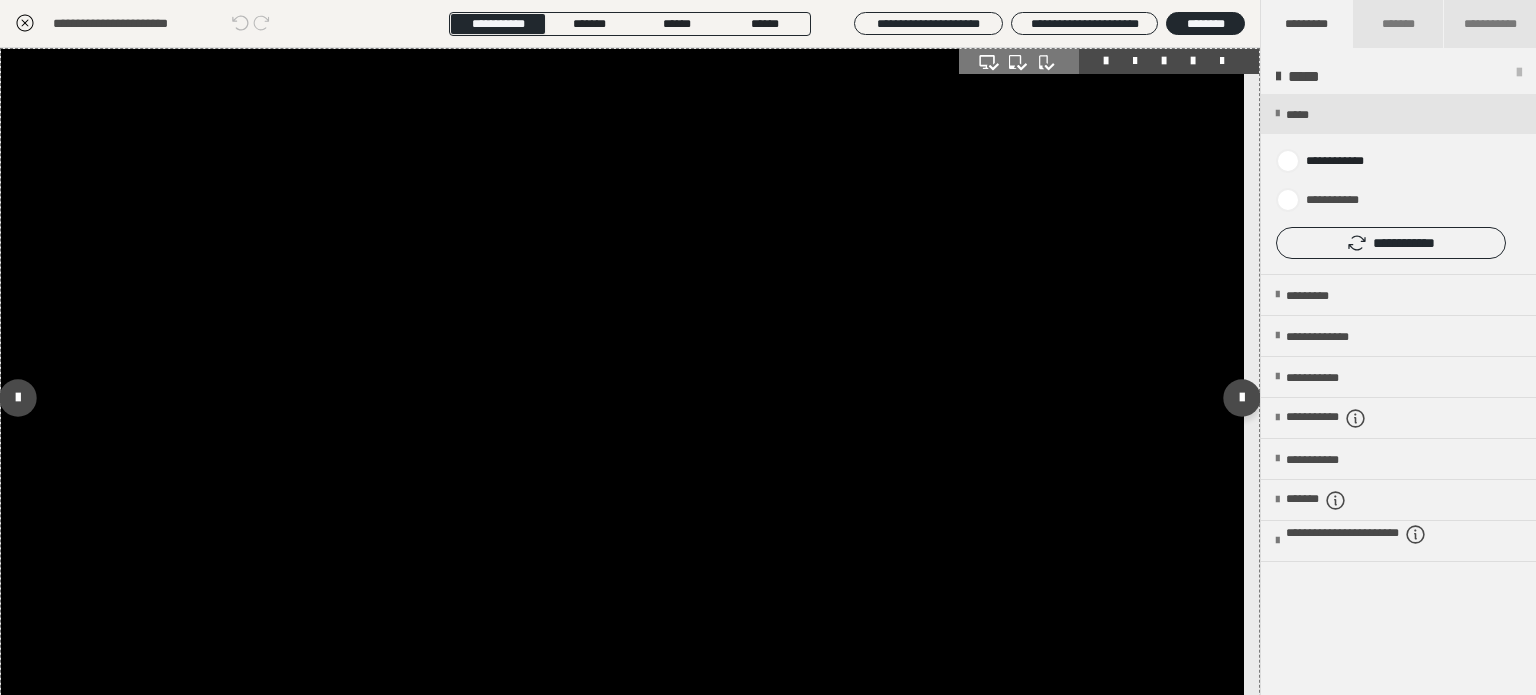 click at bounding box center (622, 398) 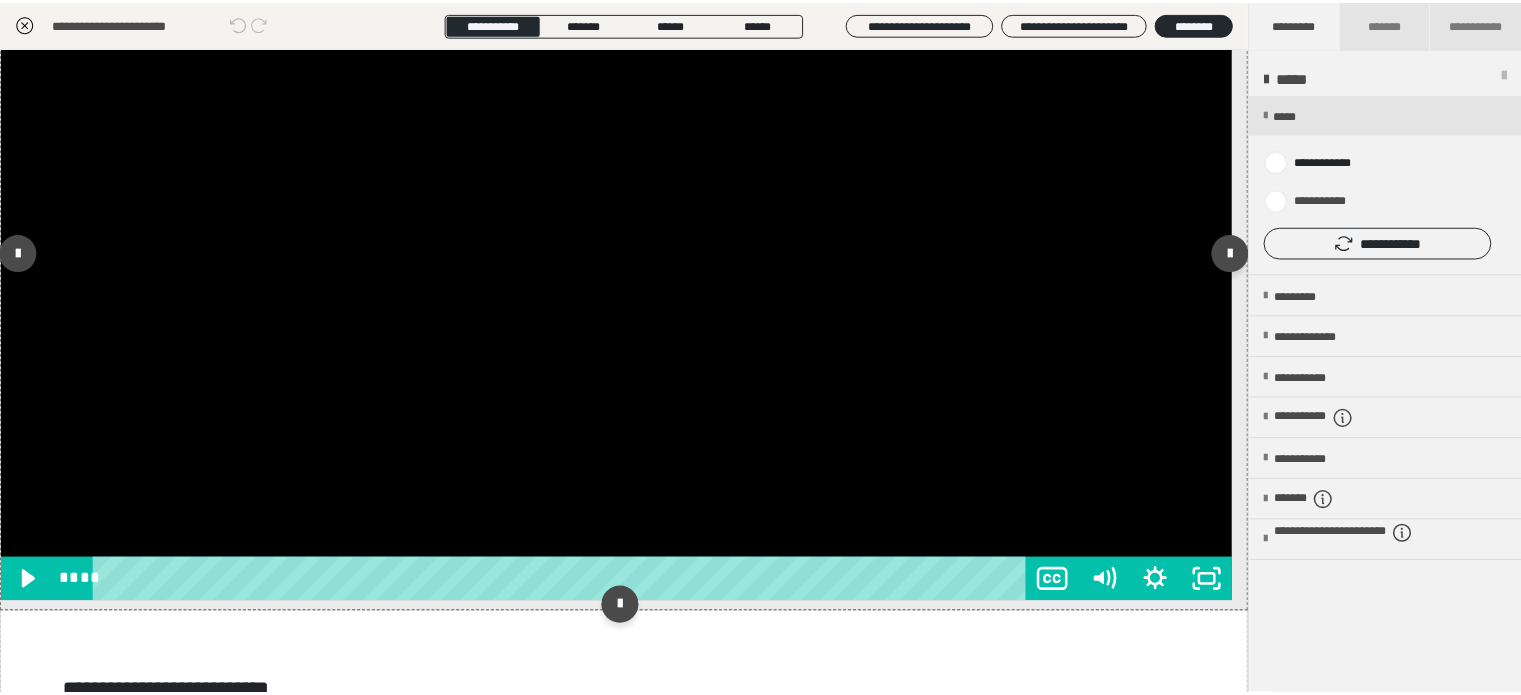 scroll, scrollTop: 200, scrollLeft: 0, axis: vertical 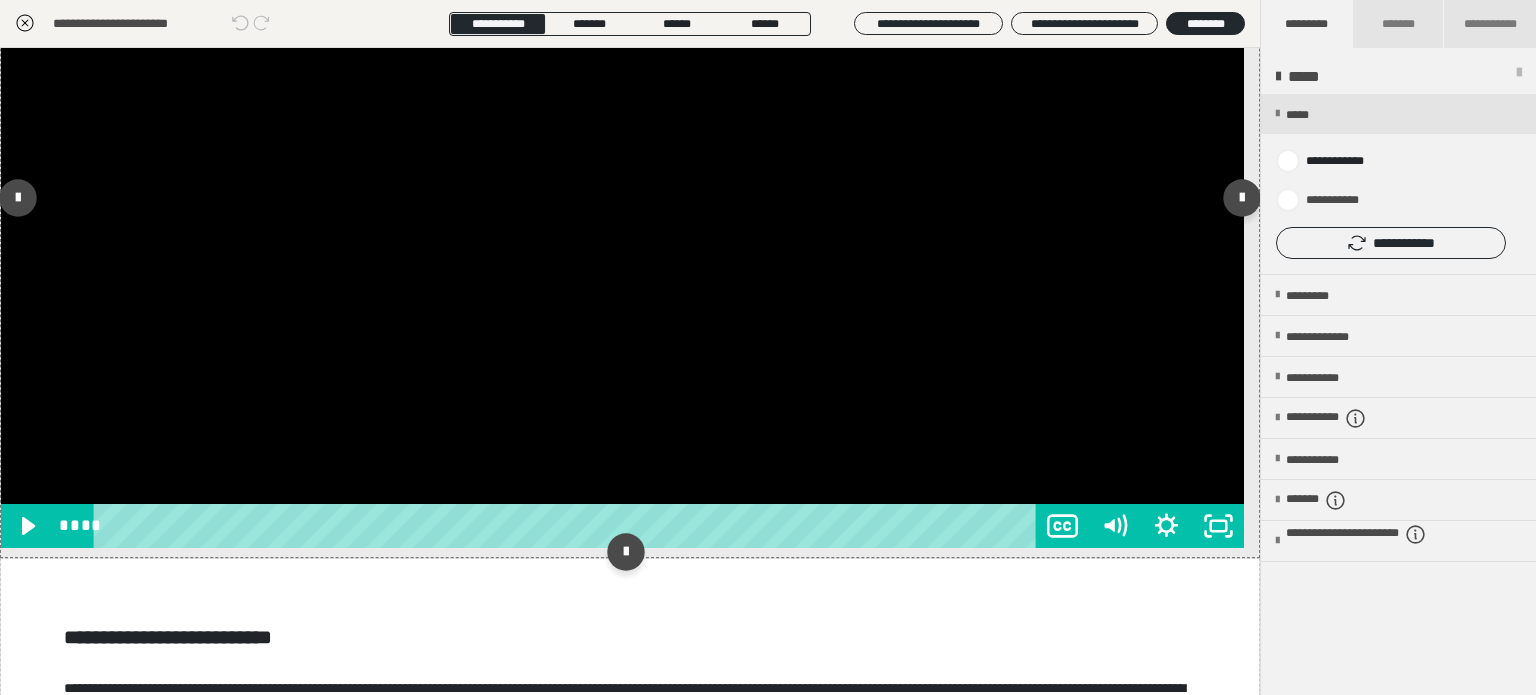 drag, startPoint x: 127, startPoint y: 520, endPoint x: 0, endPoint y: 528, distance: 127.25172 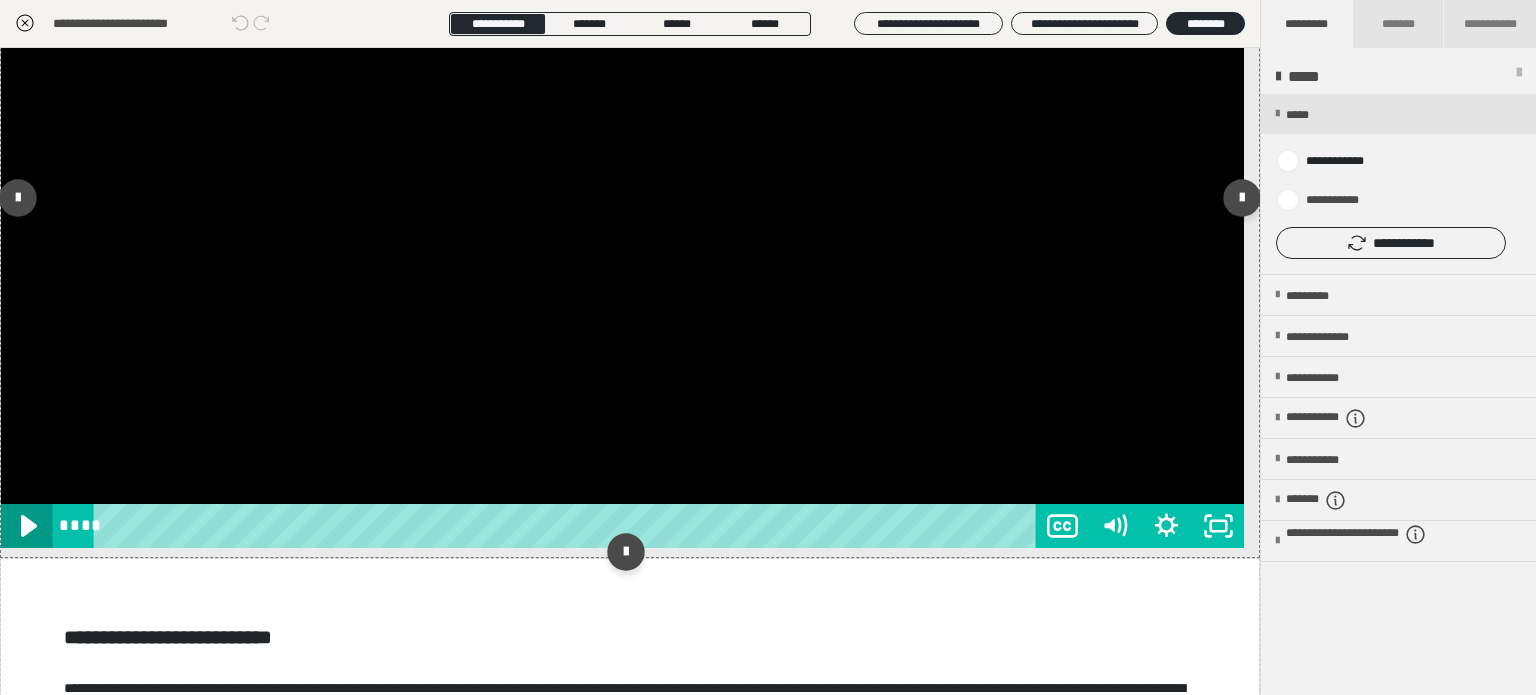 click 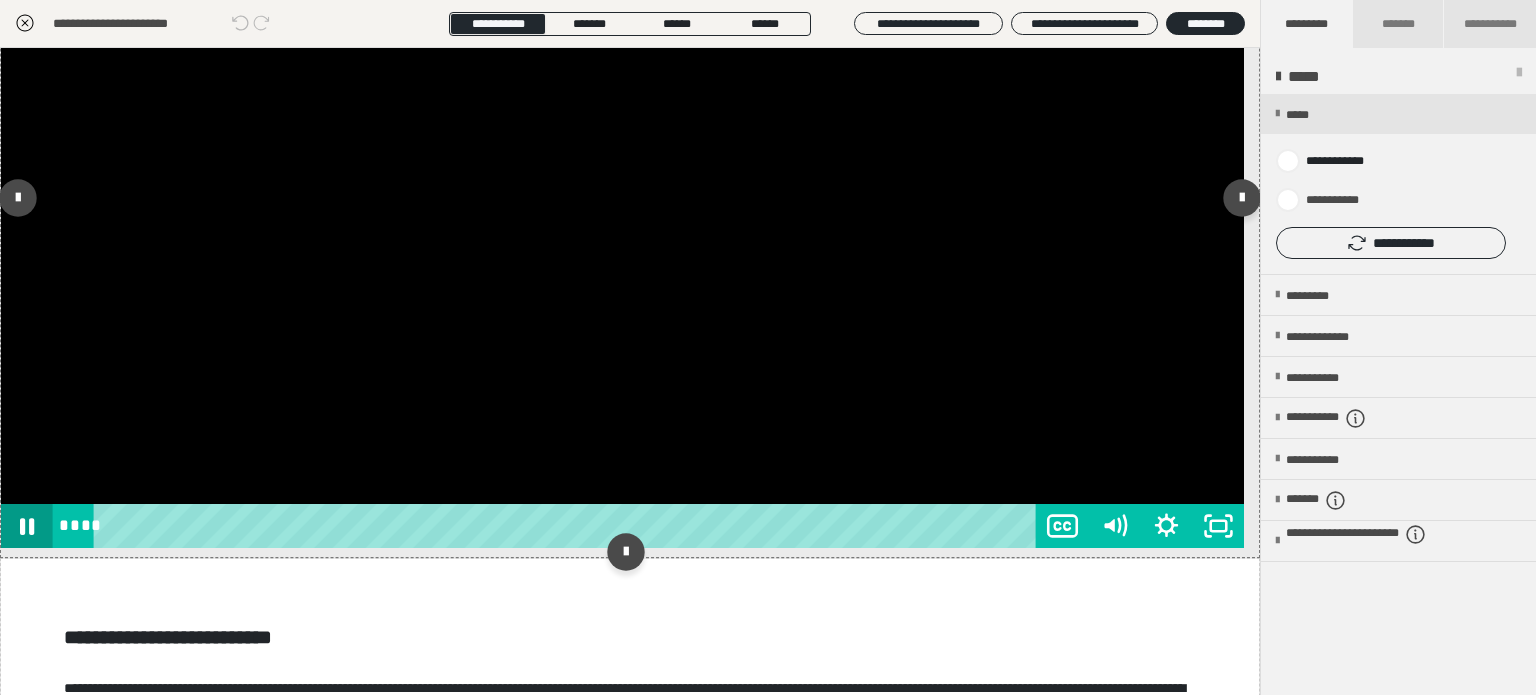 click 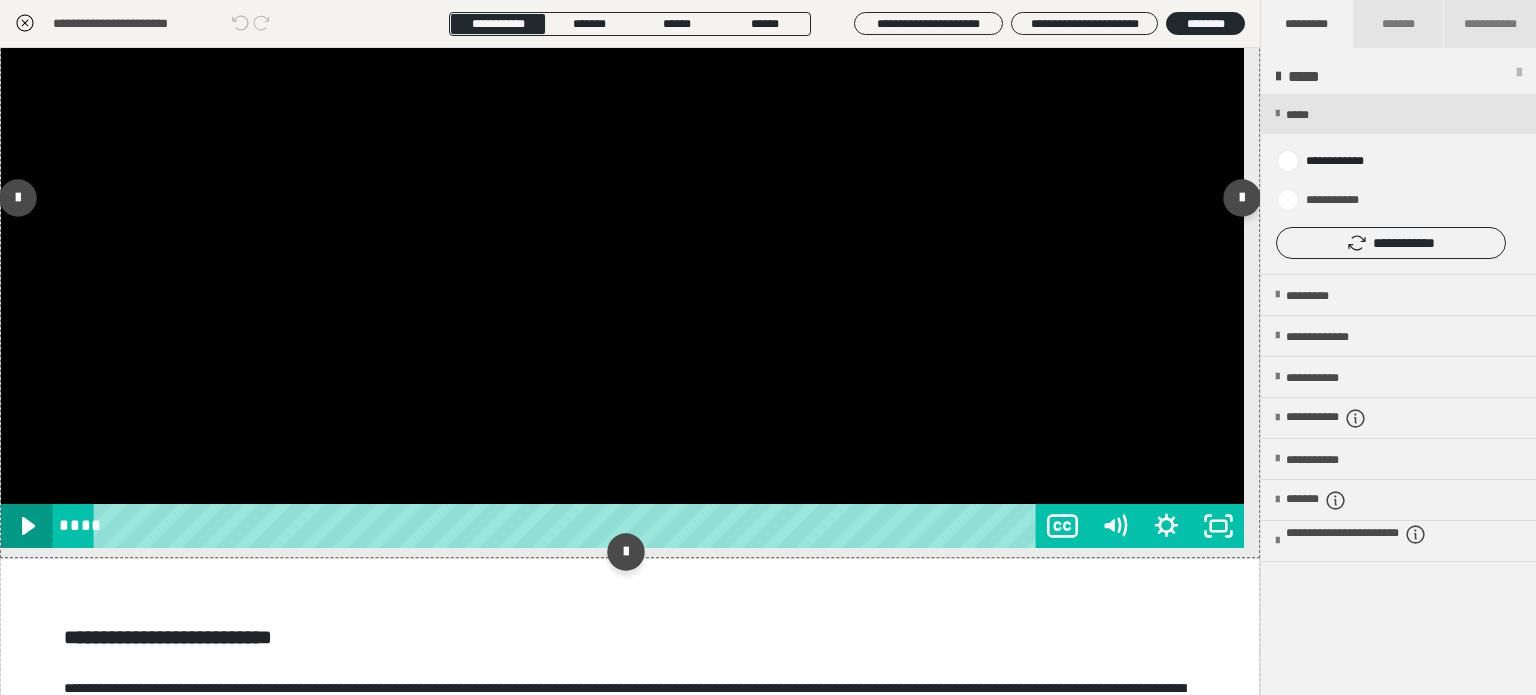 drag, startPoint x: 128, startPoint y: 525, endPoint x: 25, endPoint y: 527, distance: 103.01942 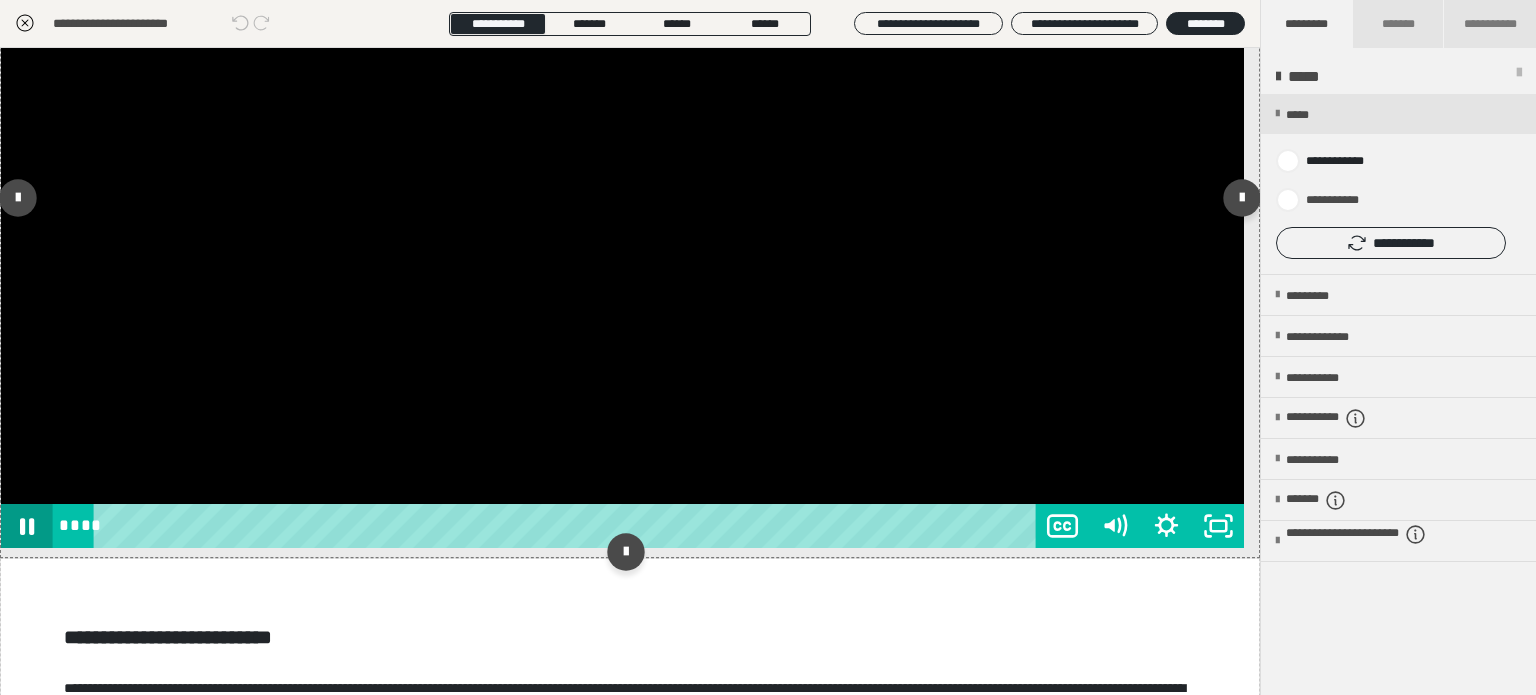 click 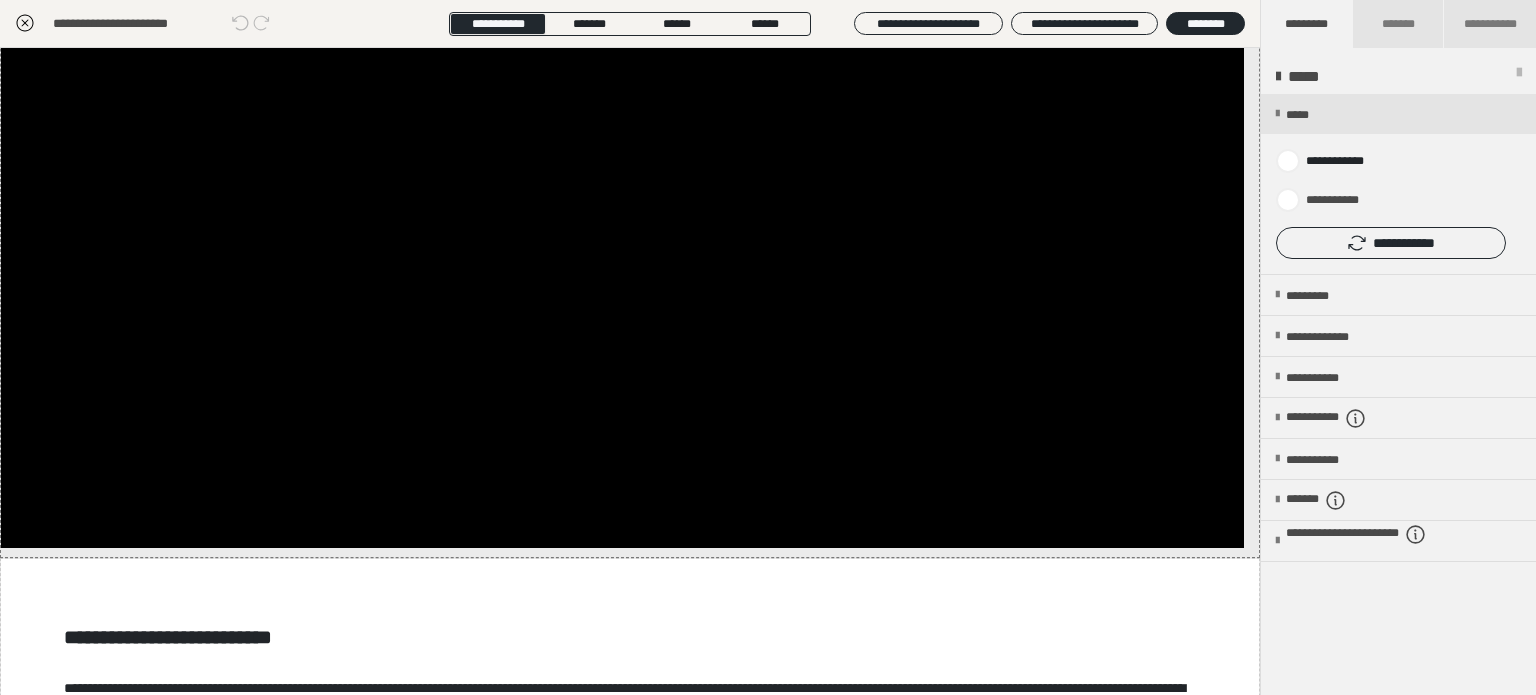 click 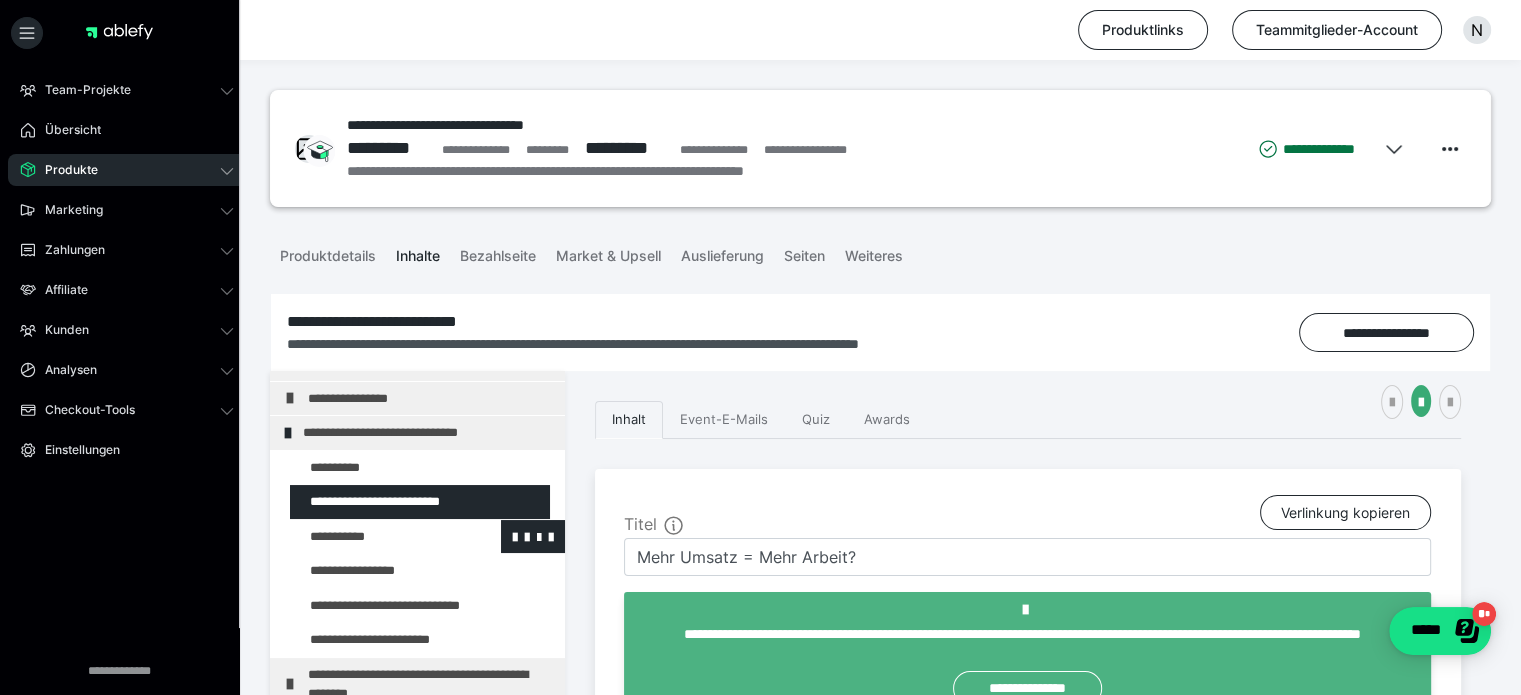 click at bounding box center [375, 537] 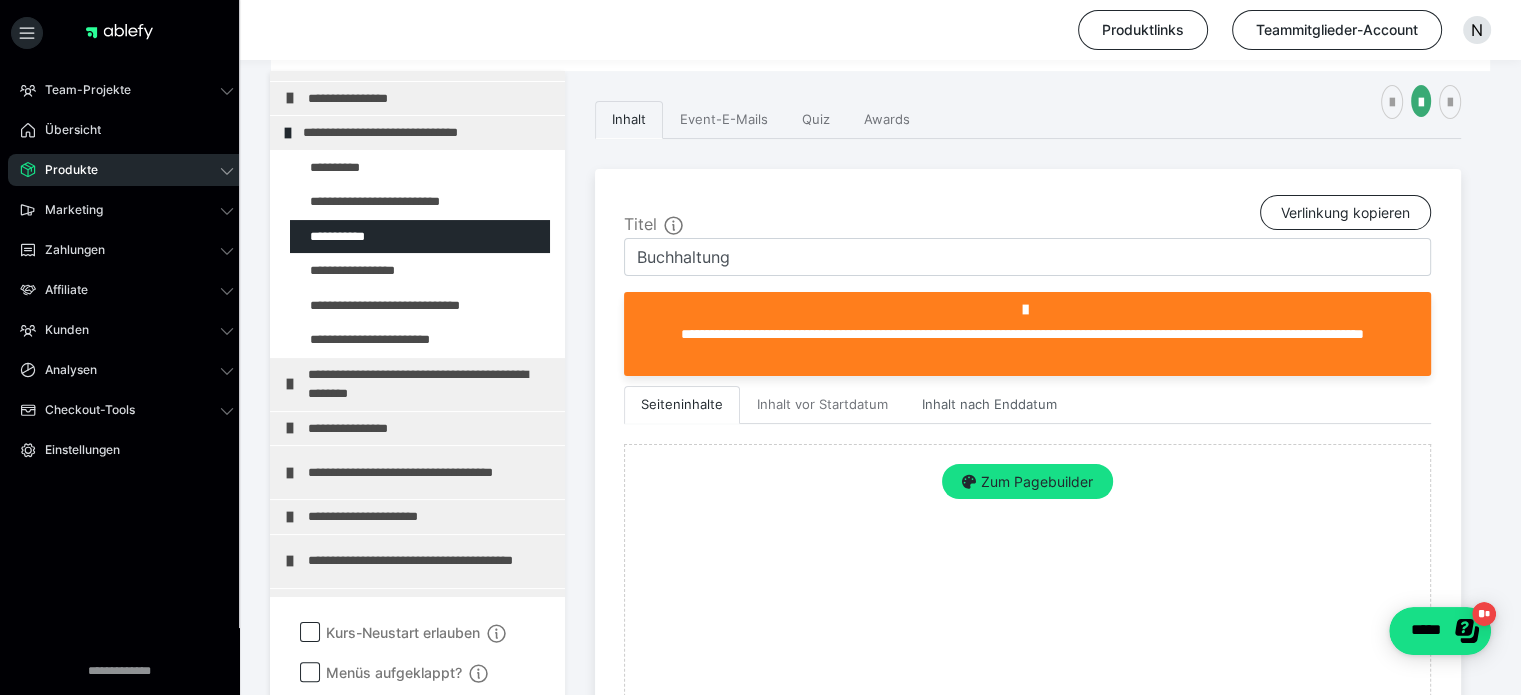 scroll, scrollTop: 400, scrollLeft: 0, axis: vertical 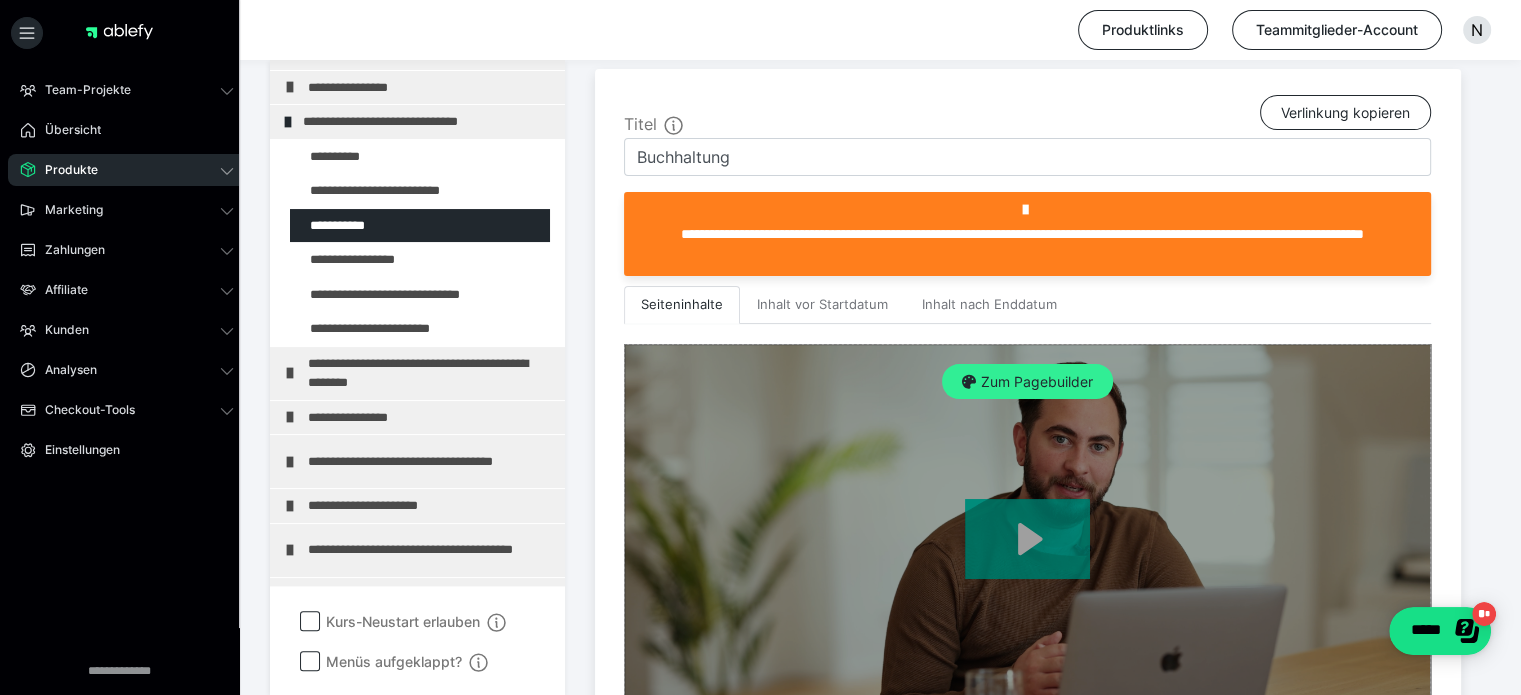click on "Zum Pagebuilder" at bounding box center (1027, 382) 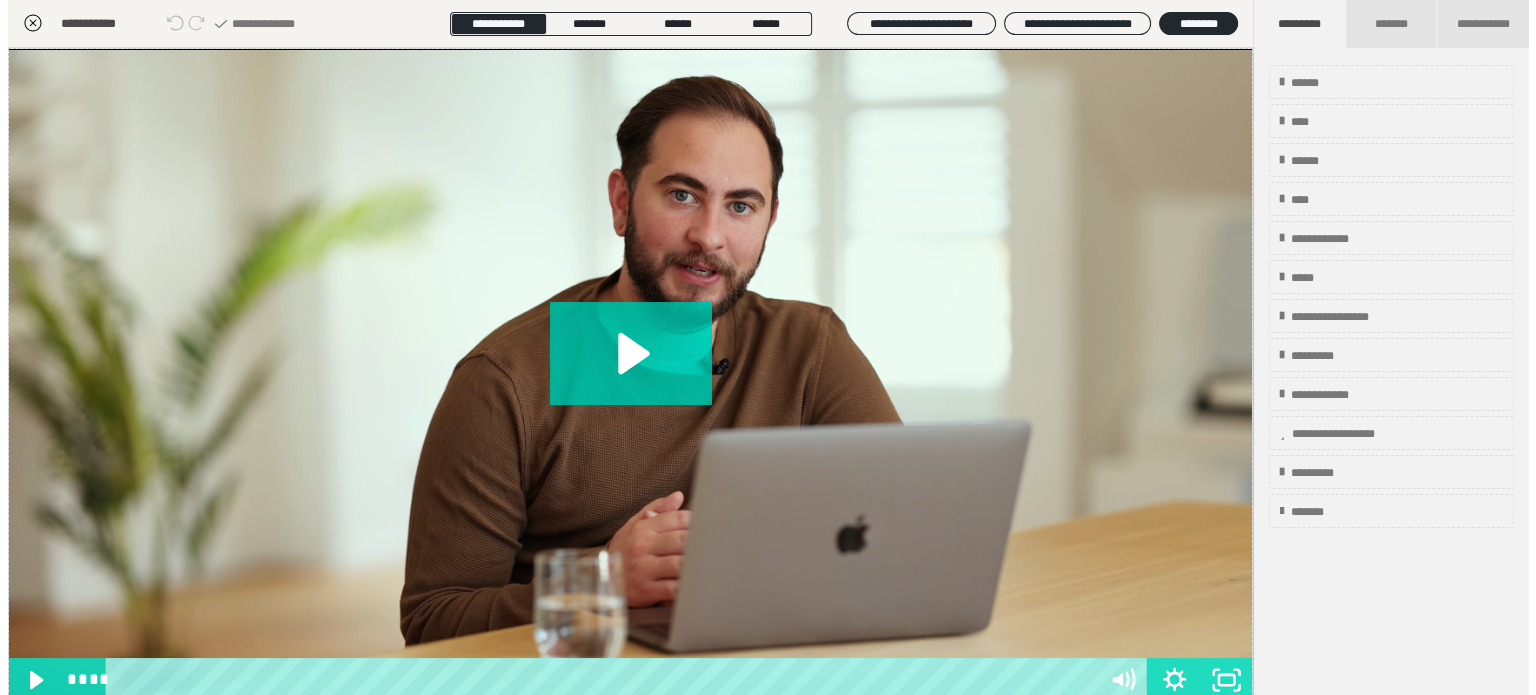 scroll, scrollTop: 311, scrollLeft: 0, axis: vertical 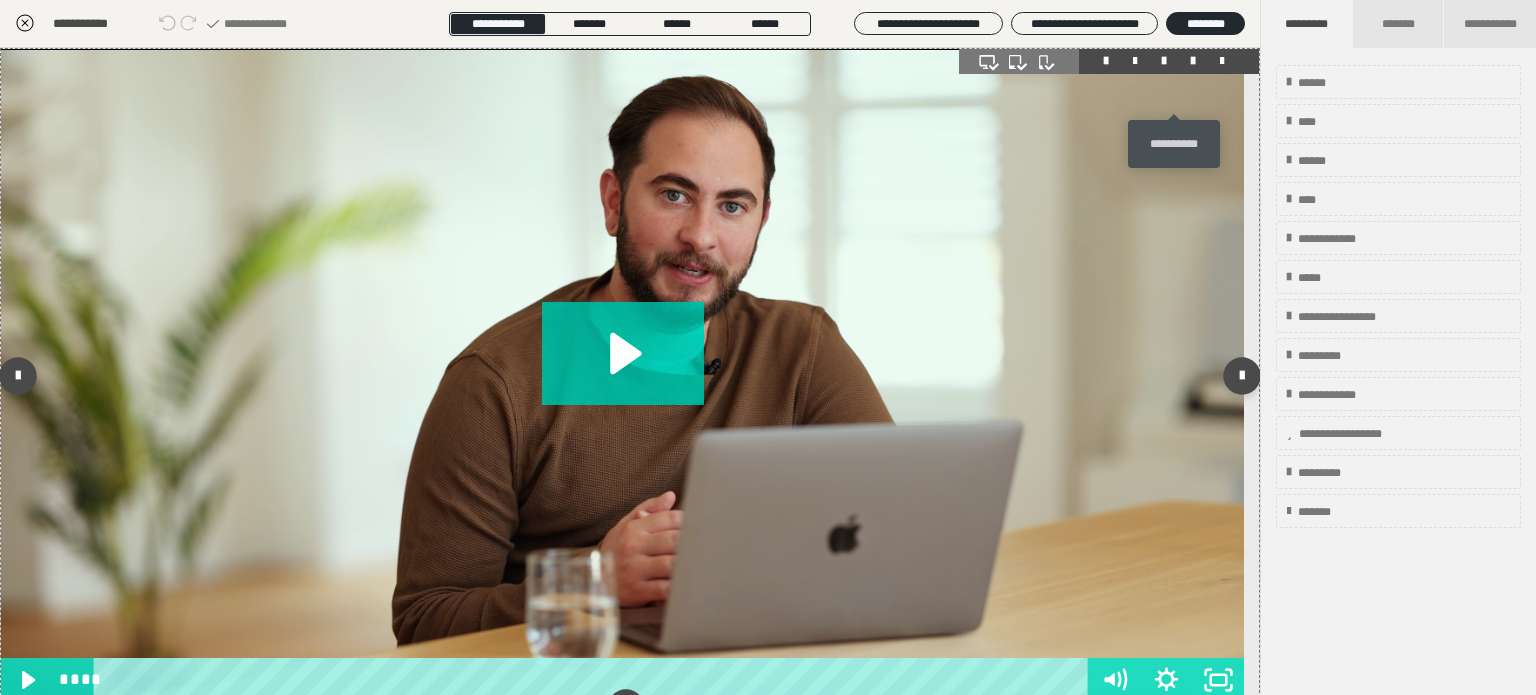 click at bounding box center [1193, 61] 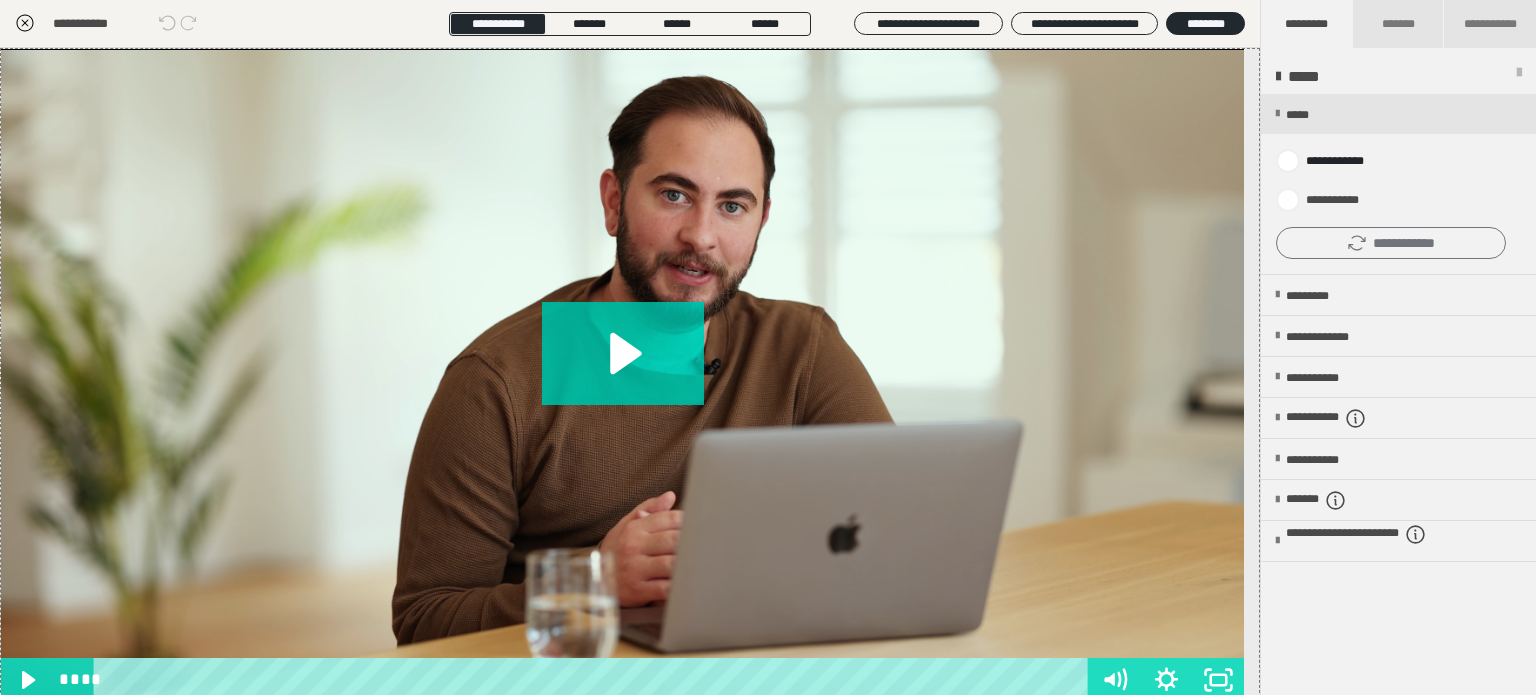 click on "**********" at bounding box center [1391, 243] 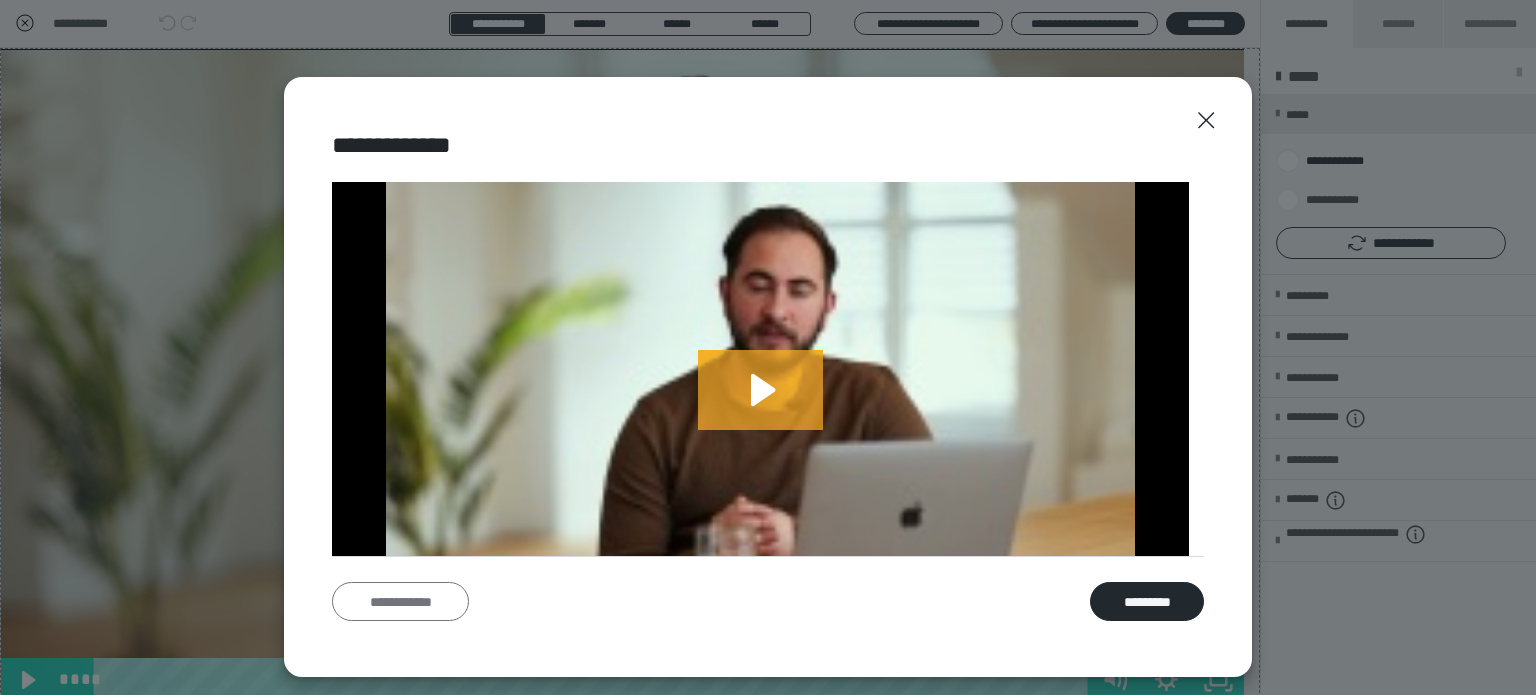 click on "**********" at bounding box center (400, 602) 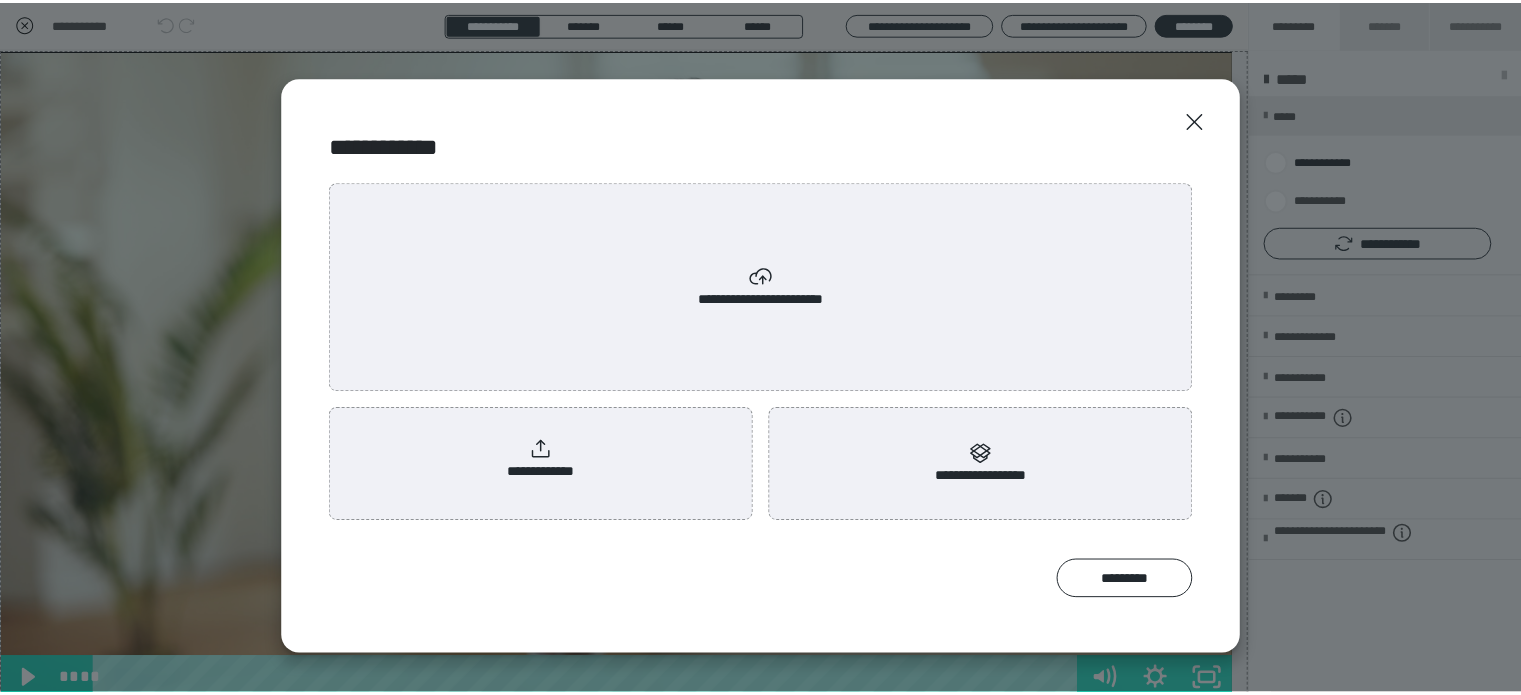 scroll, scrollTop: 0, scrollLeft: 0, axis: both 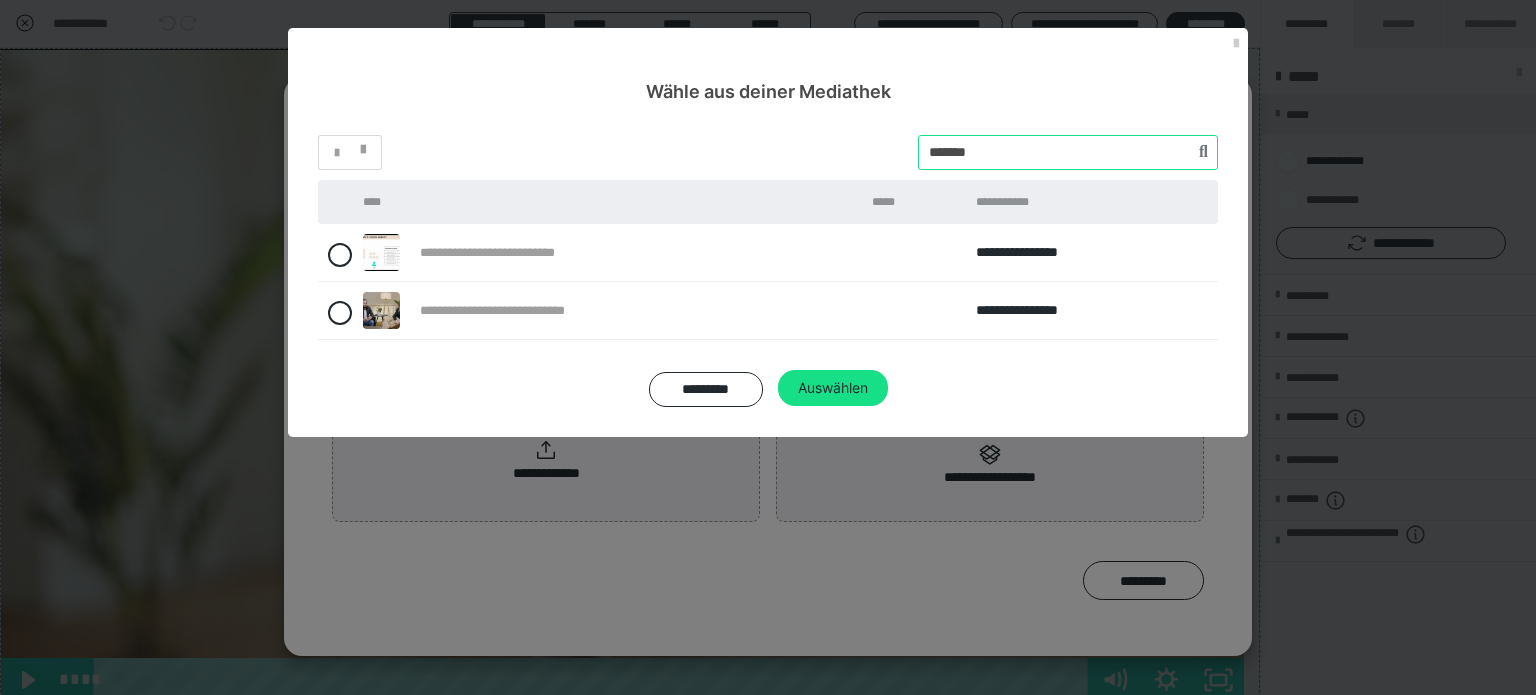 drag, startPoint x: 1013, startPoint y: 149, endPoint x: 826, endPoint y: 159, distance: 187.26718 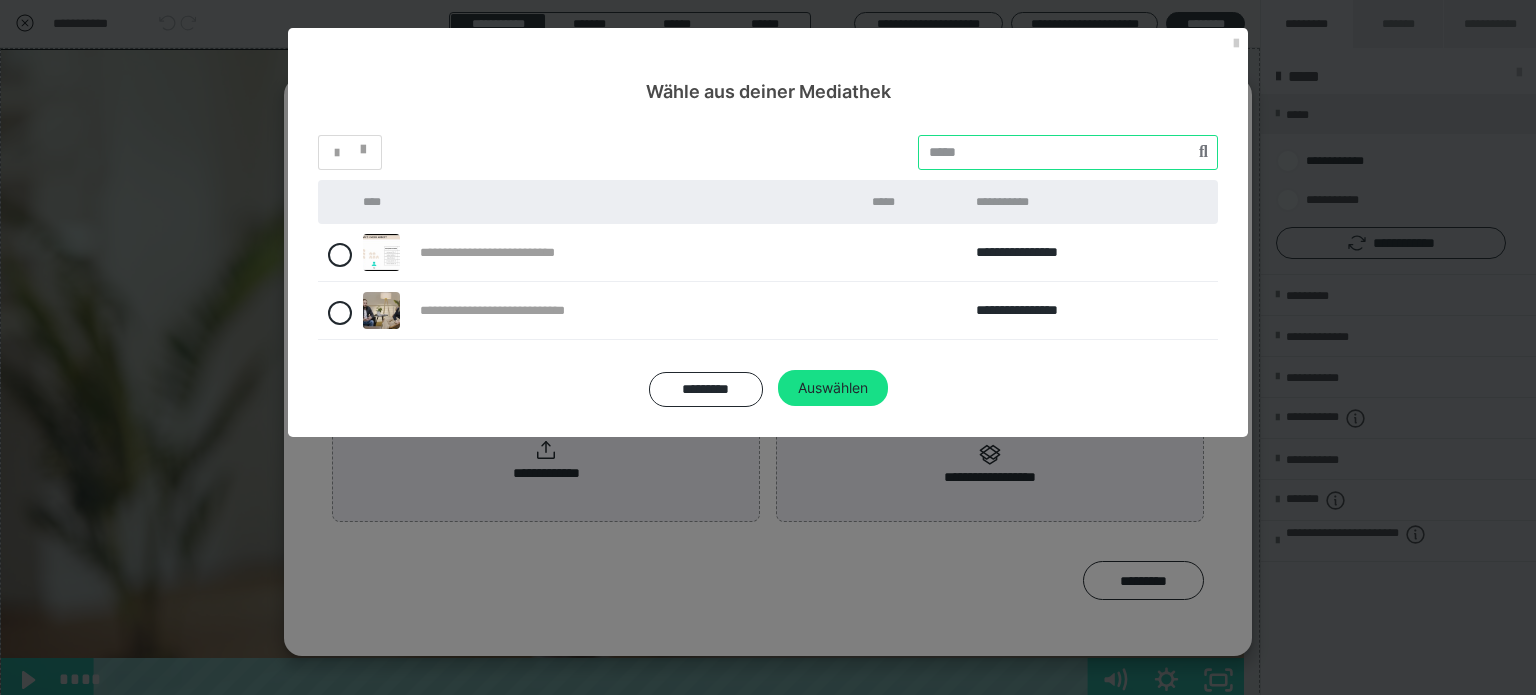 paste on "*******" 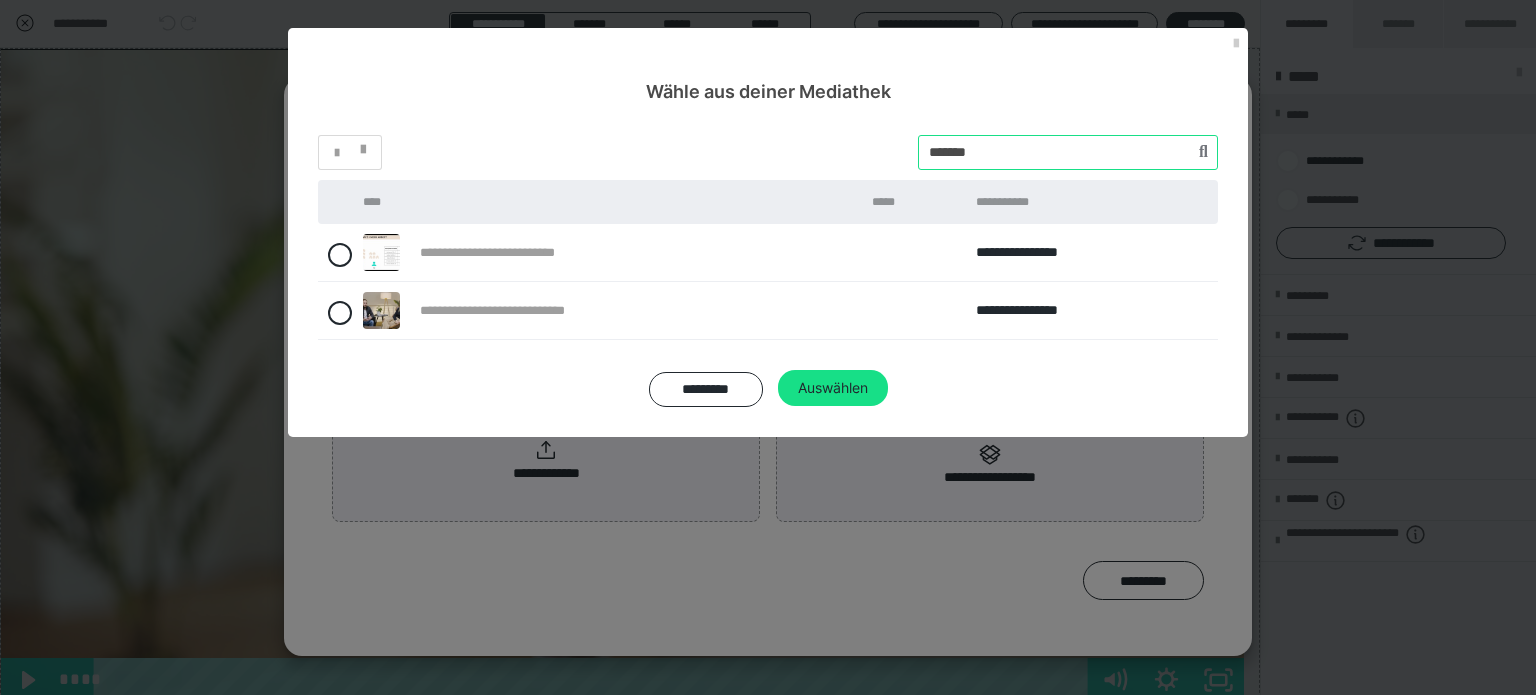 type on "*******" 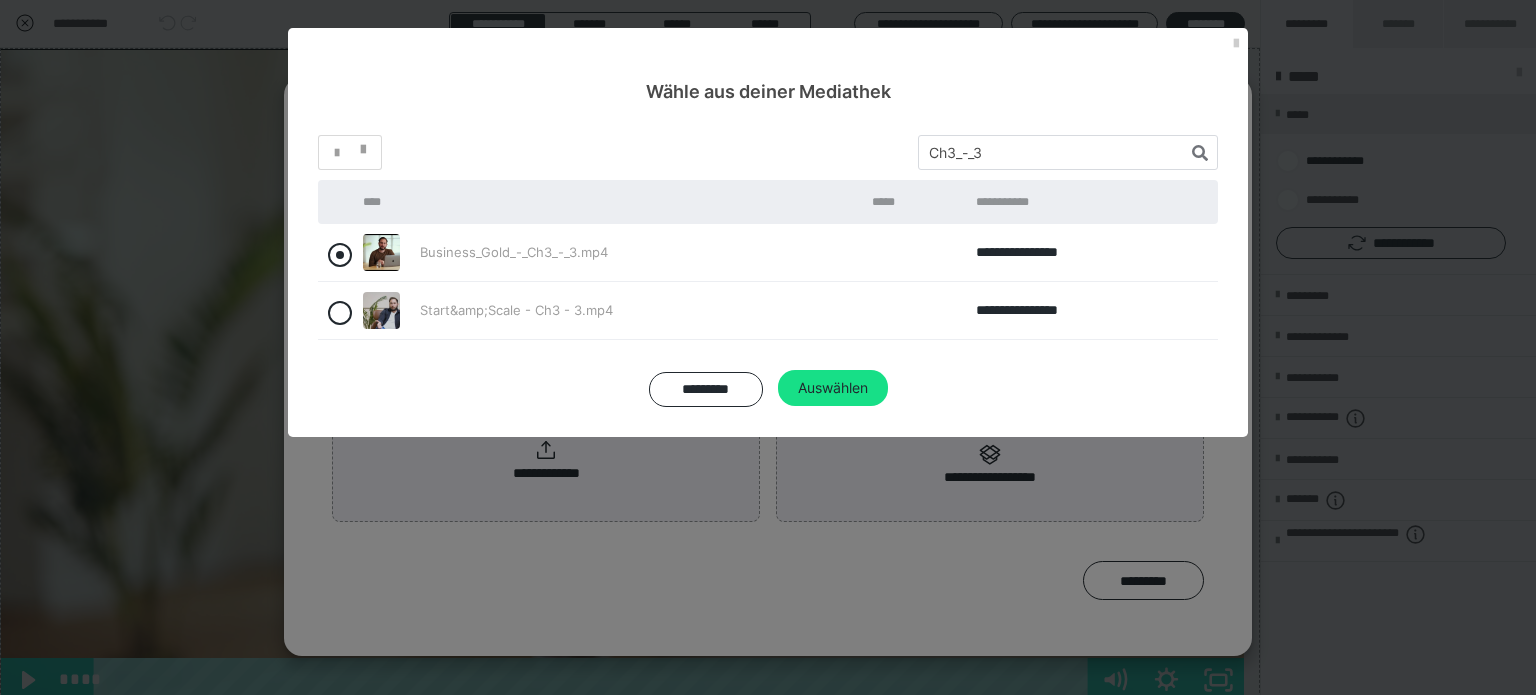 click at bounding box center [340, 255] 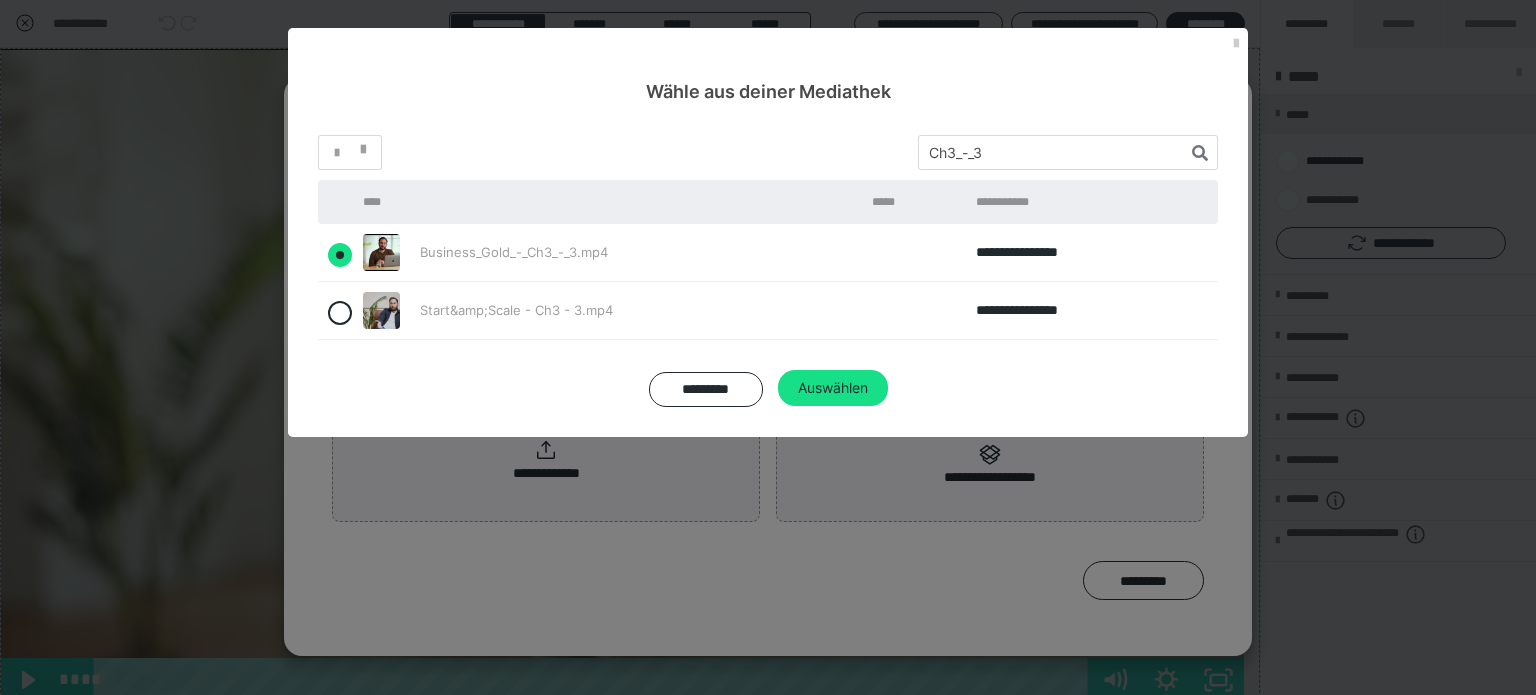 radio on "true" 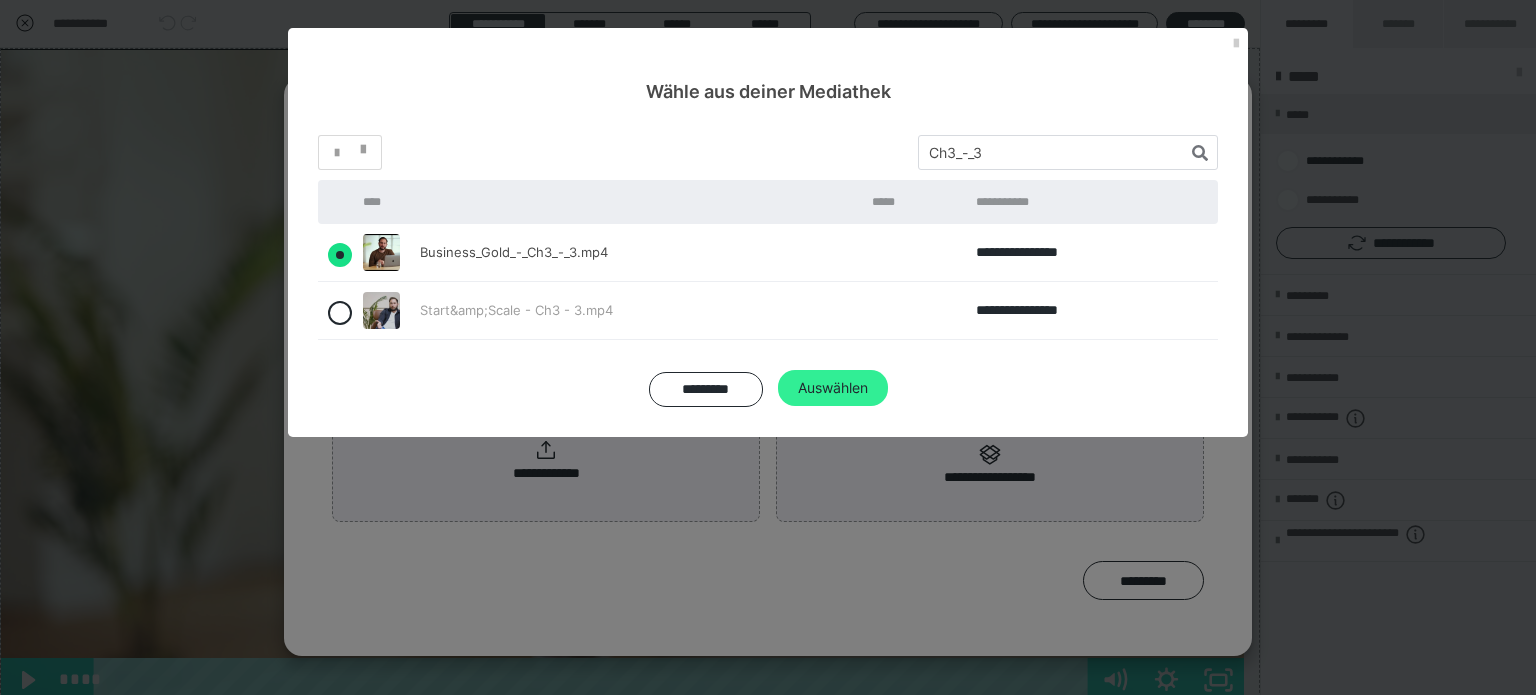click on "Auswählen" at bounding box center (833, 388) 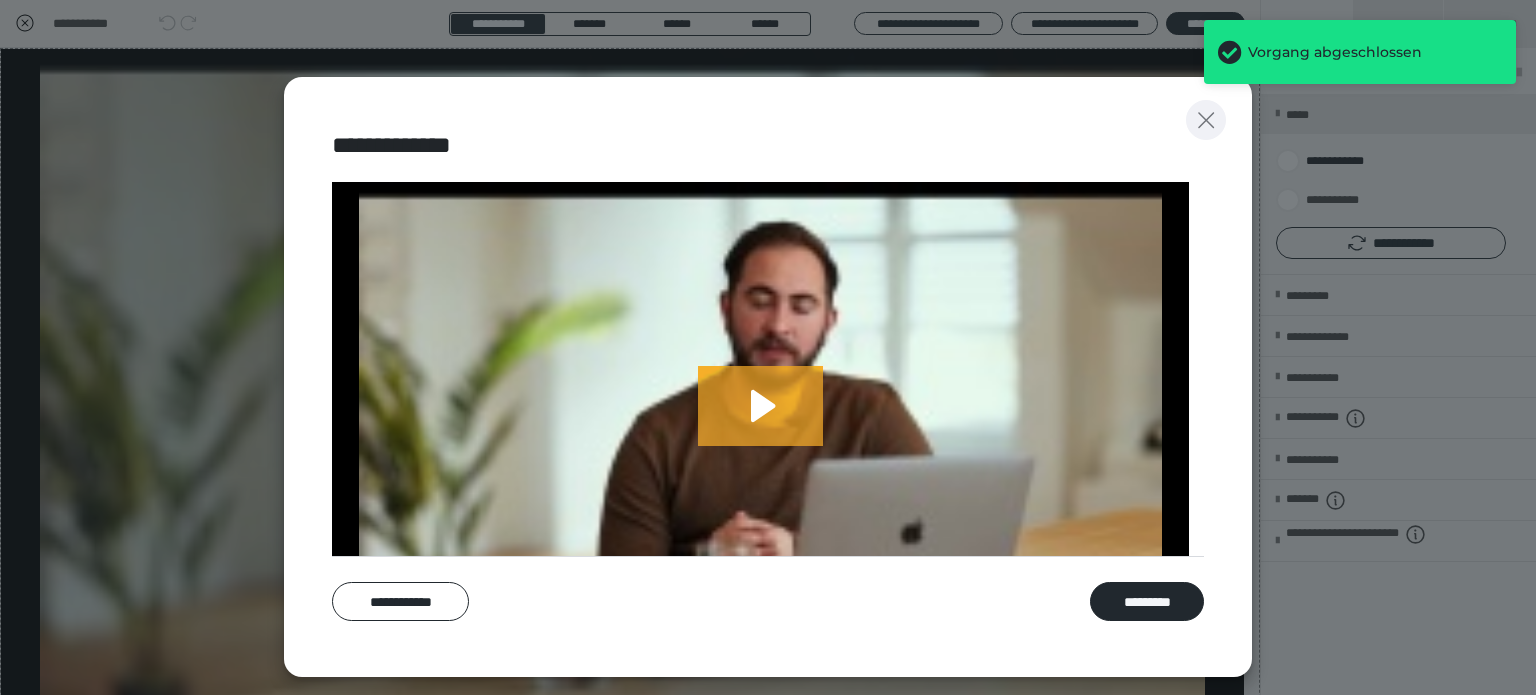 click 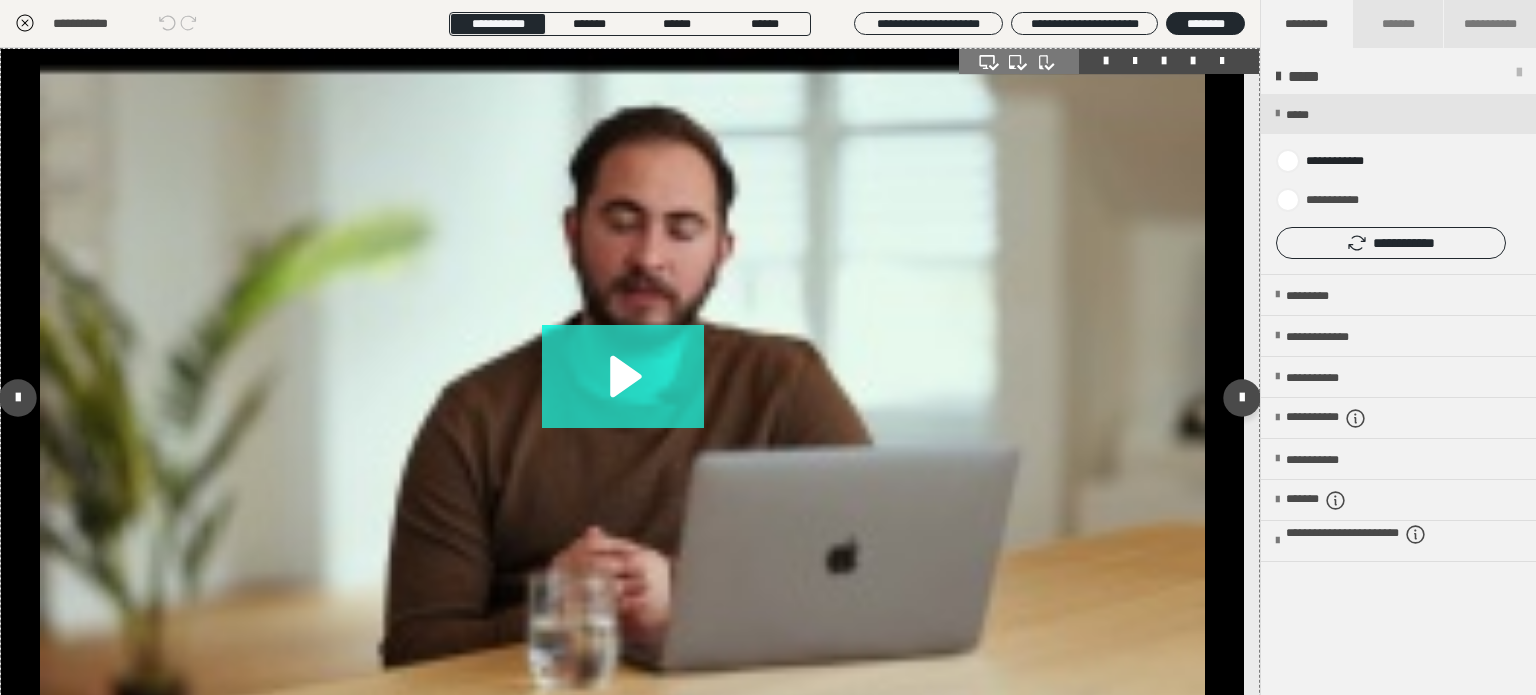 click 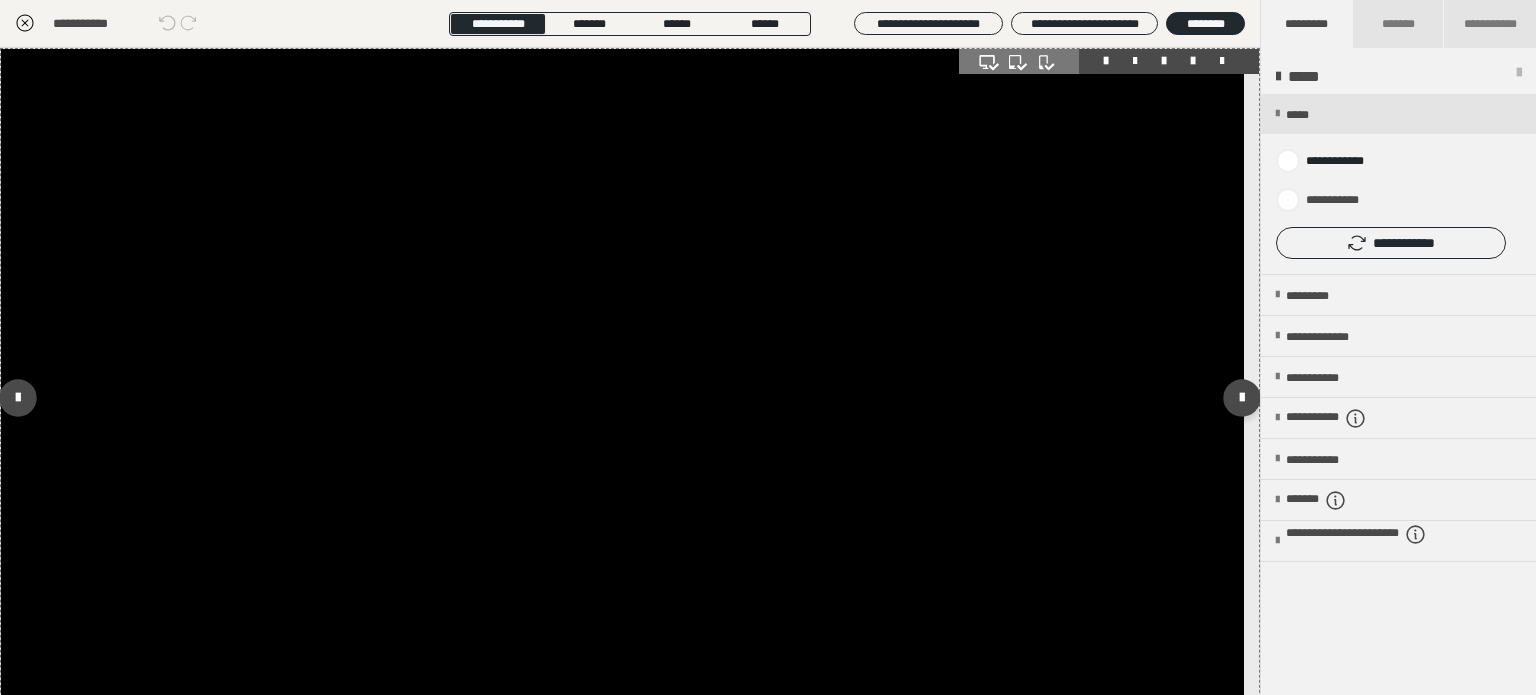 click at bounding box center (622, 398) 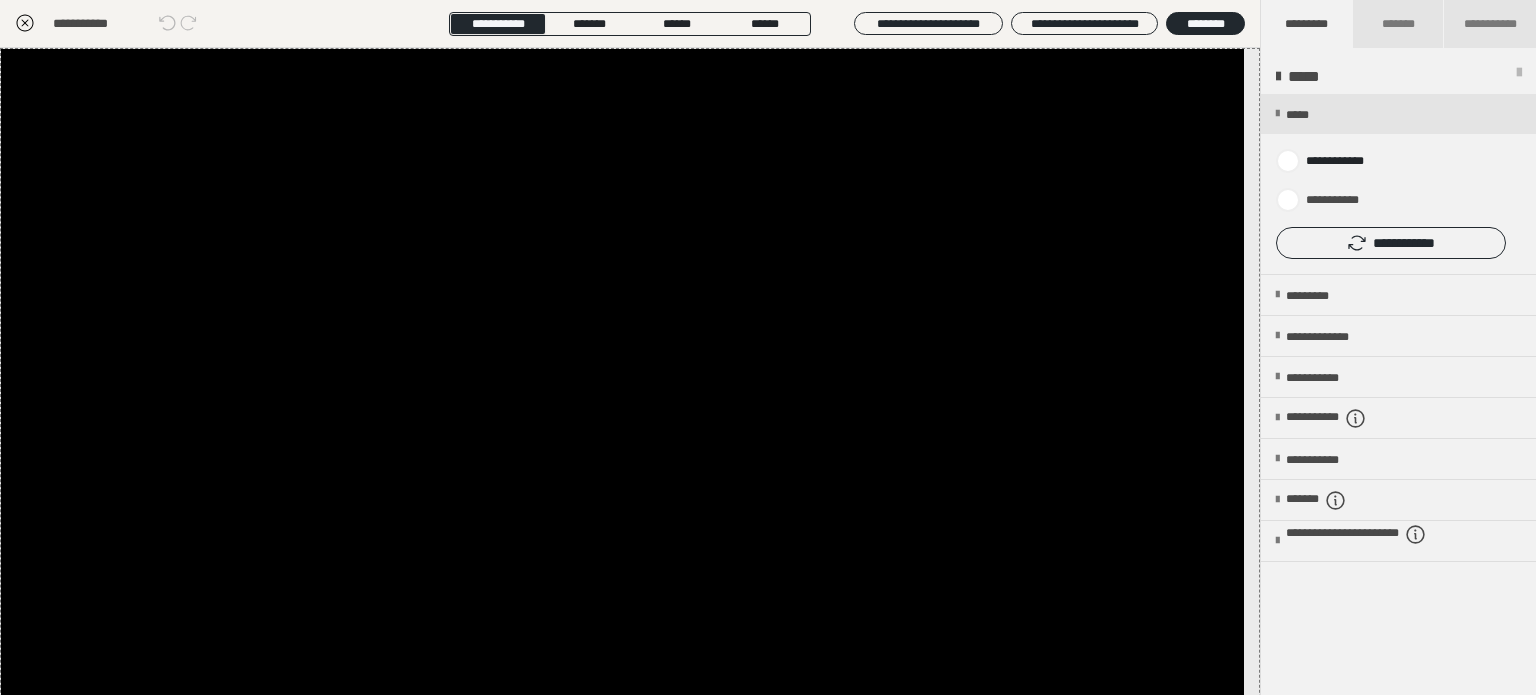 click 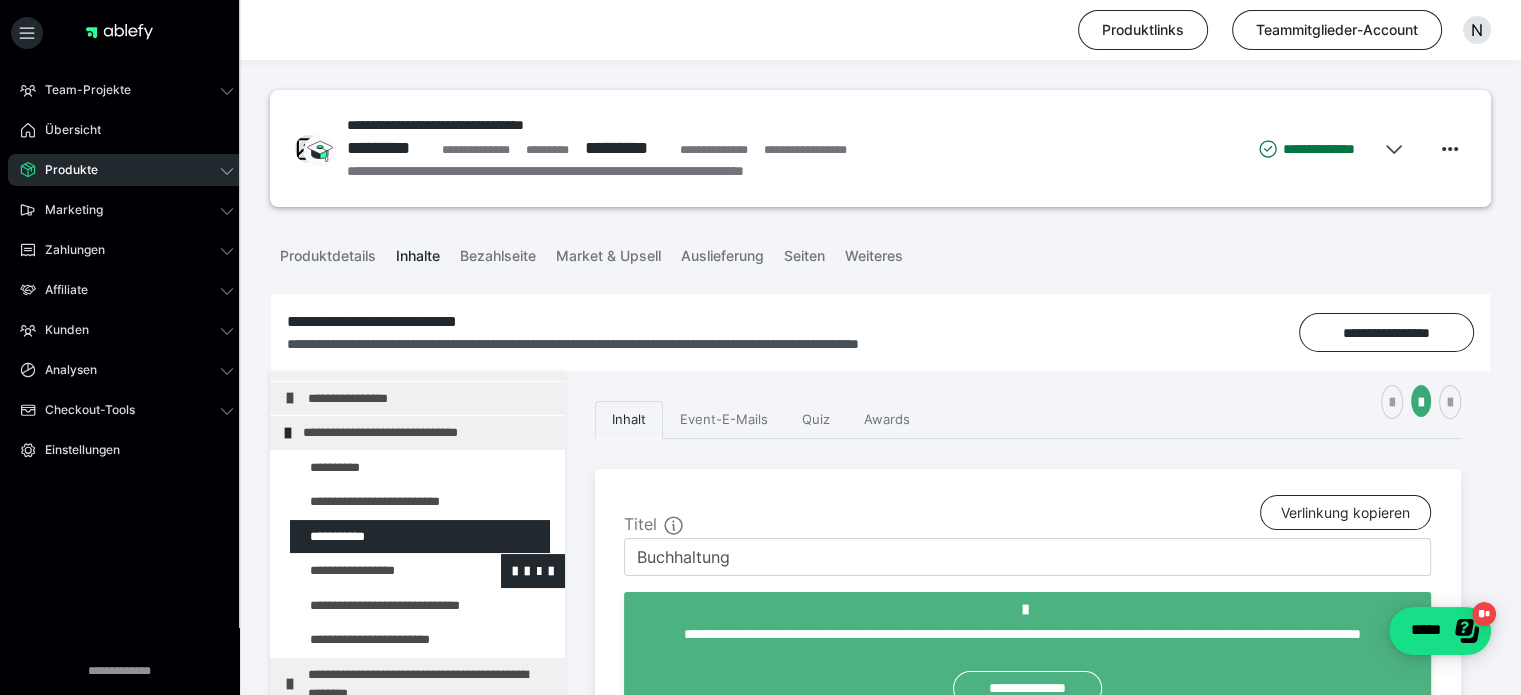 click at bounding box center [375, 571] 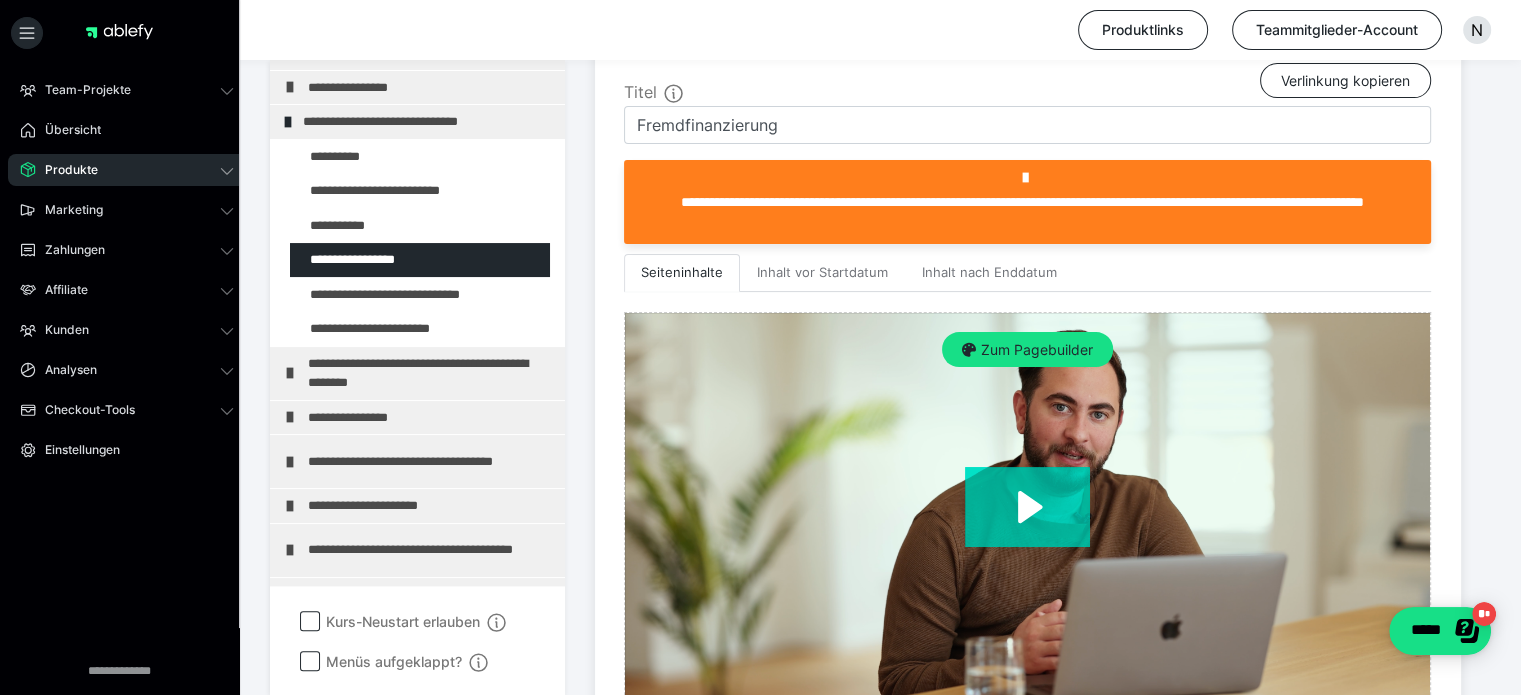 scroll, scrollTop: 519, scrollLeft: 0, axis: vertical 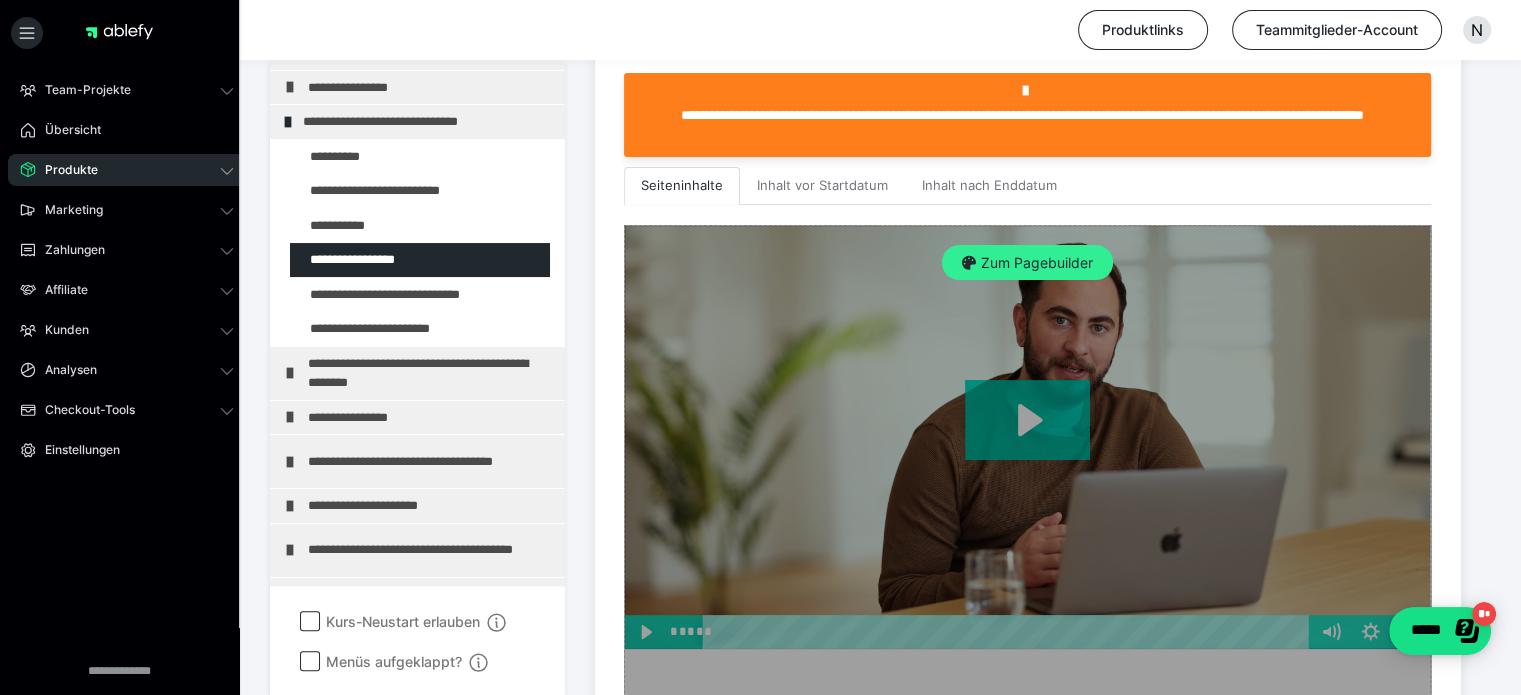 click on "Zum Pagebuilder" at bounding box center (1027, 263) 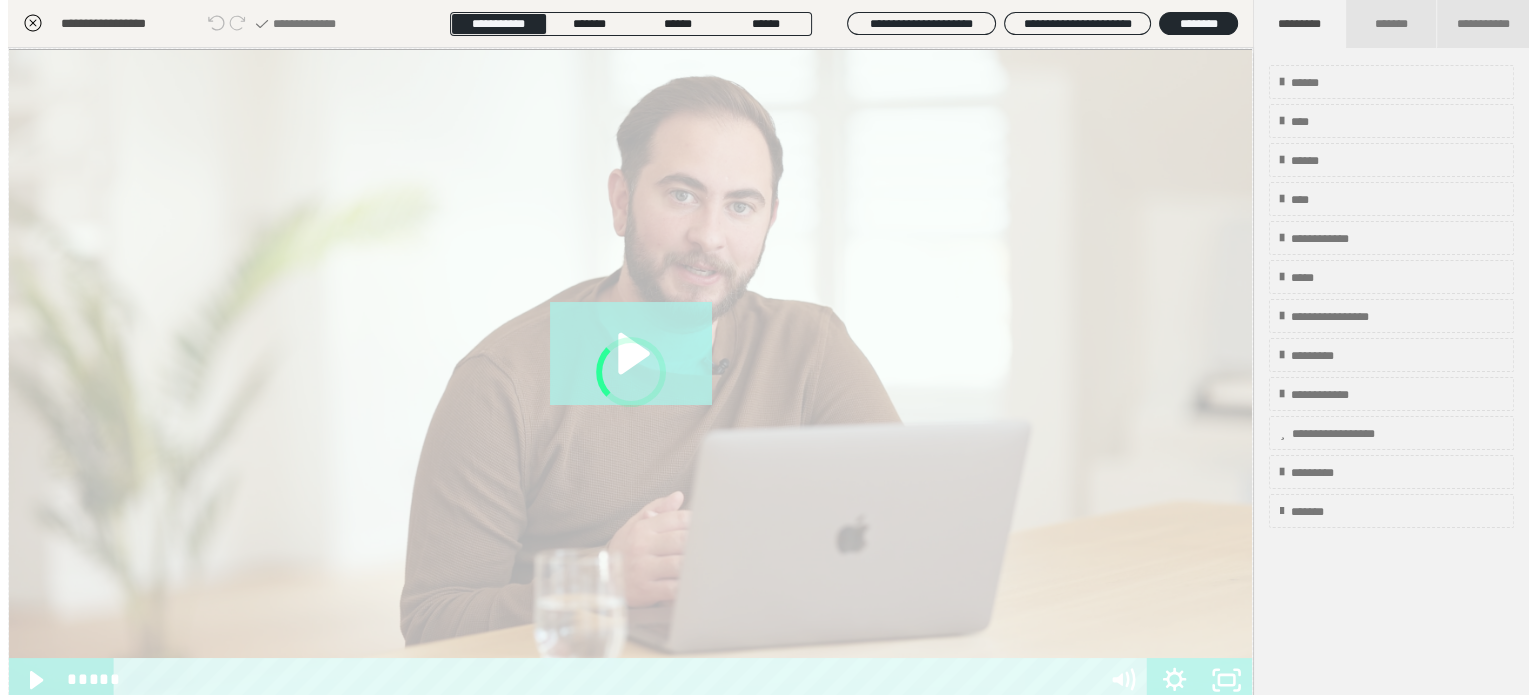 scroll, scrollTop: 311, scrollLeft: 0, axis: vertical 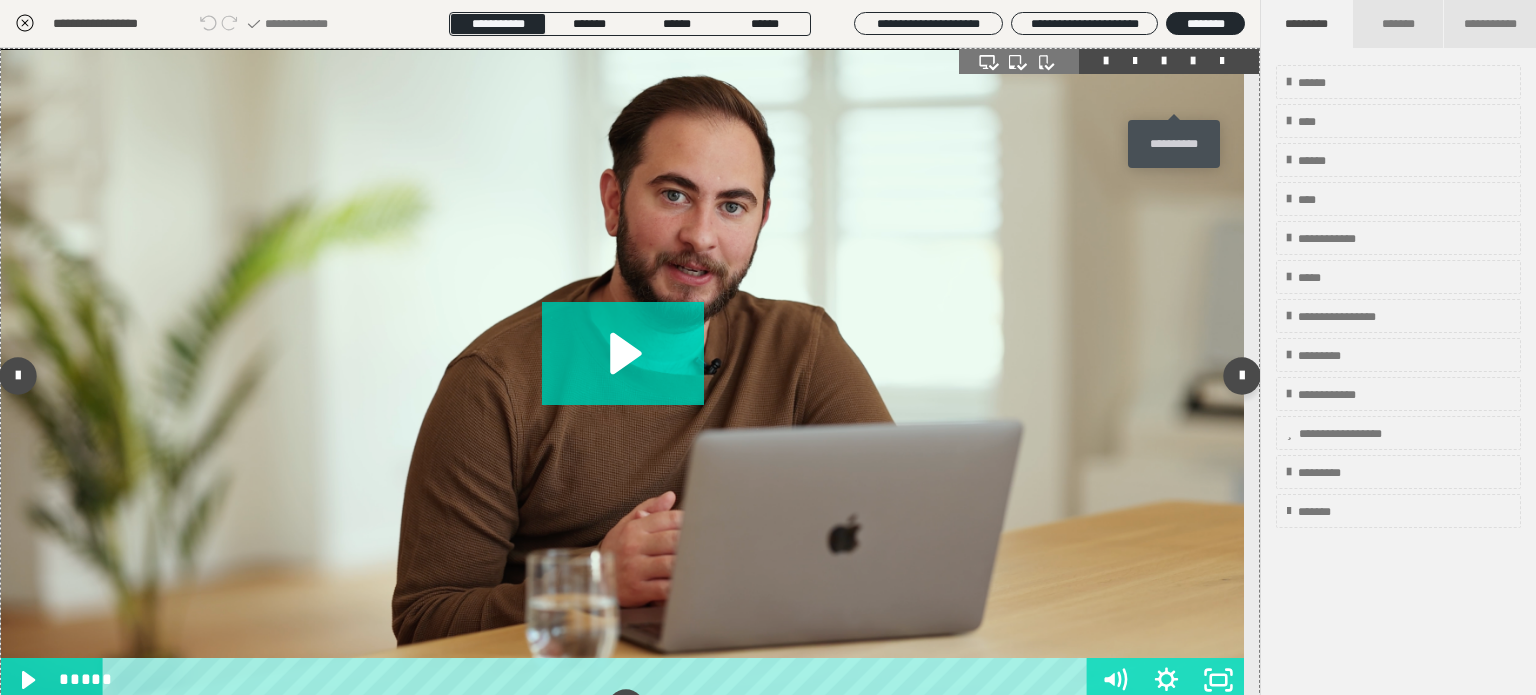 click at bounding box center (1193, 61) 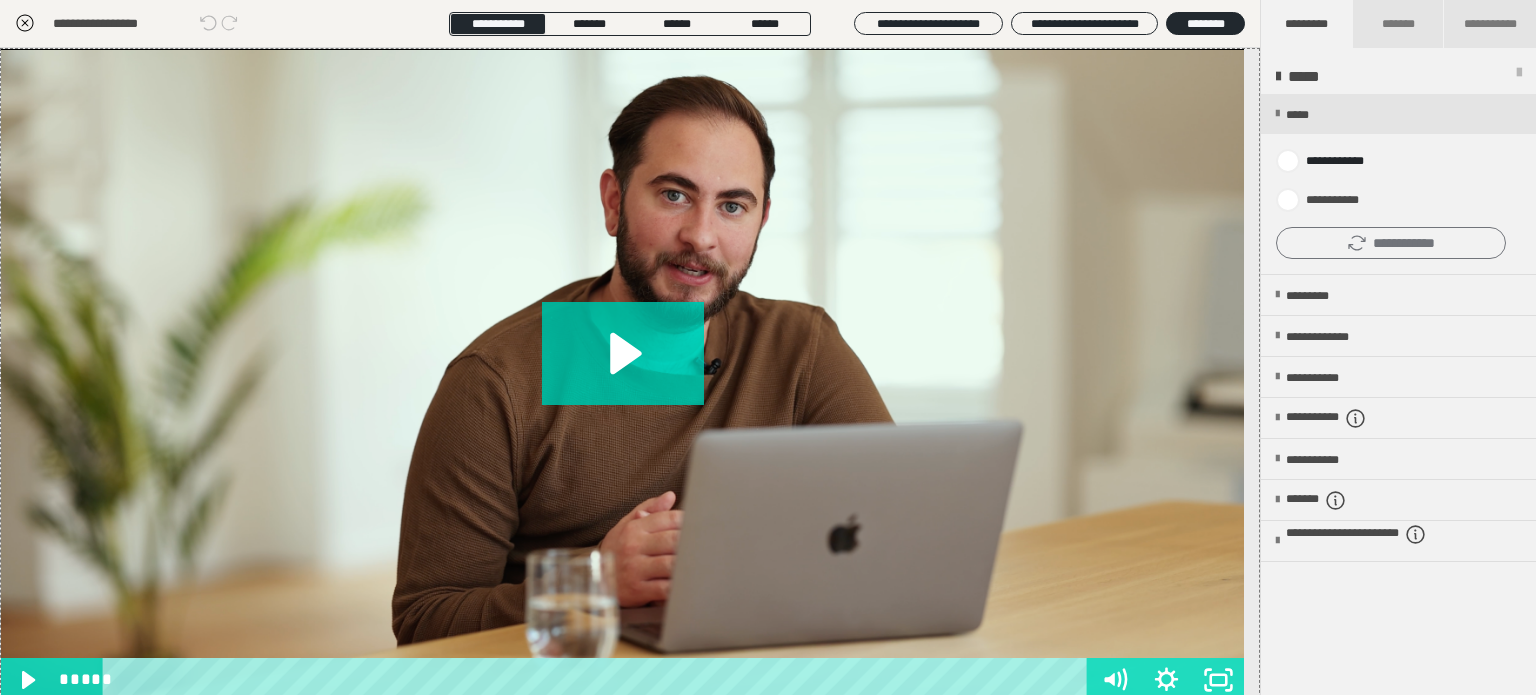 click on "**********" at bounding box center [1391, 243] 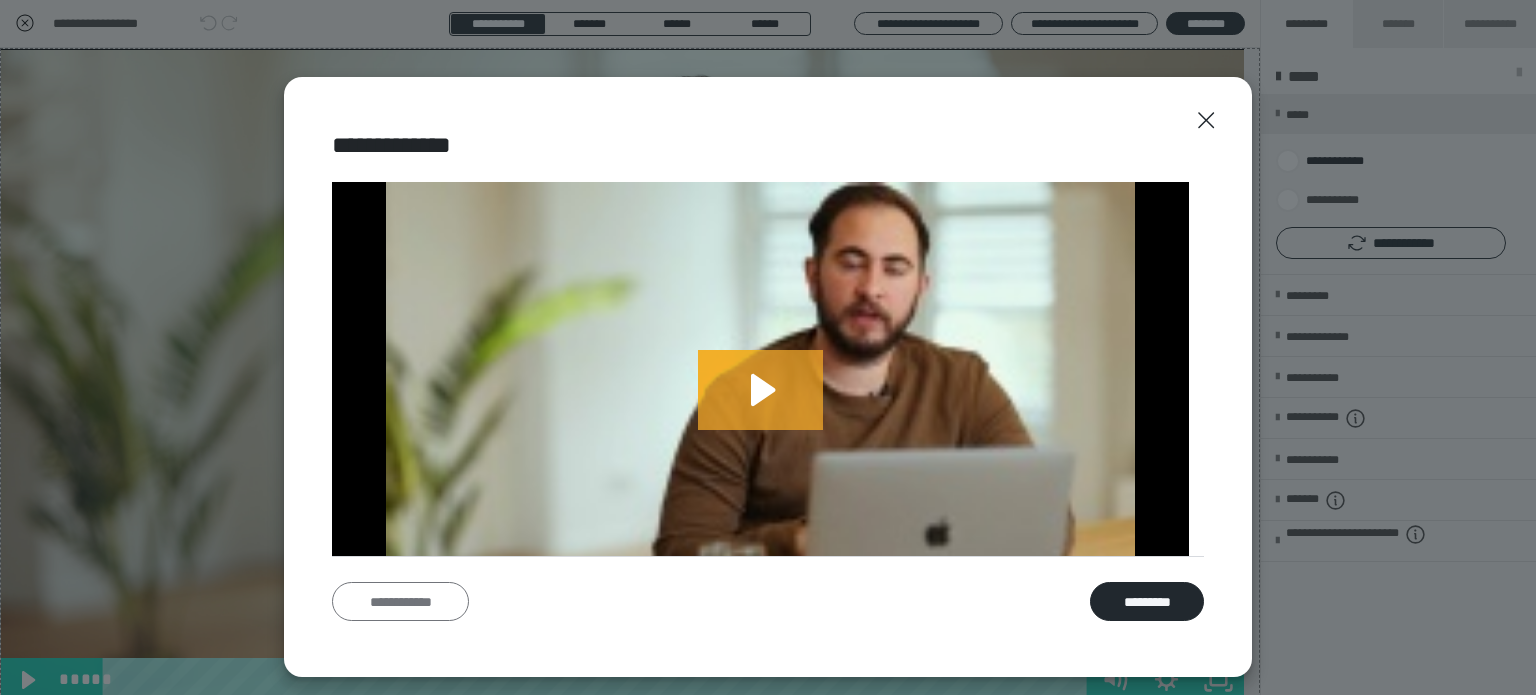 click on "**********" at bounding box center [400, 602] 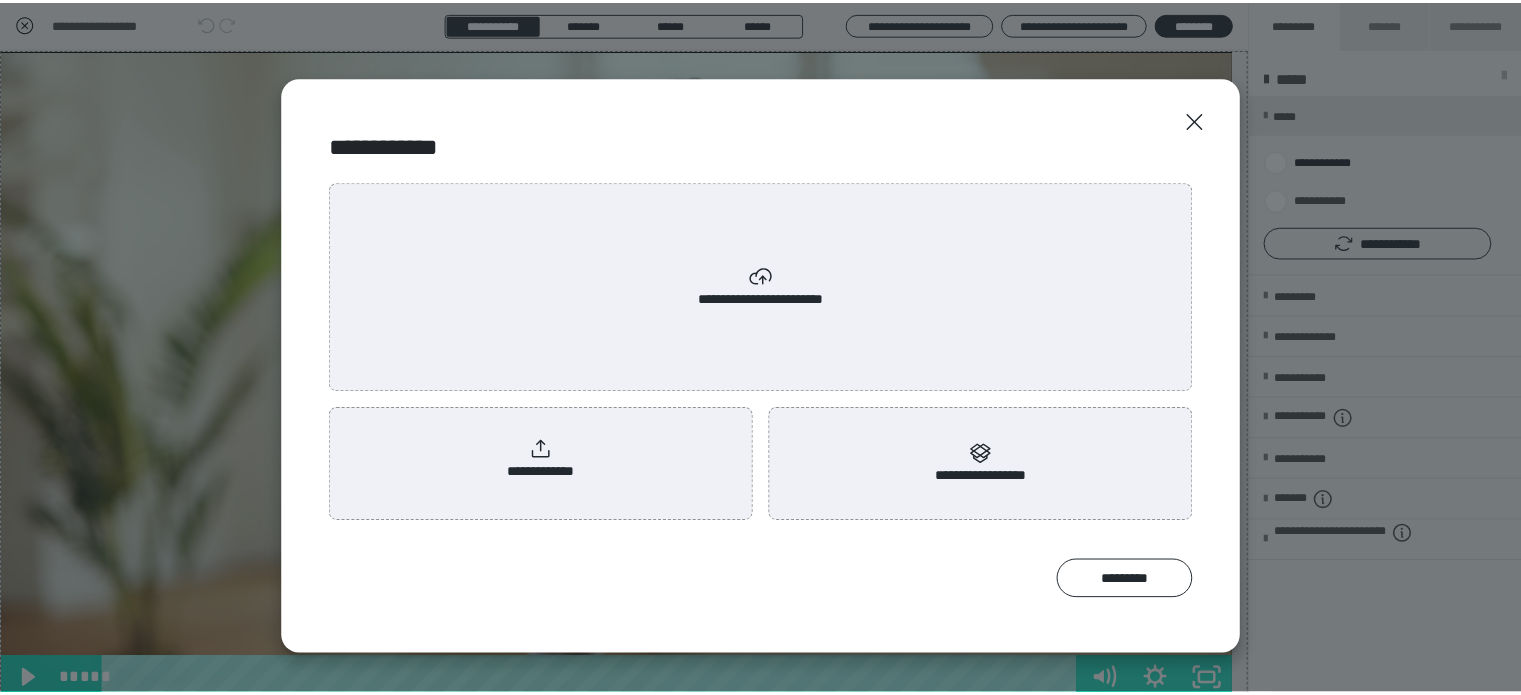 scroll, scrollTop: 0, scrollLeft: 0, axis: both 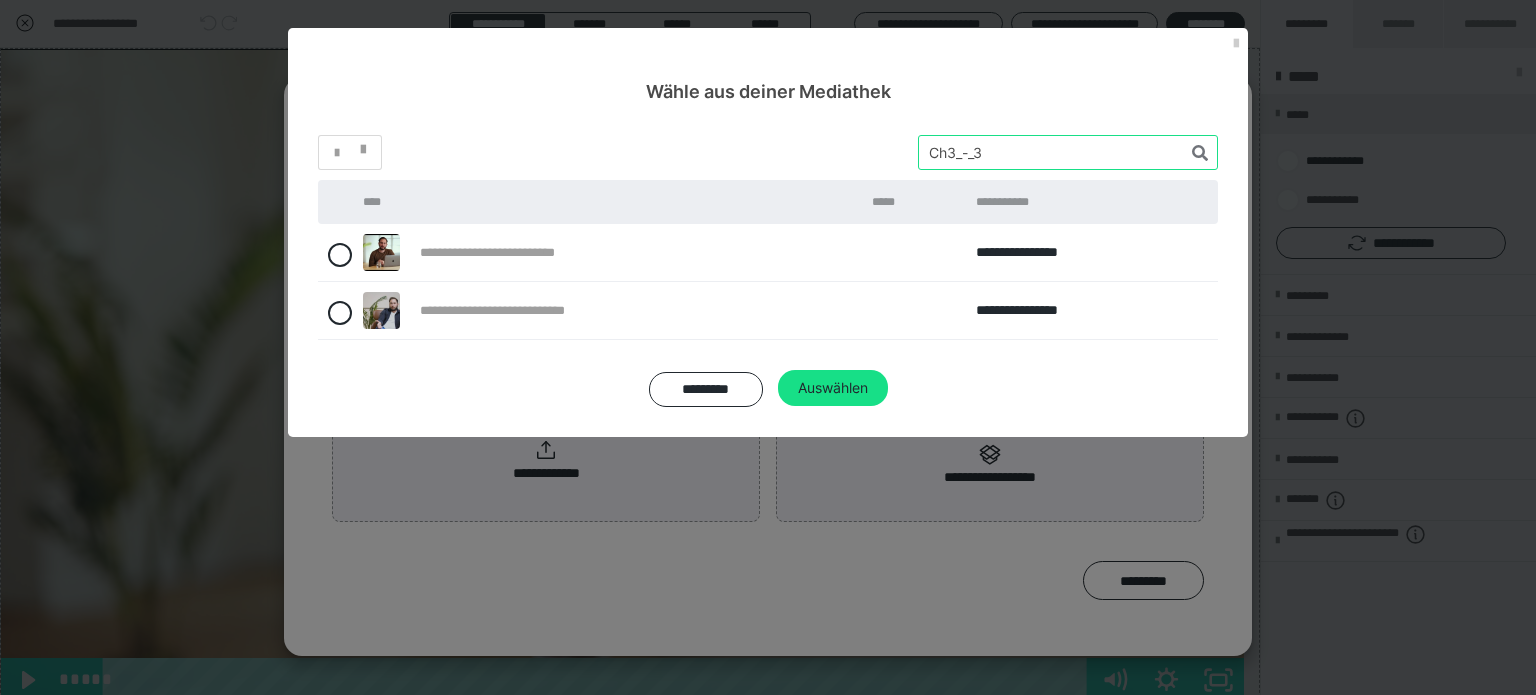 drag, startPoint x: 1000, startPoint y: 149, endPoint x: 828, endPoint y: 139, distance: 172.29045 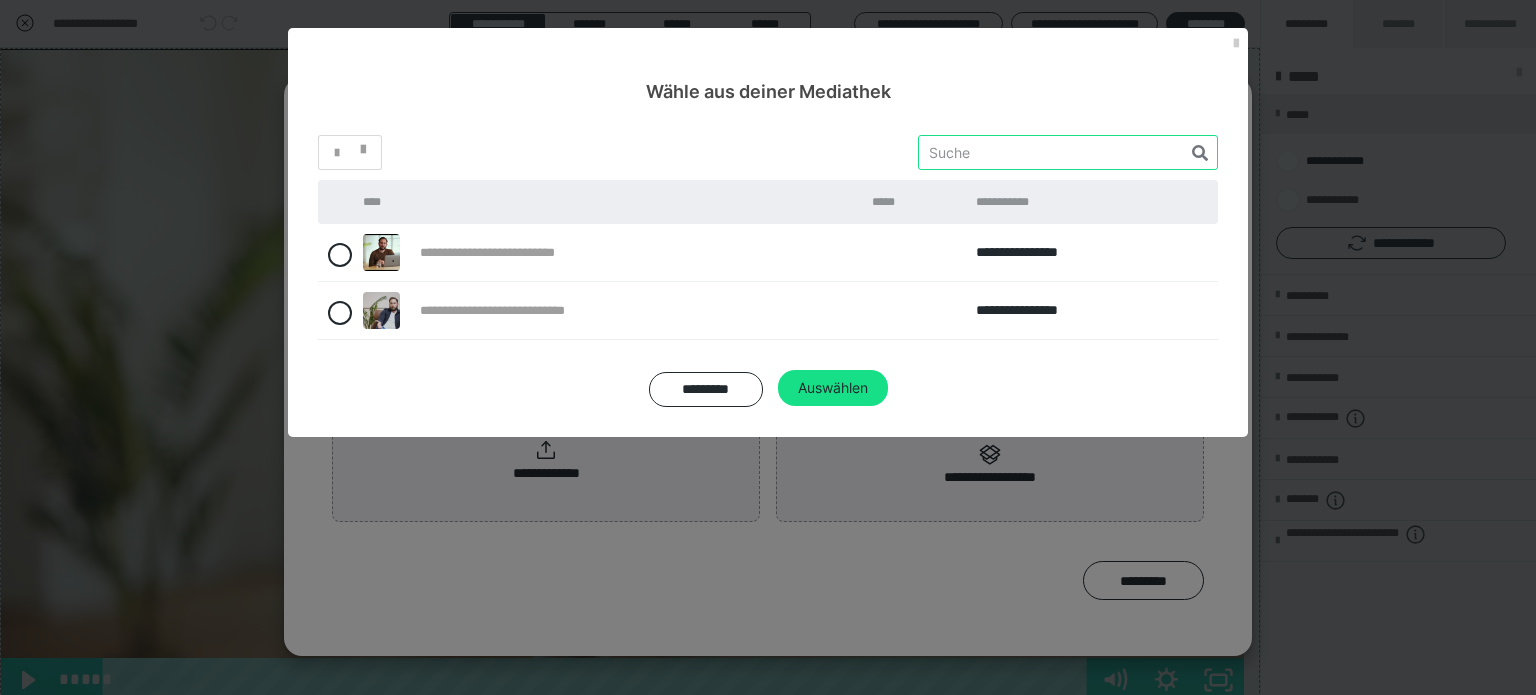 paste on "Ch3_-_4" 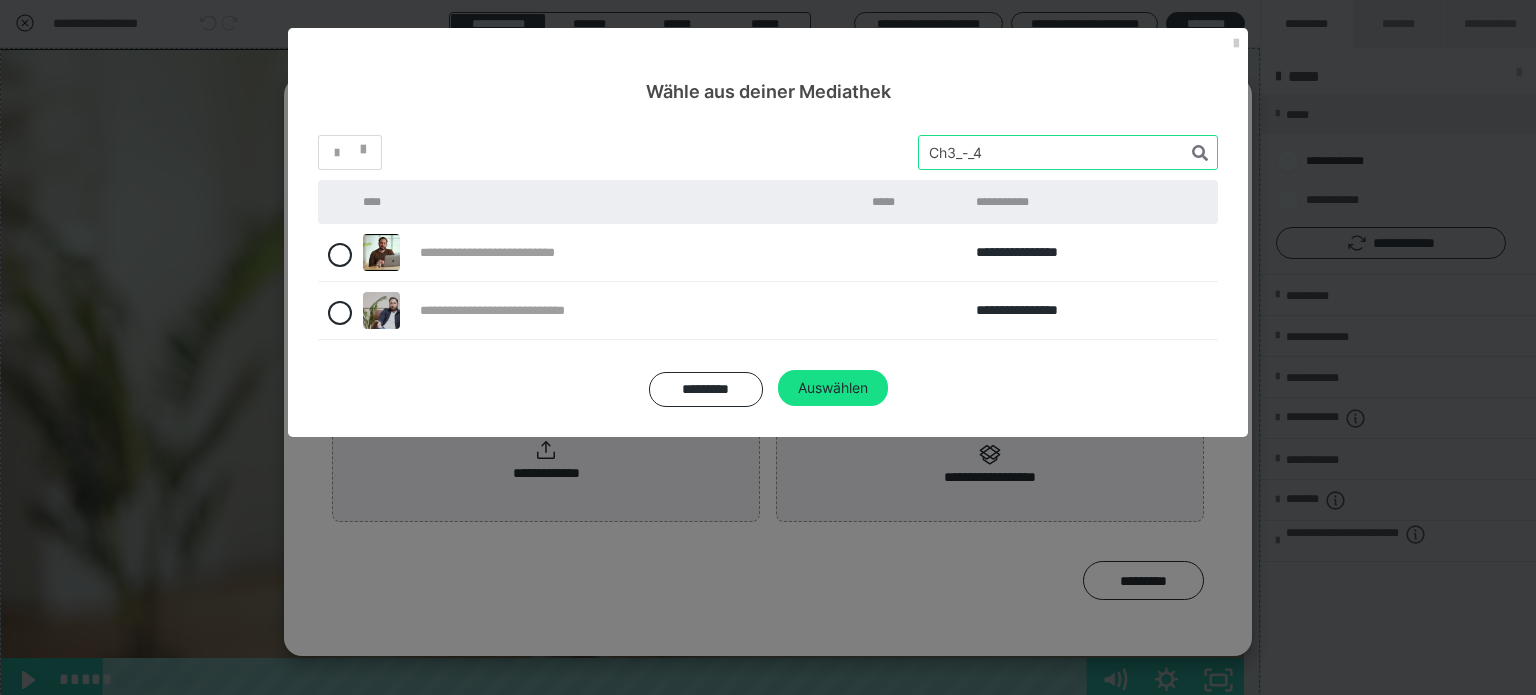 type on "Ch3_-_4" 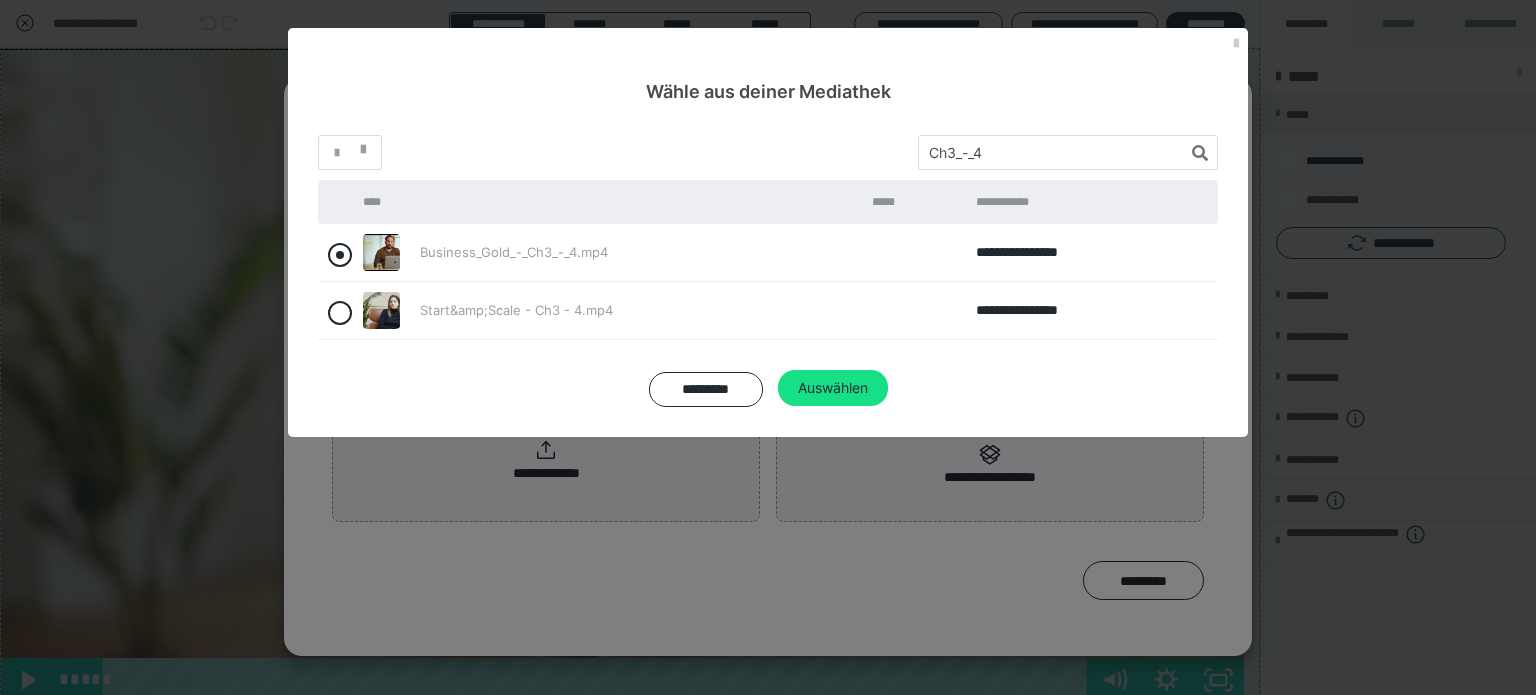 click at bounding box center (340, 255) 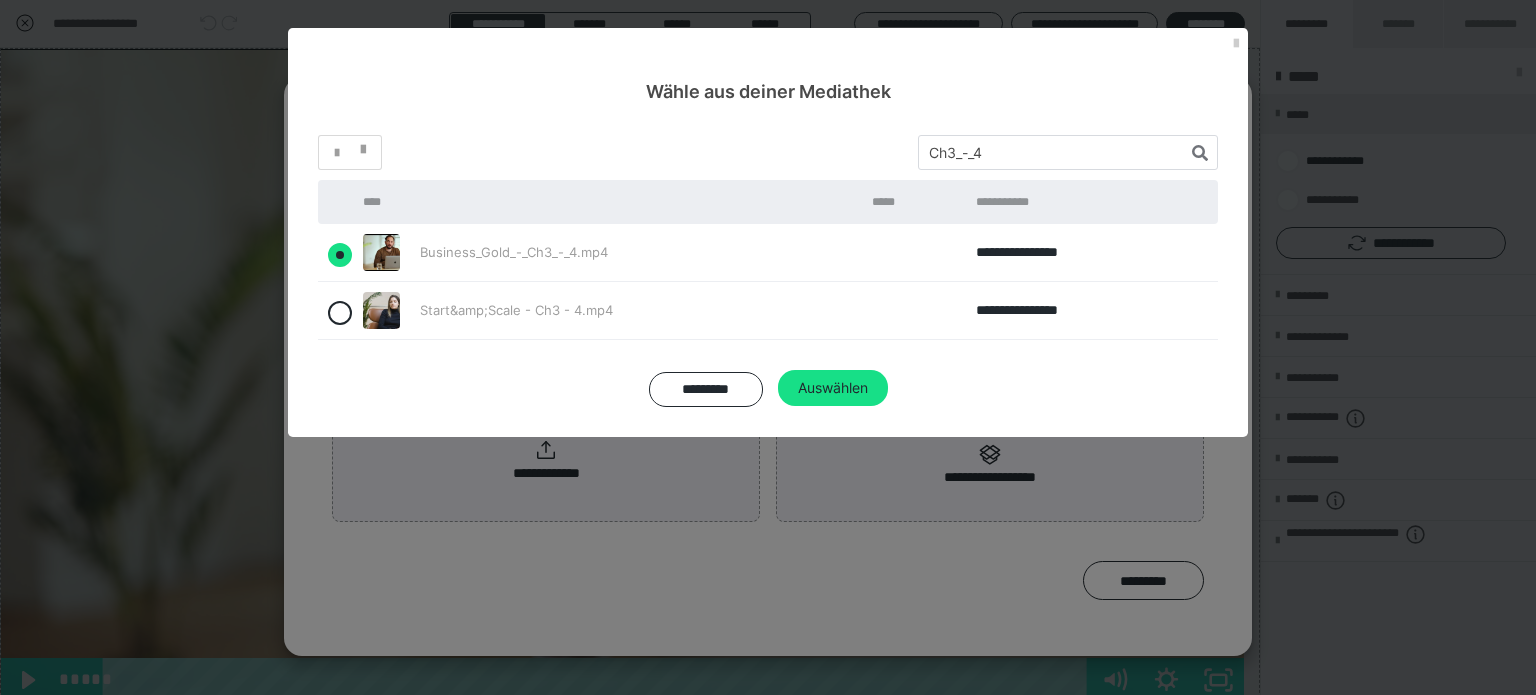 radio on "true" 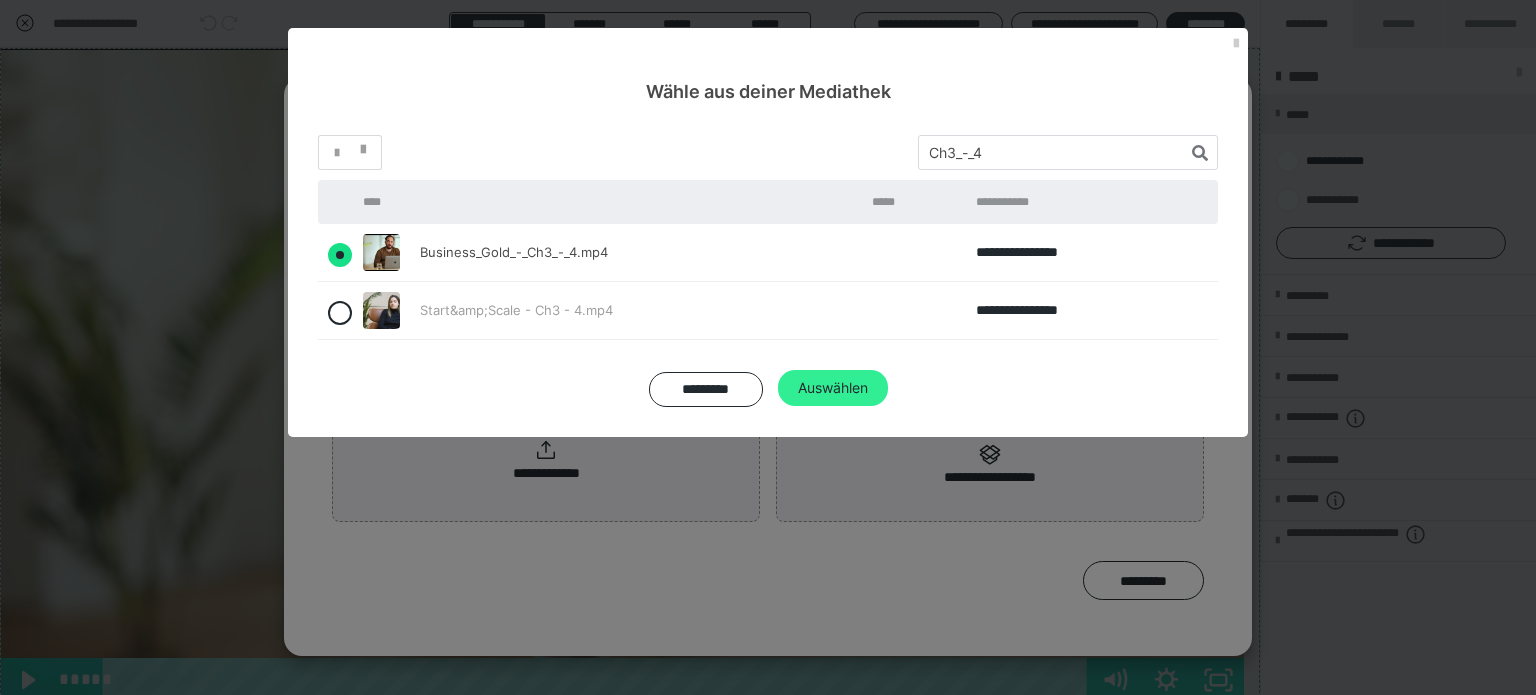click on "Auswählen" at bounding box center (833, 388) 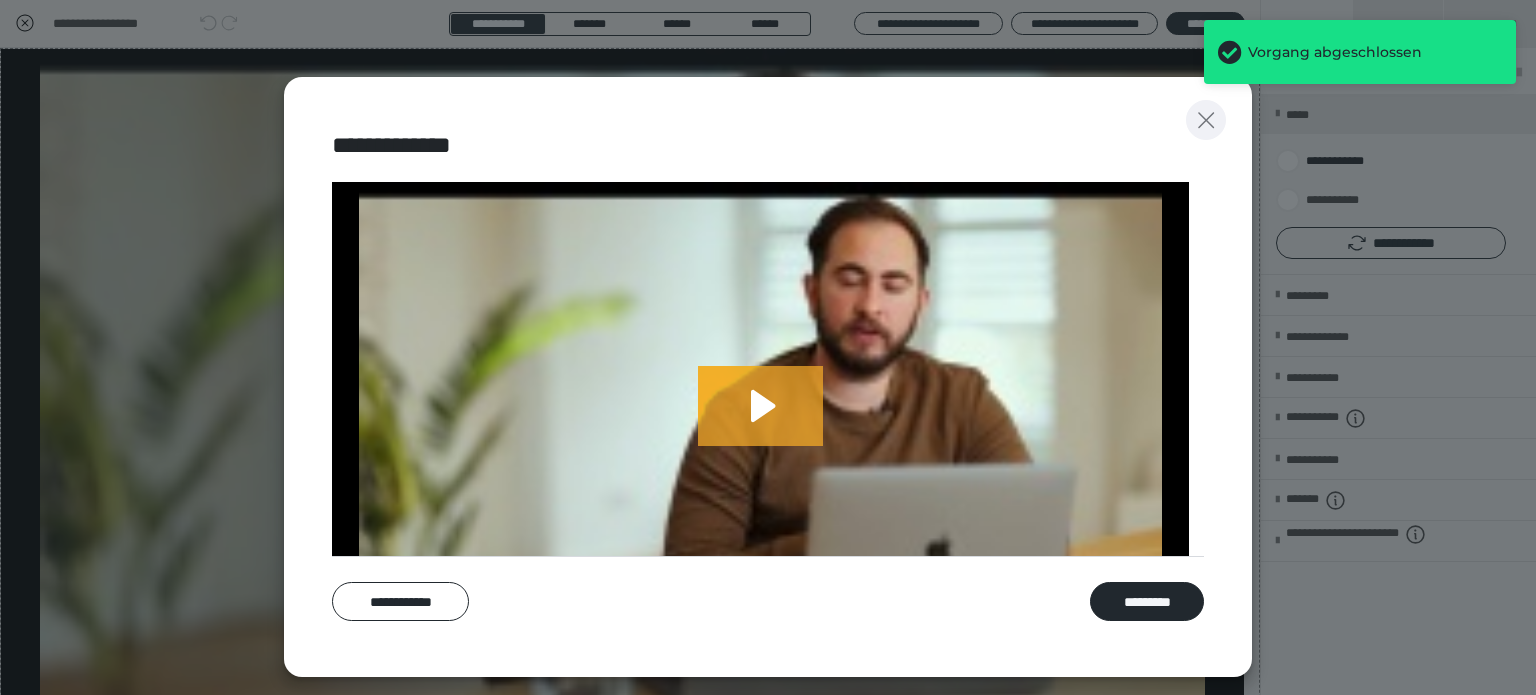 click 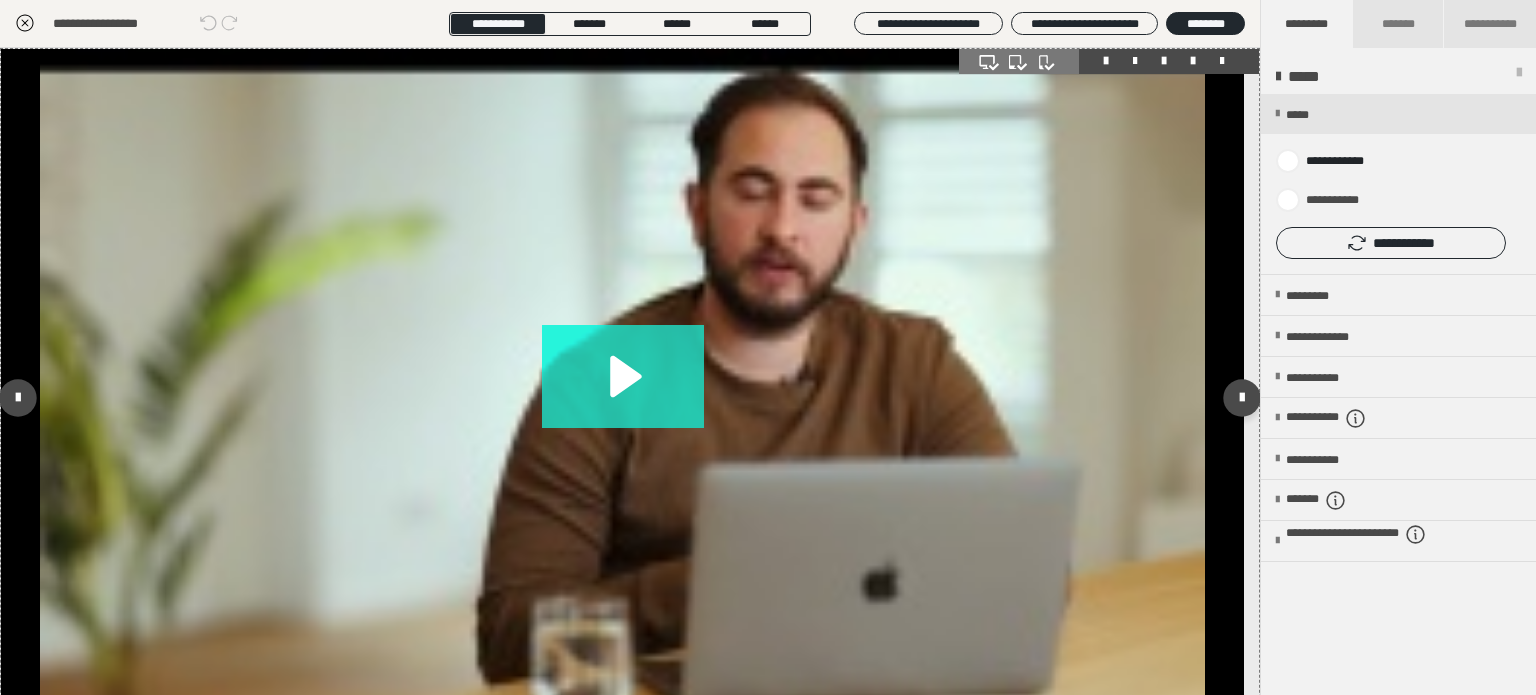 click 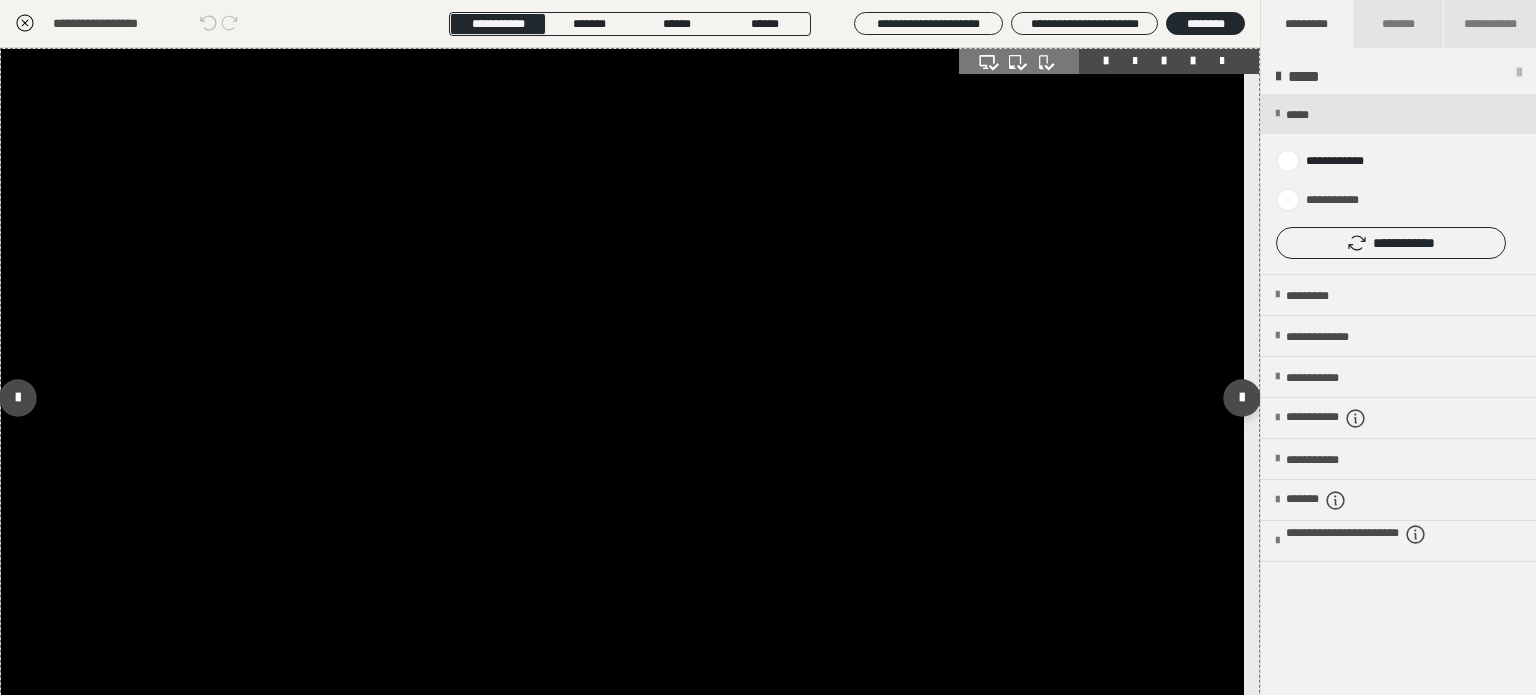 click at bounding box center (622, 398) 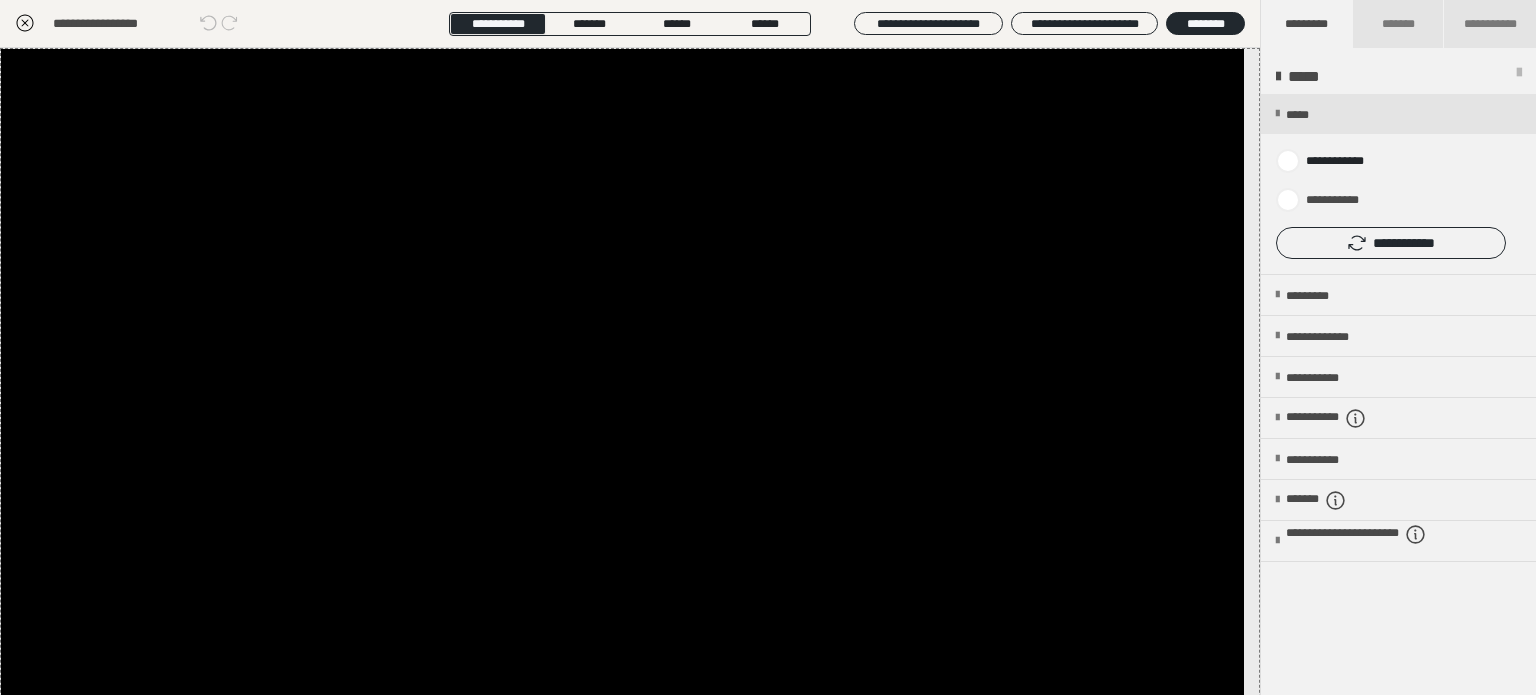 click 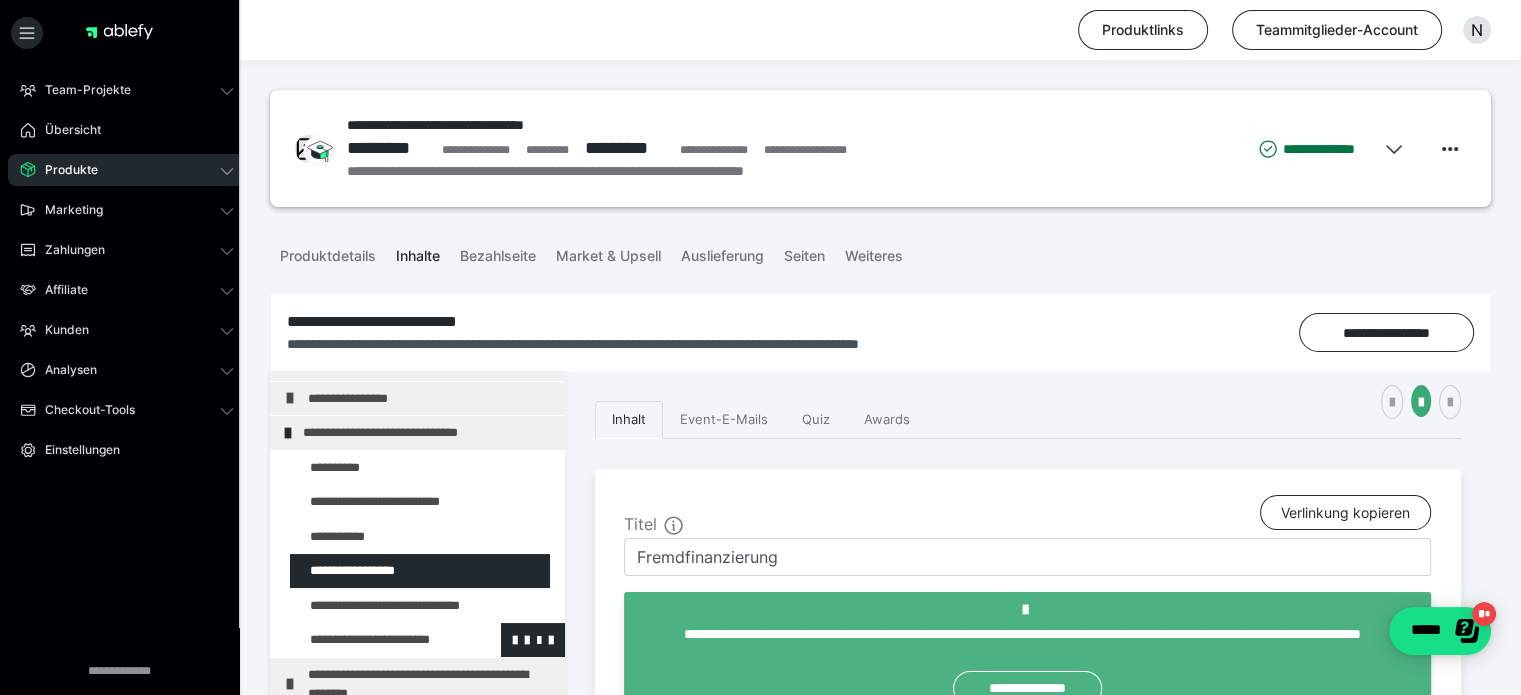 scroll, scrollTop: 400, scrollLeft: 0, axis: vertical 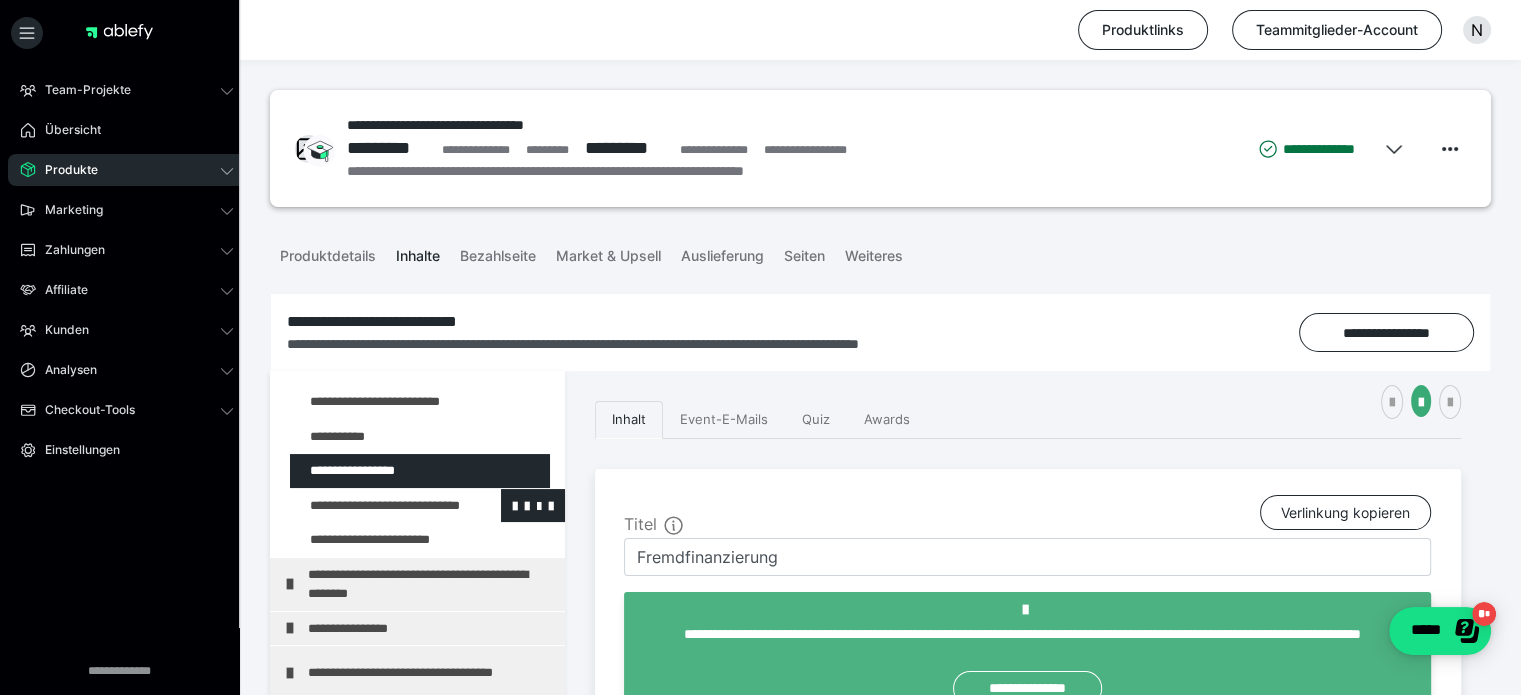 click at bounding box center (375, 506) 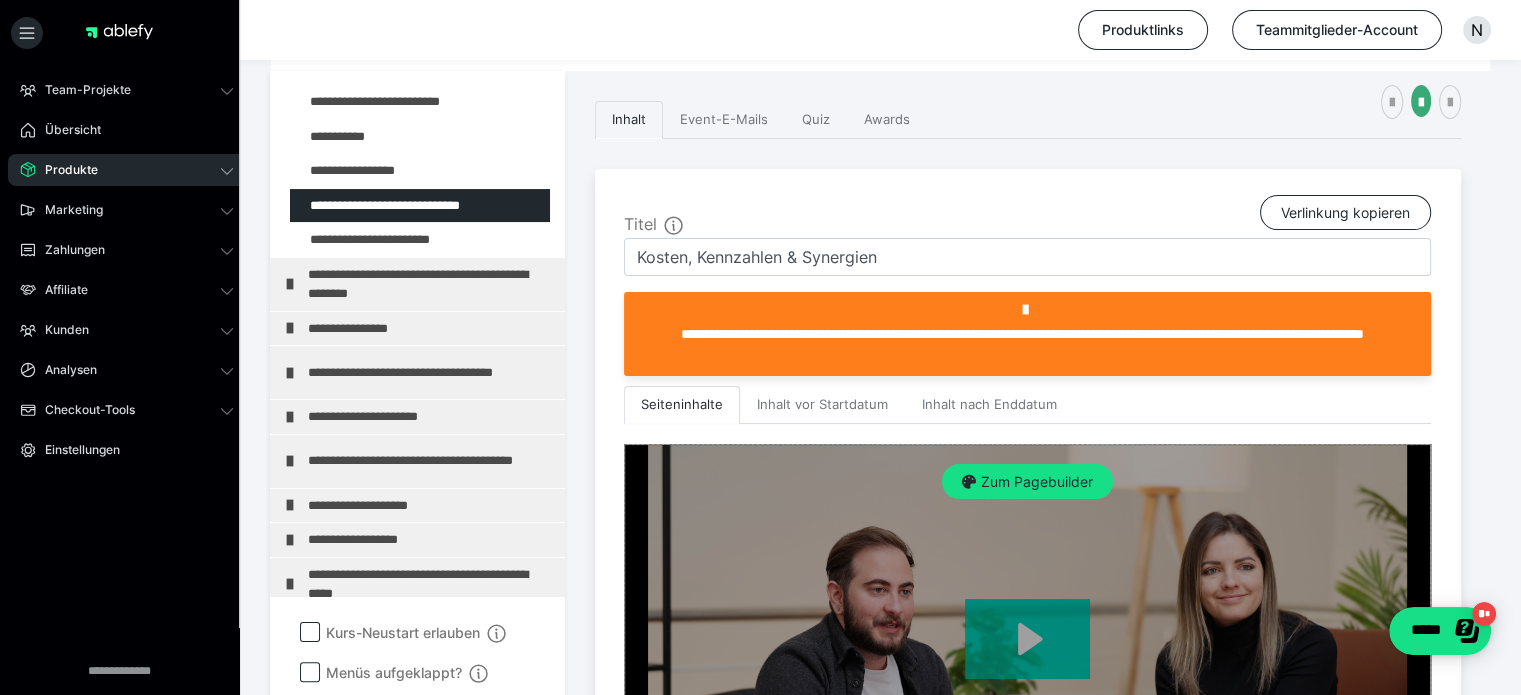 scroll, scrollTop: 400, scrollLeft: 0, axis: vertical 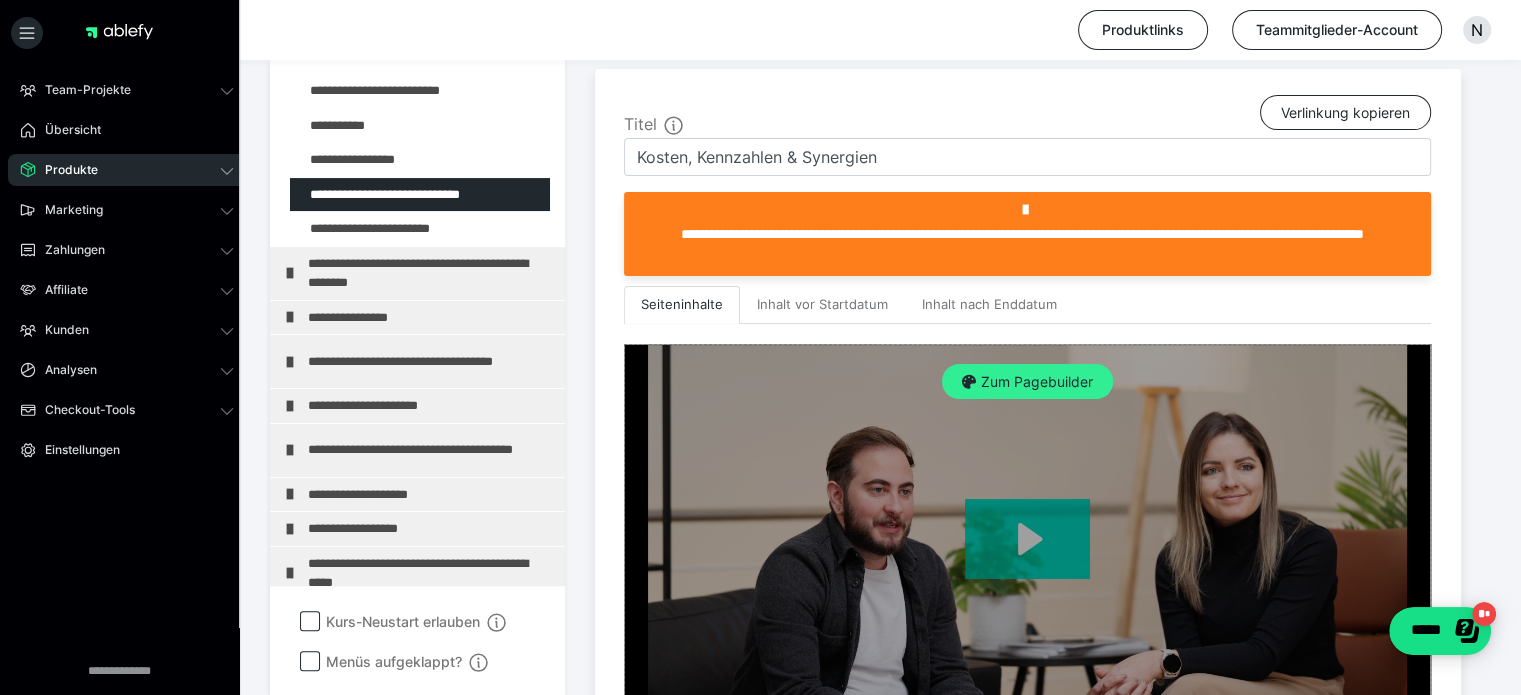 click on "Zum Pagebuilder" at bounding box center [1027, 382] 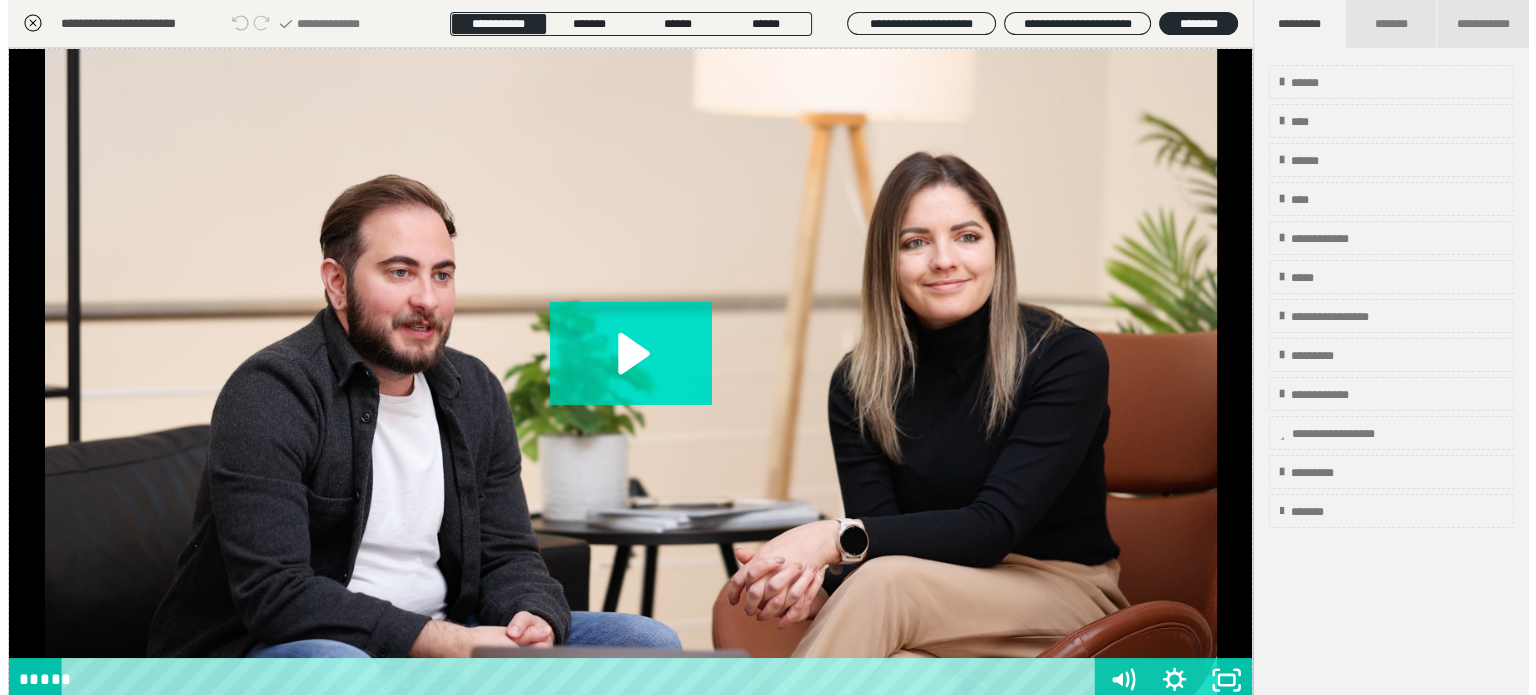 scroll, scrollTop: 311, scrollLeft: 0, axis: vertical 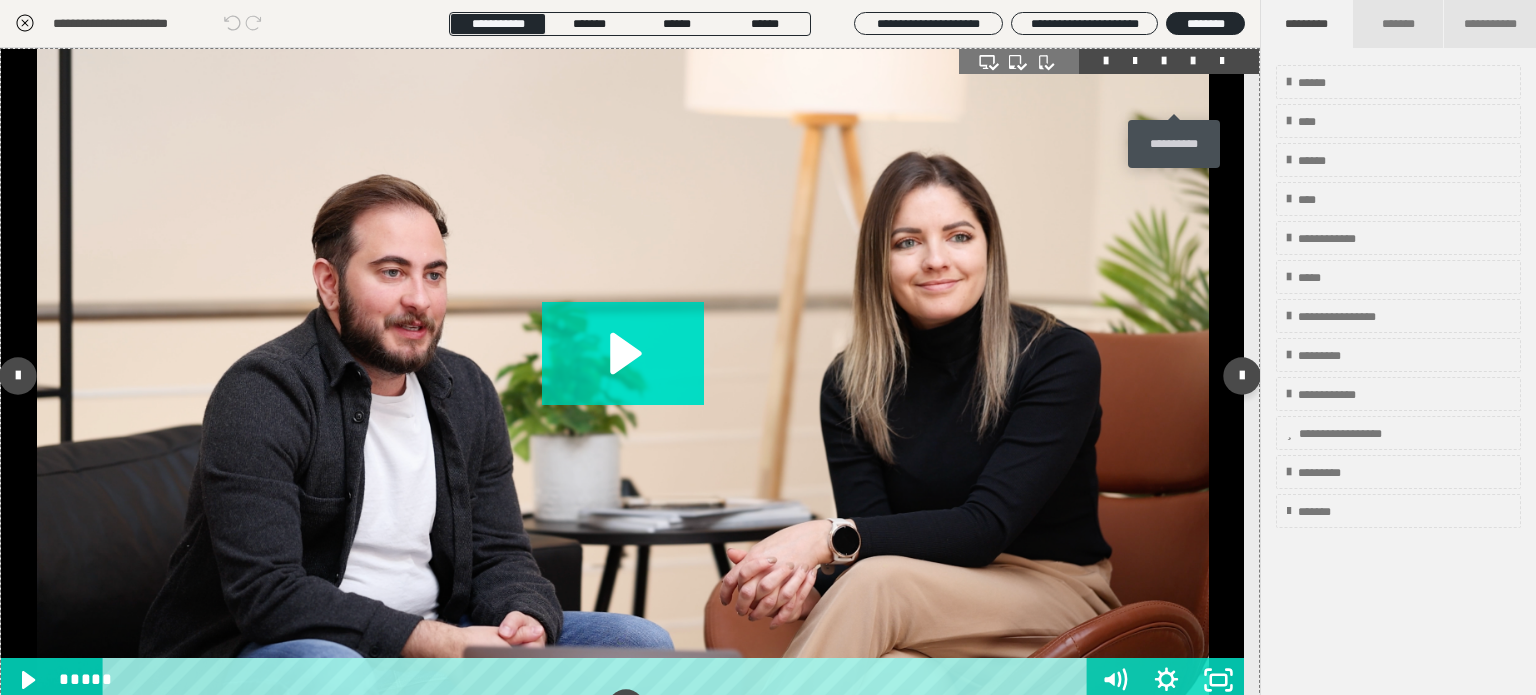 click at bounding box center (1193, 61) 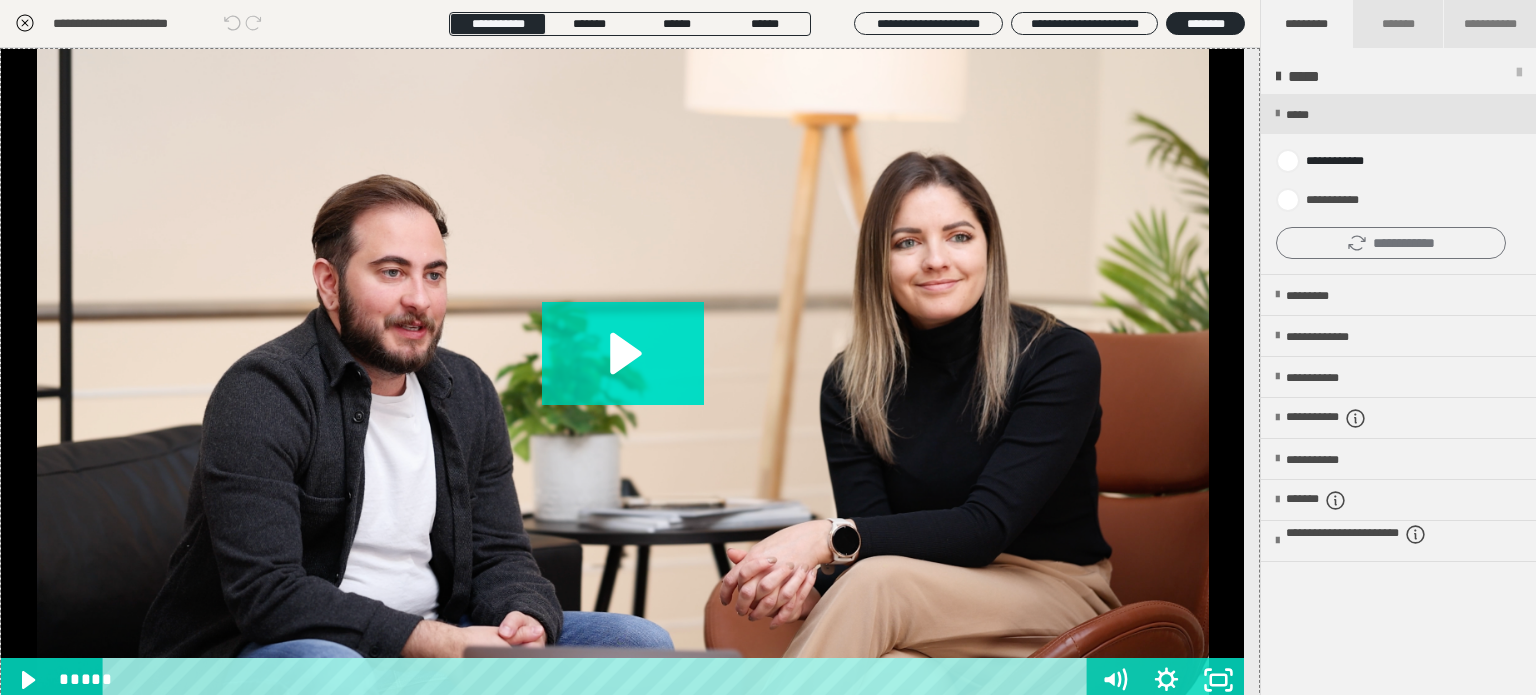 click on "**********" at bounding box center (1391, 243) 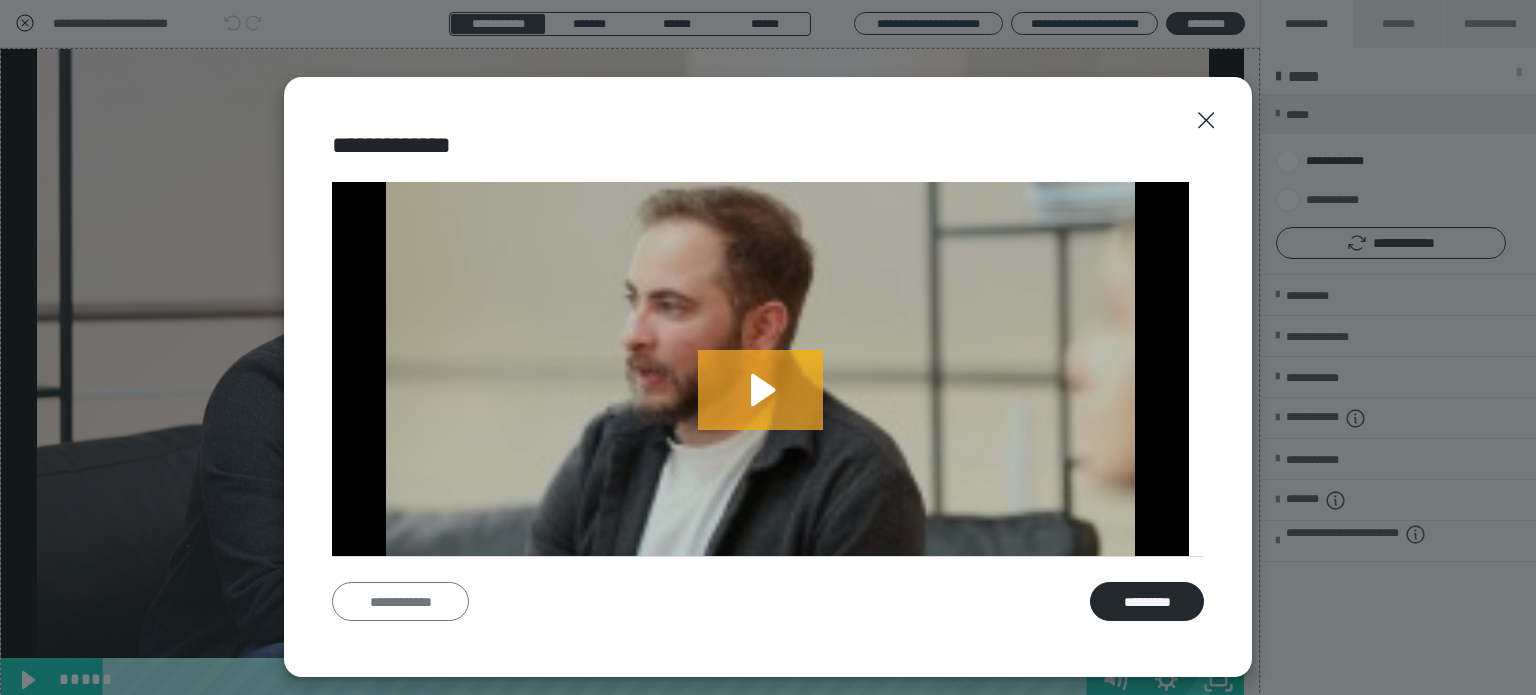 click on "**********" at bounding box center [400, 602] 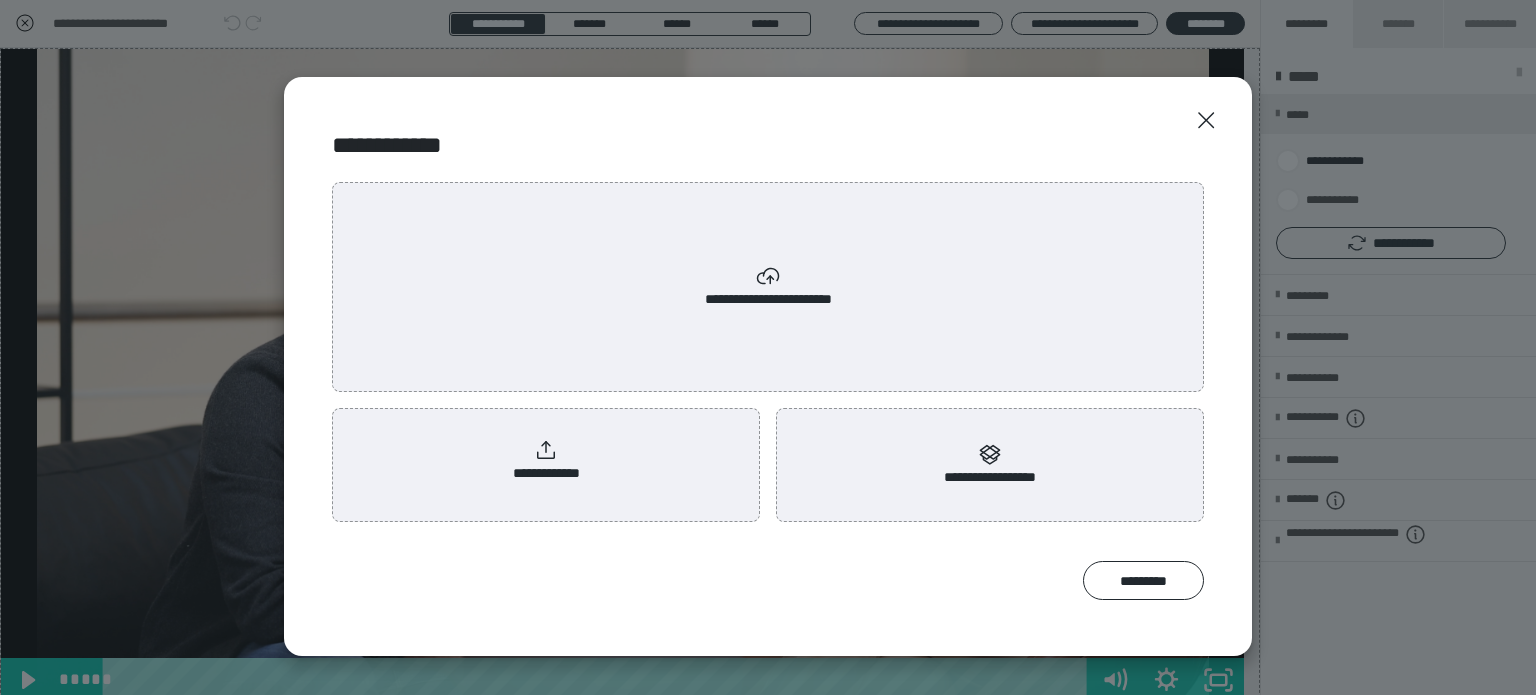 scroll, scrollTop: 0, scrollLeft: 0, axis: both 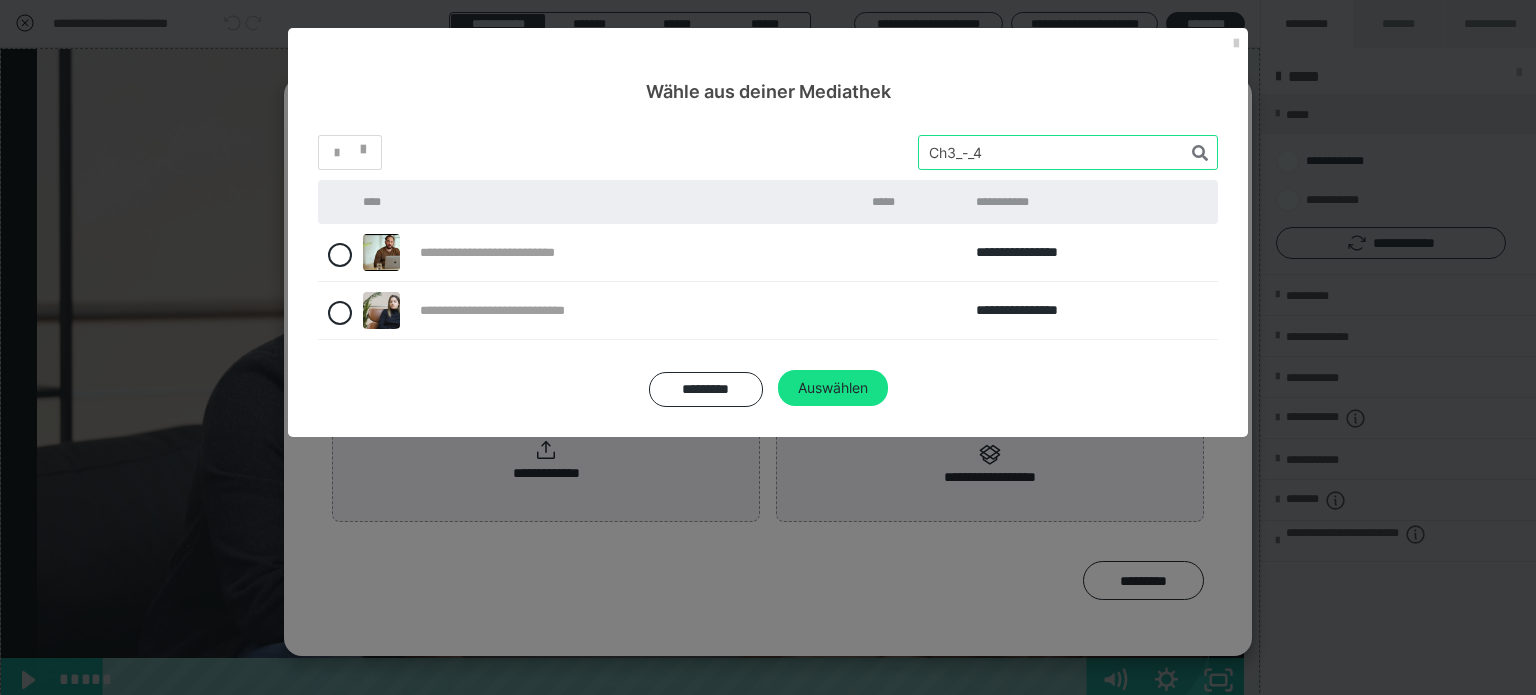 drag, startPoint x: 1012, startPoint y: 146, endPoint x: 836, endPoint y: 153, distance: 176.13914 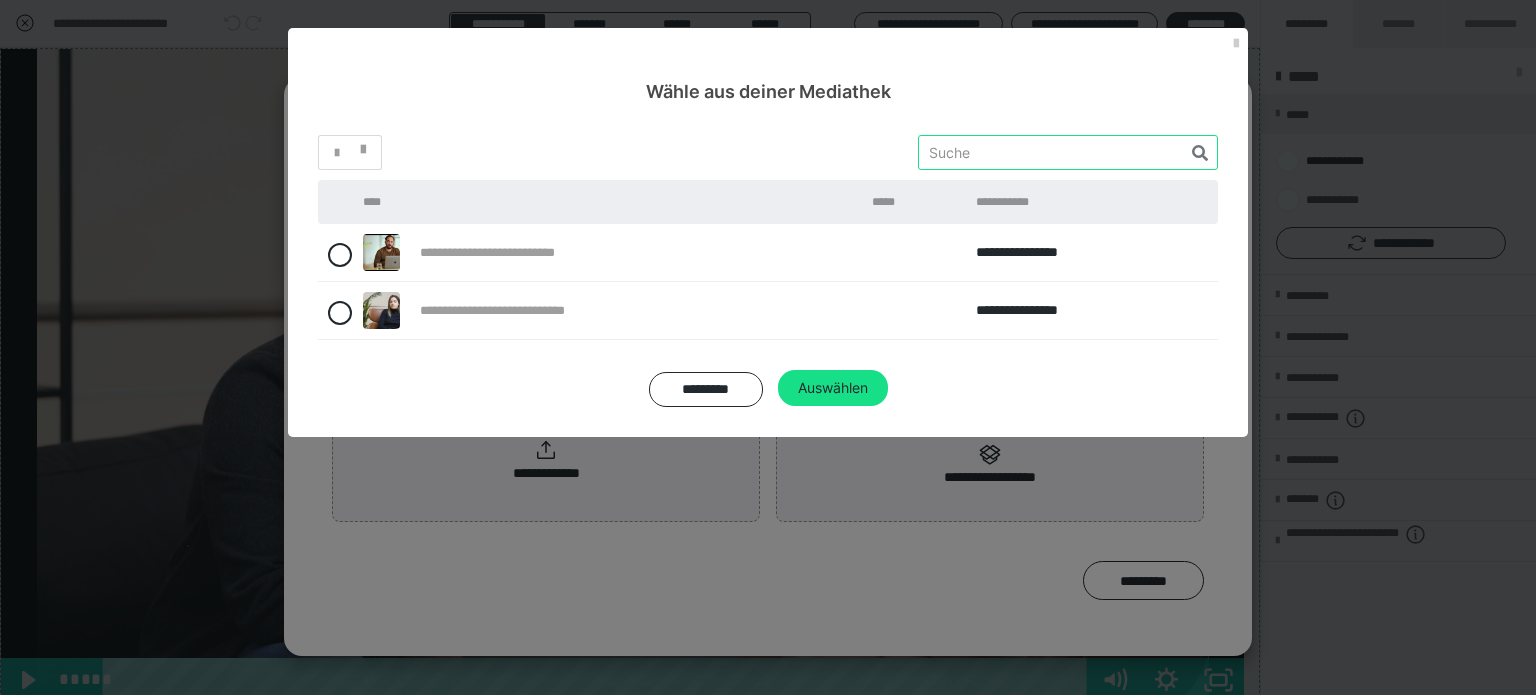 paste on "Ch3_-_5" 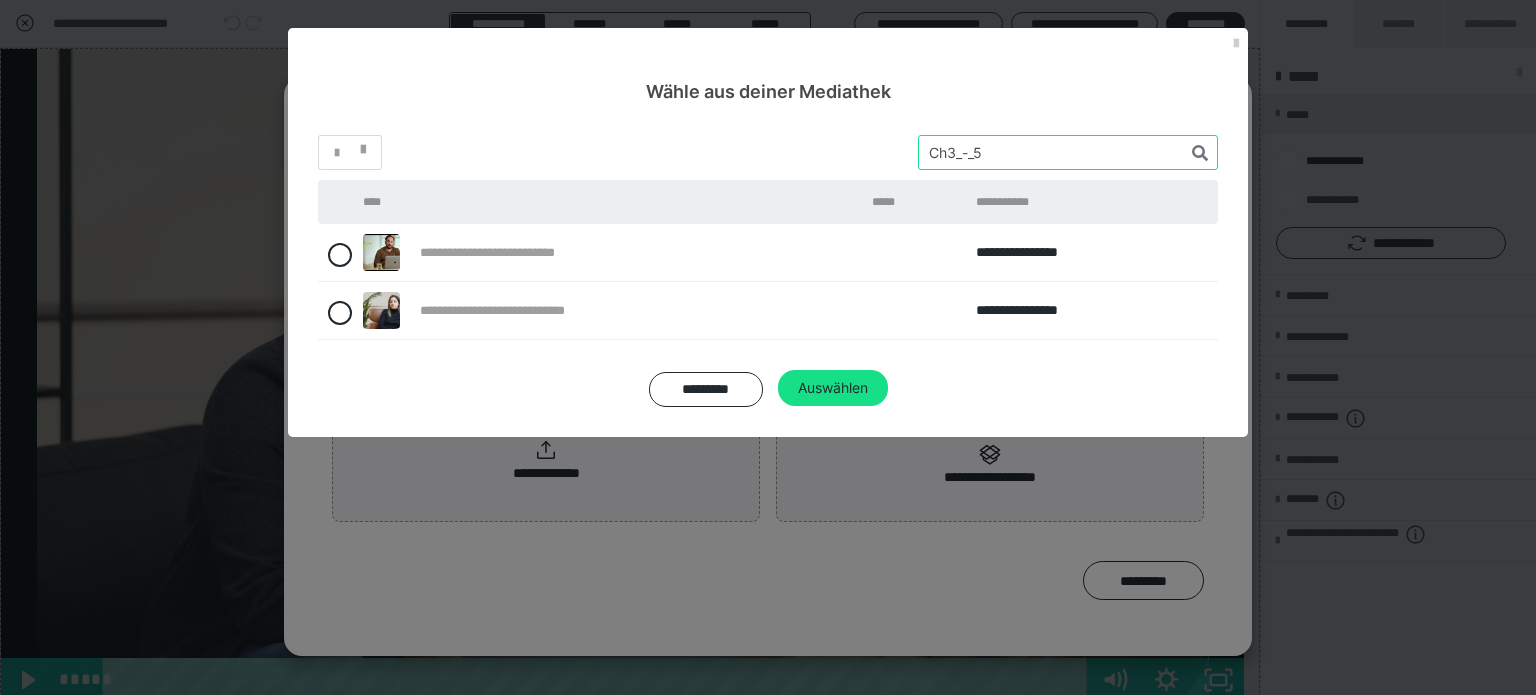 type on "Ch3_-_5" 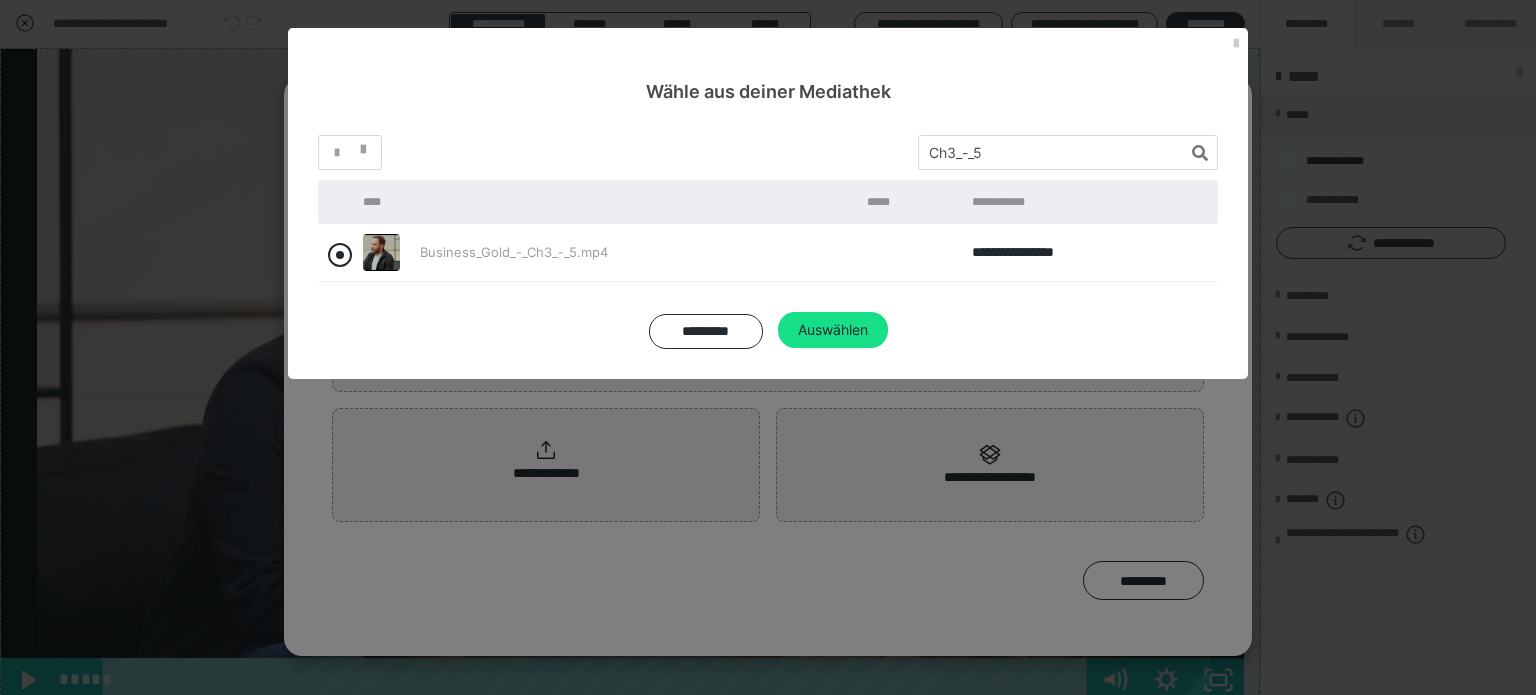 click at bounding box center (340, 255) 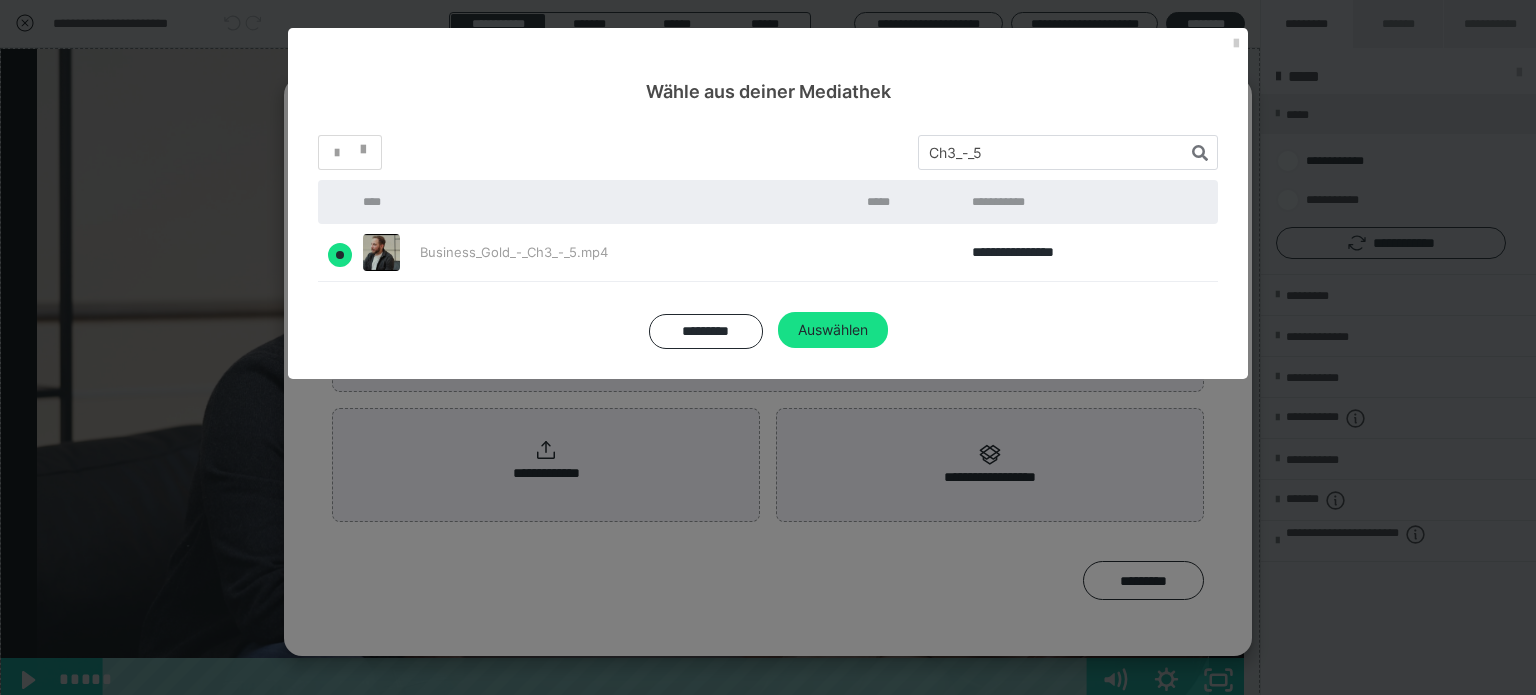 radio on "true" 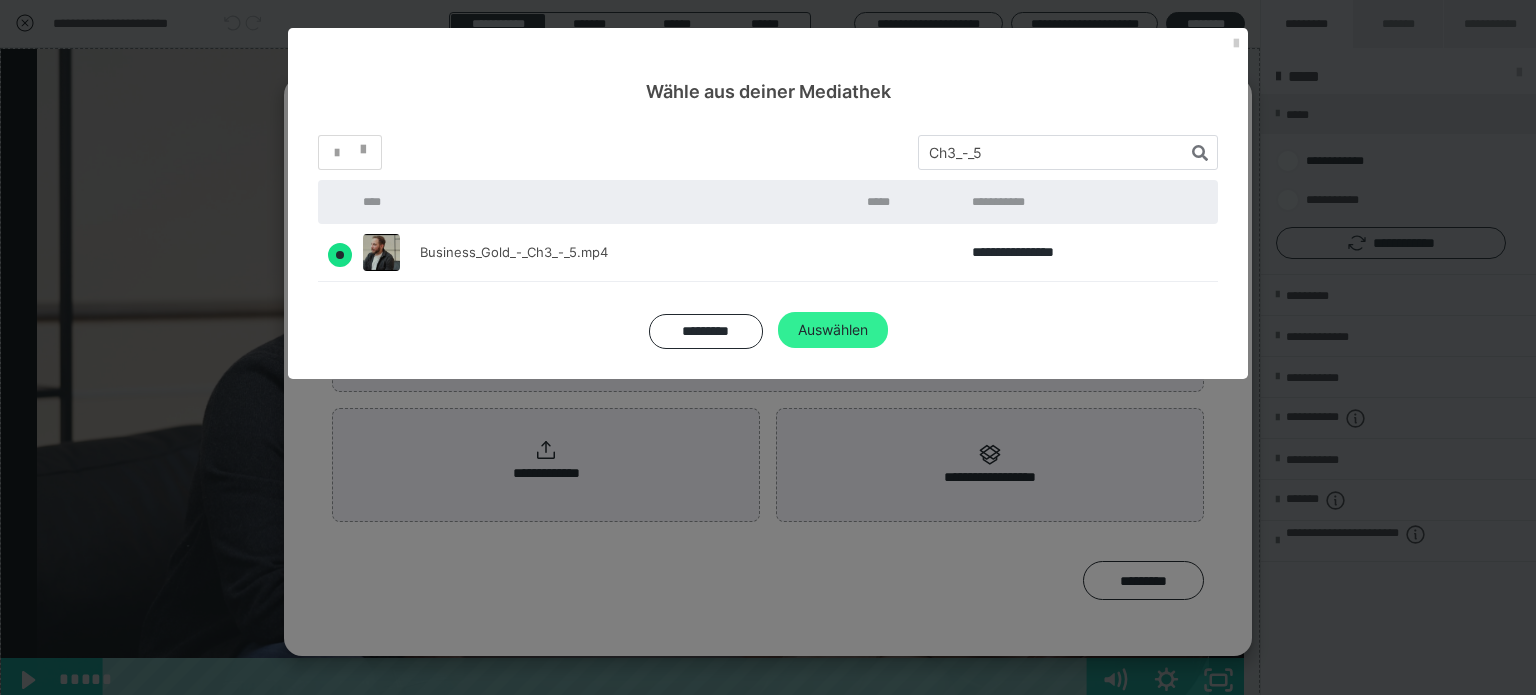 click on "Auswählen" at bounding box center (833, 330) 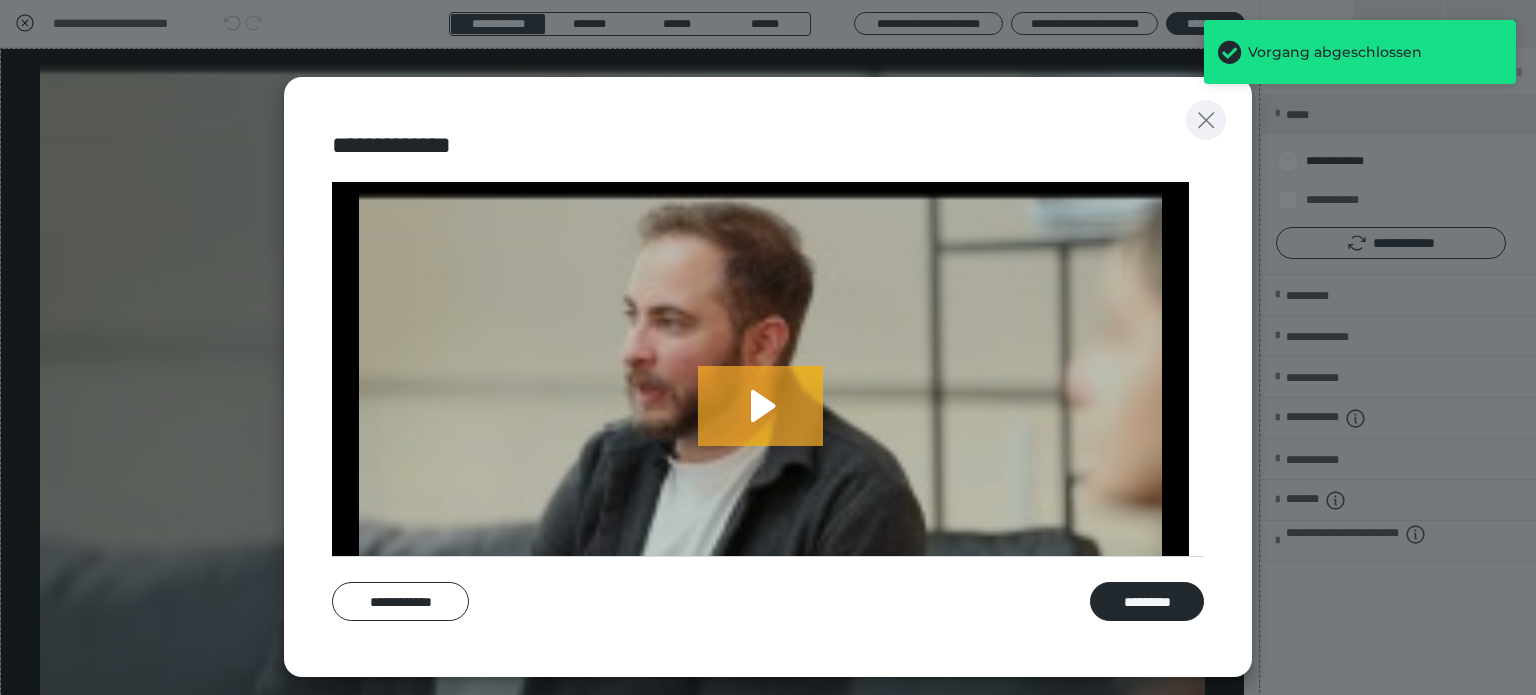 click 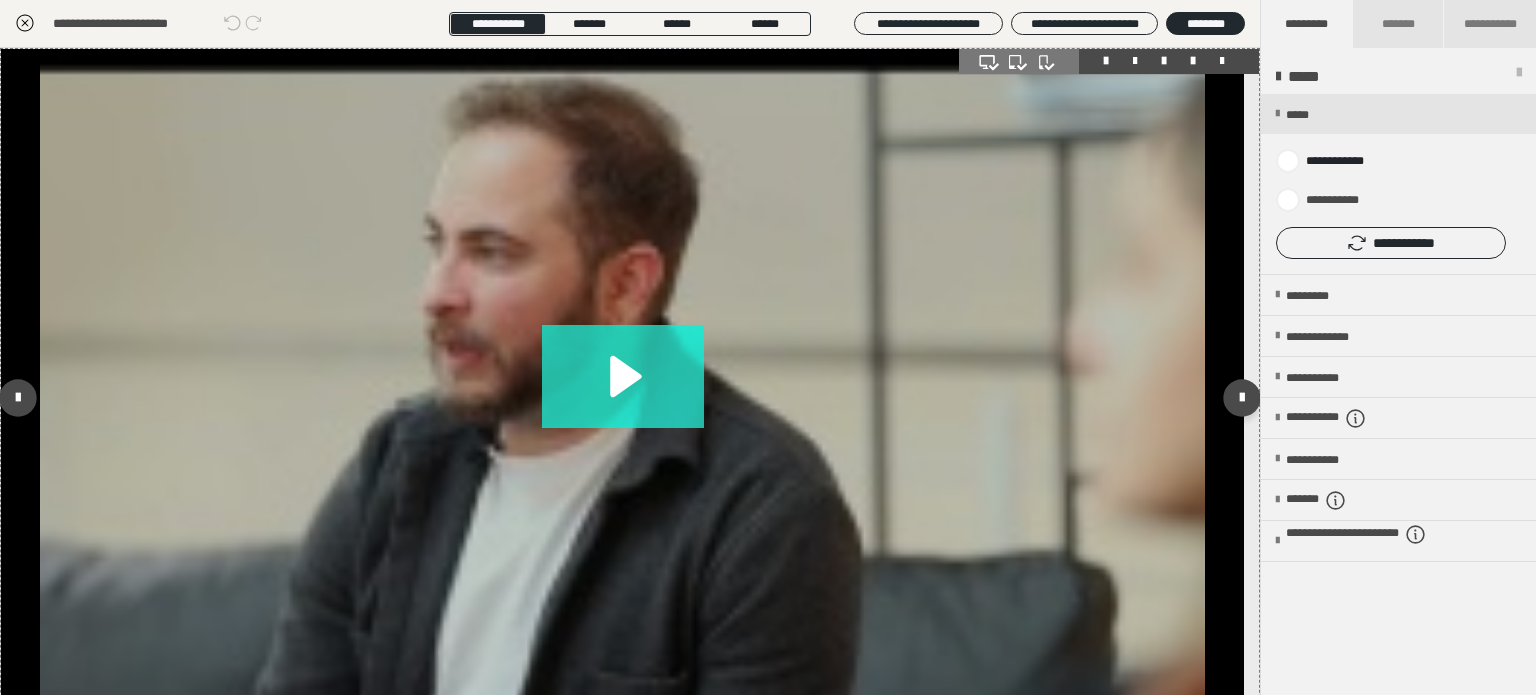 click 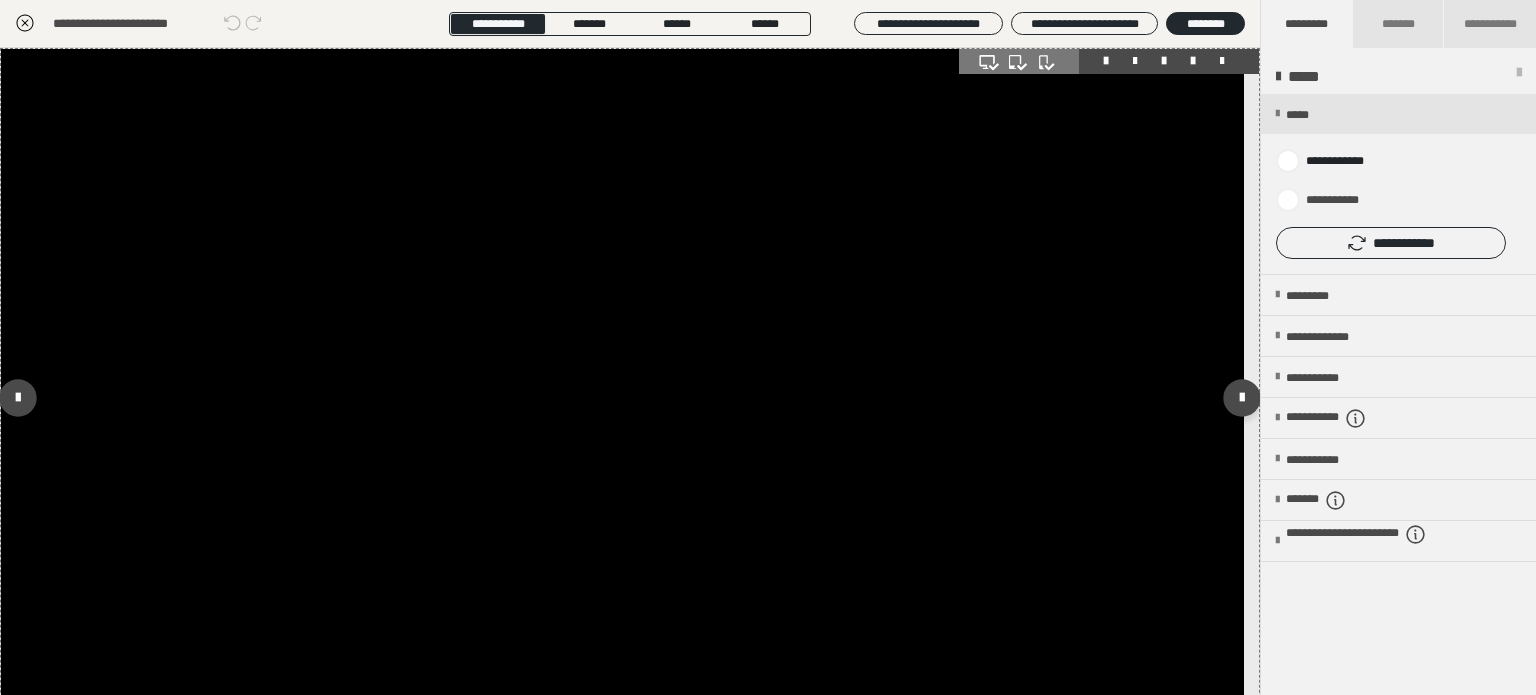 click at bounding box center [622, 398] 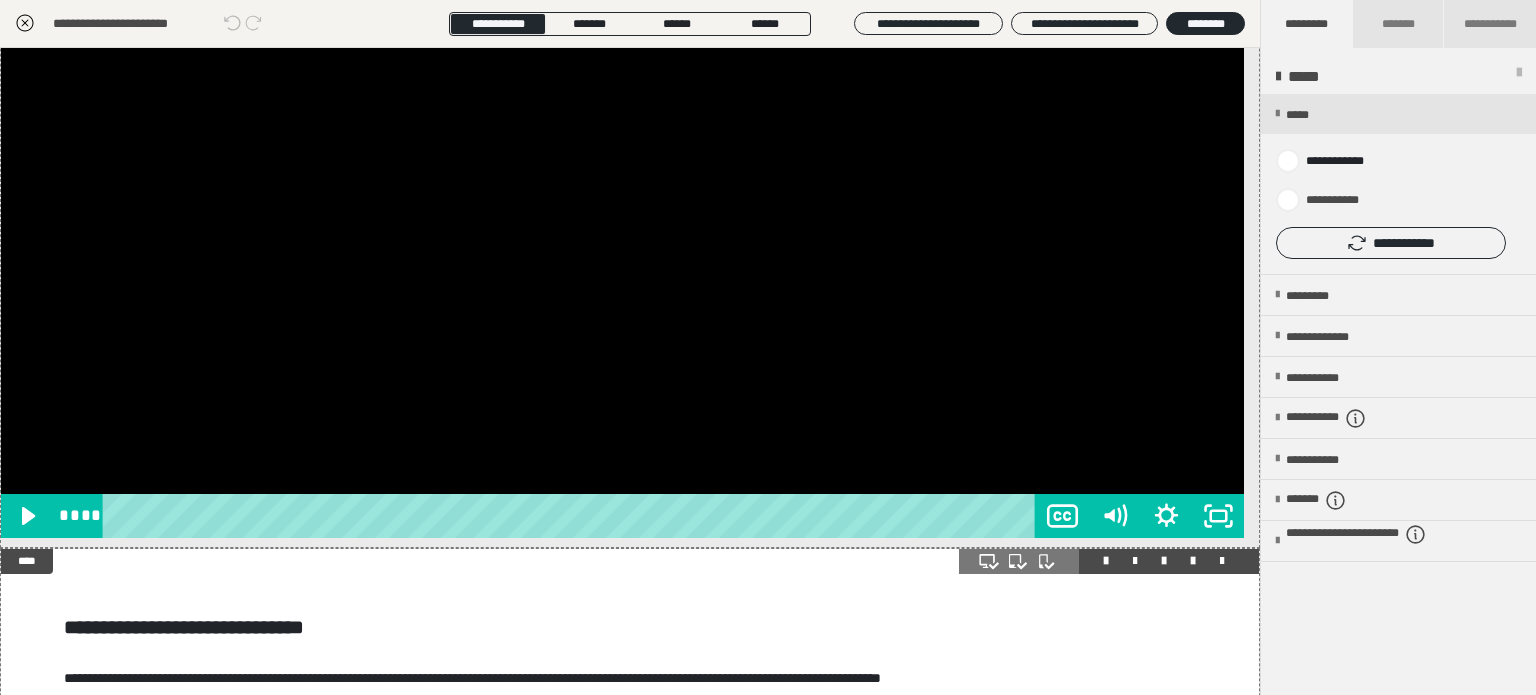 scroll, scrollTop: 300, scrollLeft: 0, axis: vertical 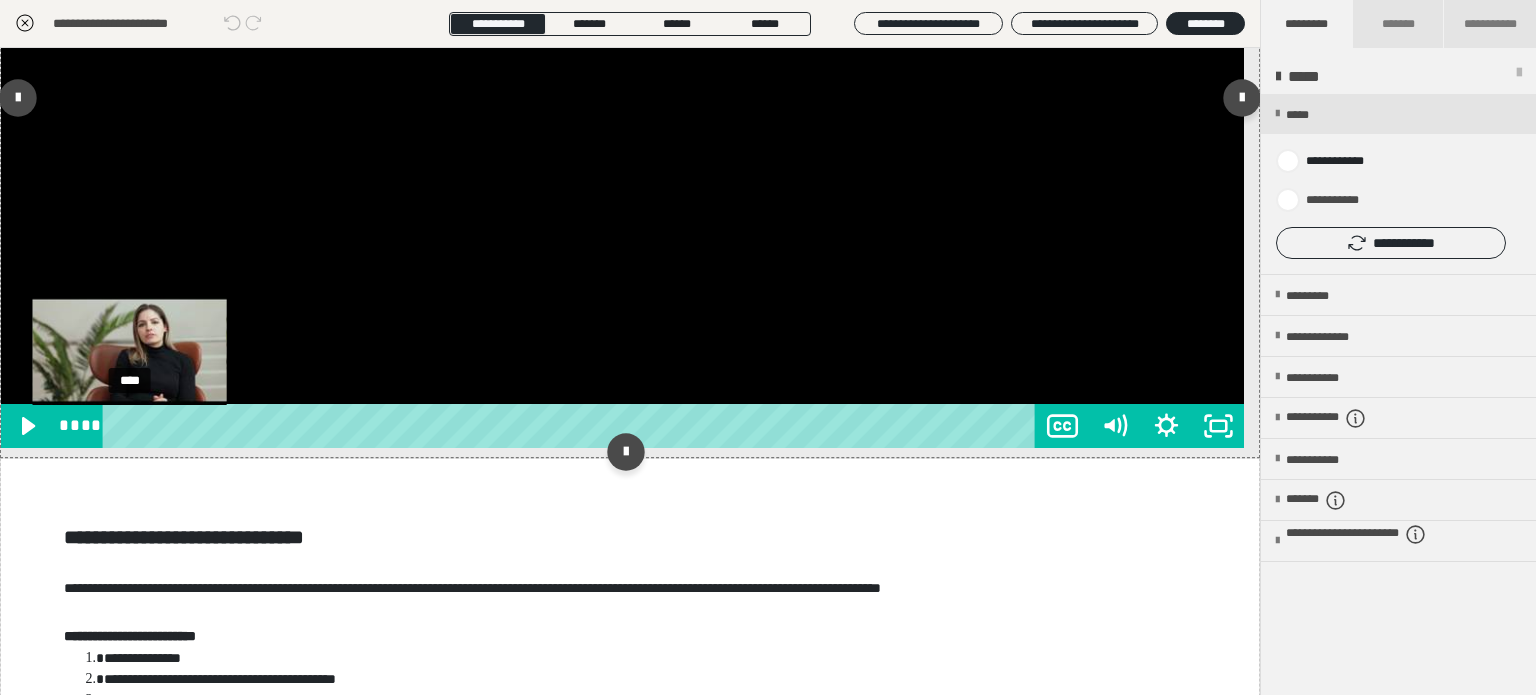 drag, startPoint x: 129, startPoint y: 422, endPoint x: 8, endPoint y: 412, distance: 121.41252 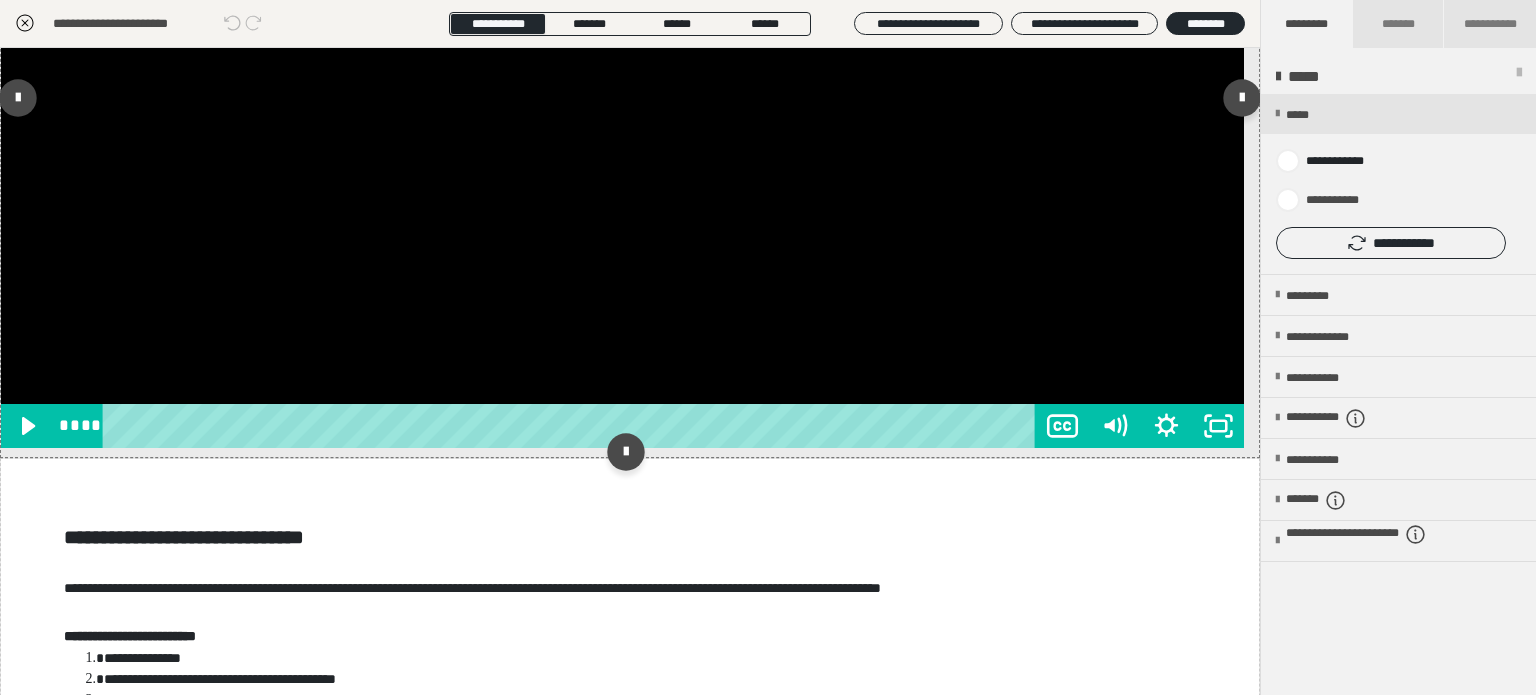 scroll, scrollTop: 200, scrollLeft: 0, axis: vertical 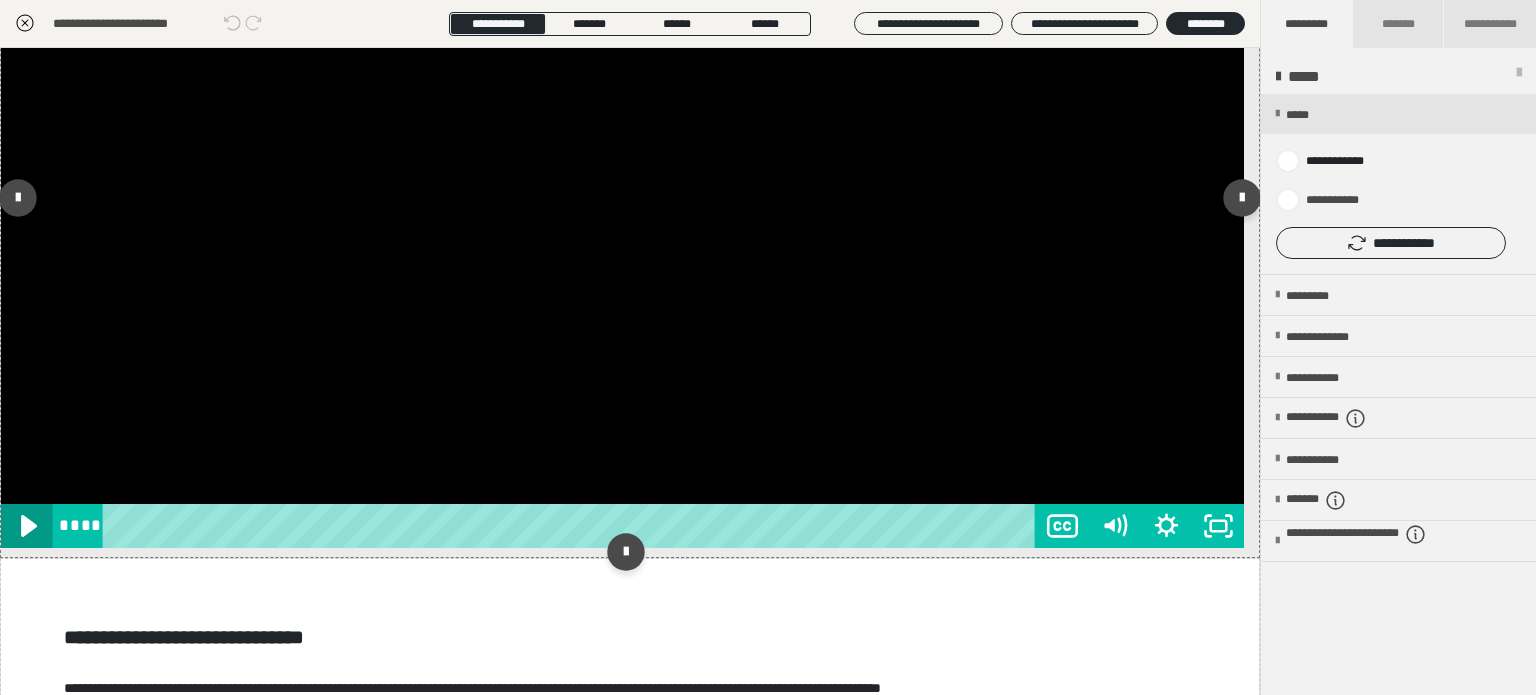 click 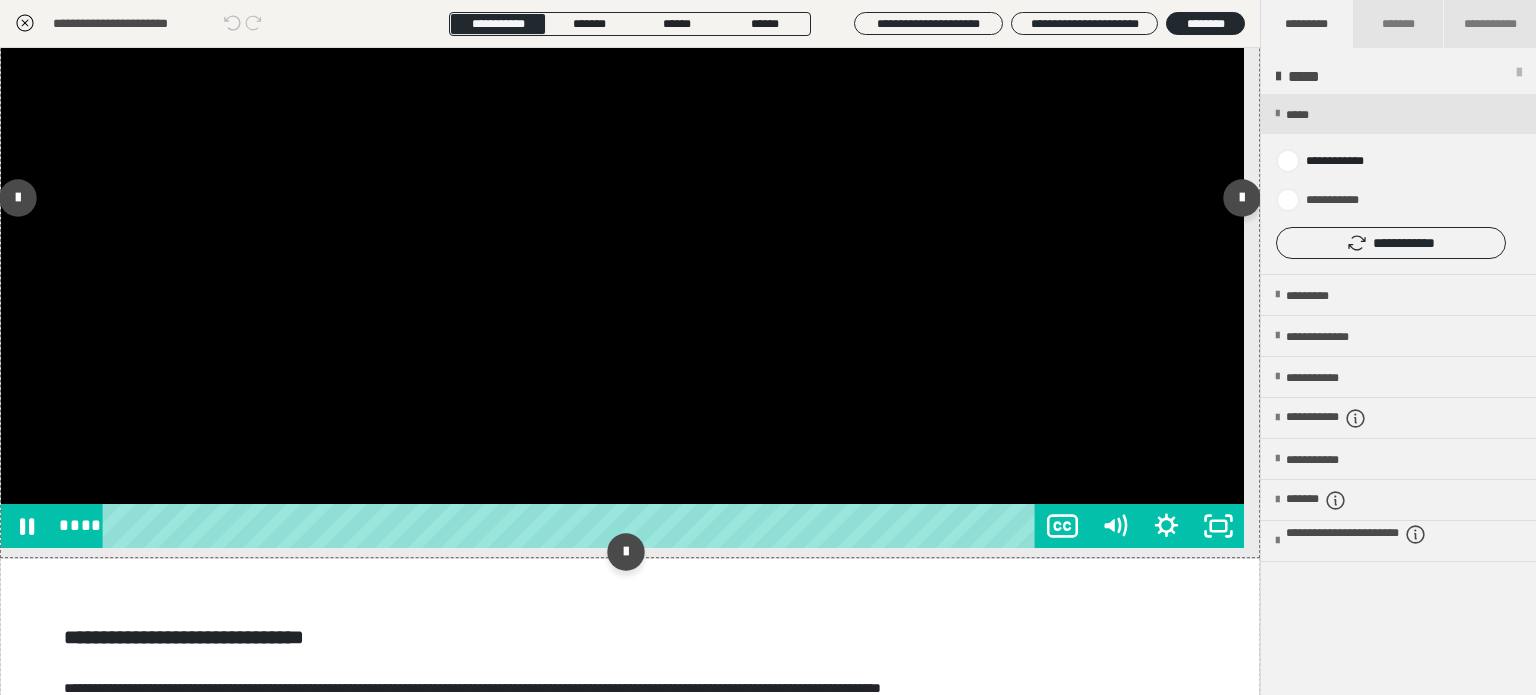 click at bounding box center [622, 198] 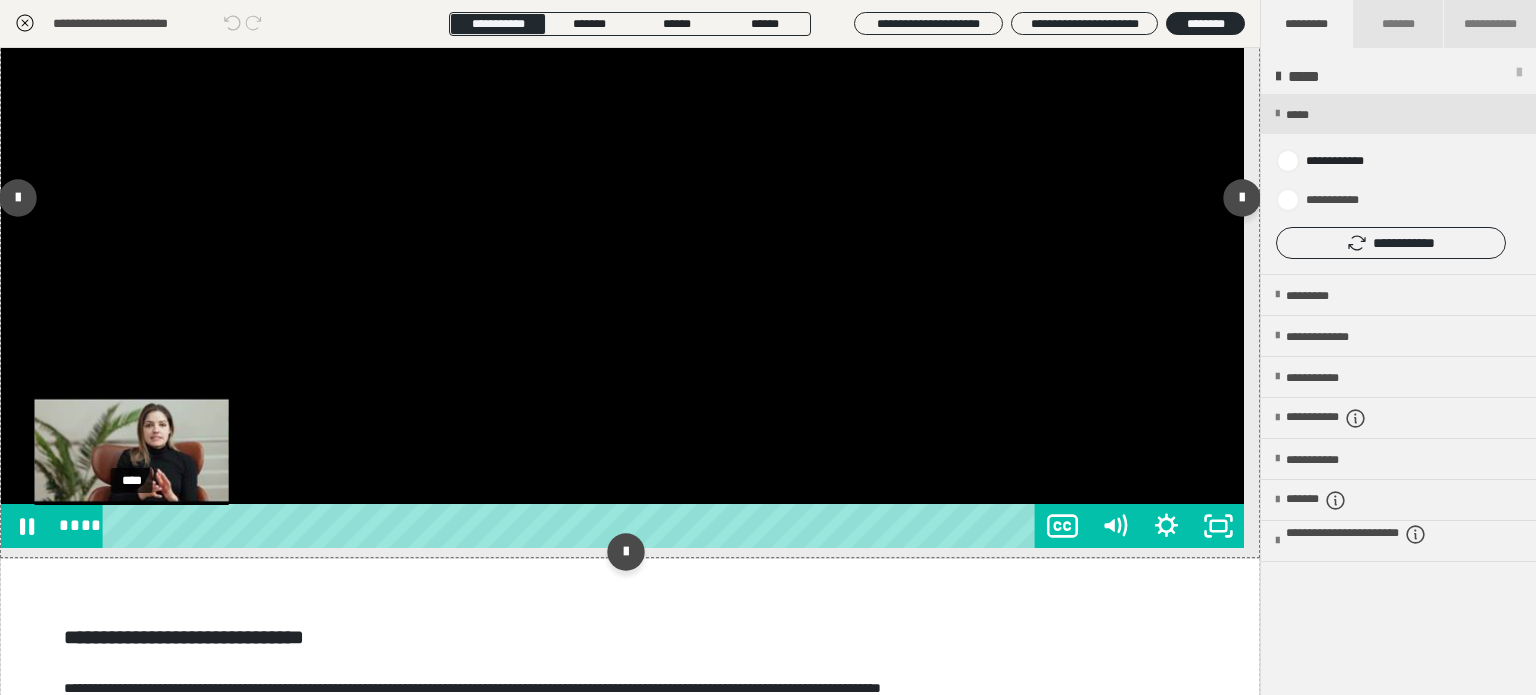 click on "**** ****" at bounding box center (622, 526) 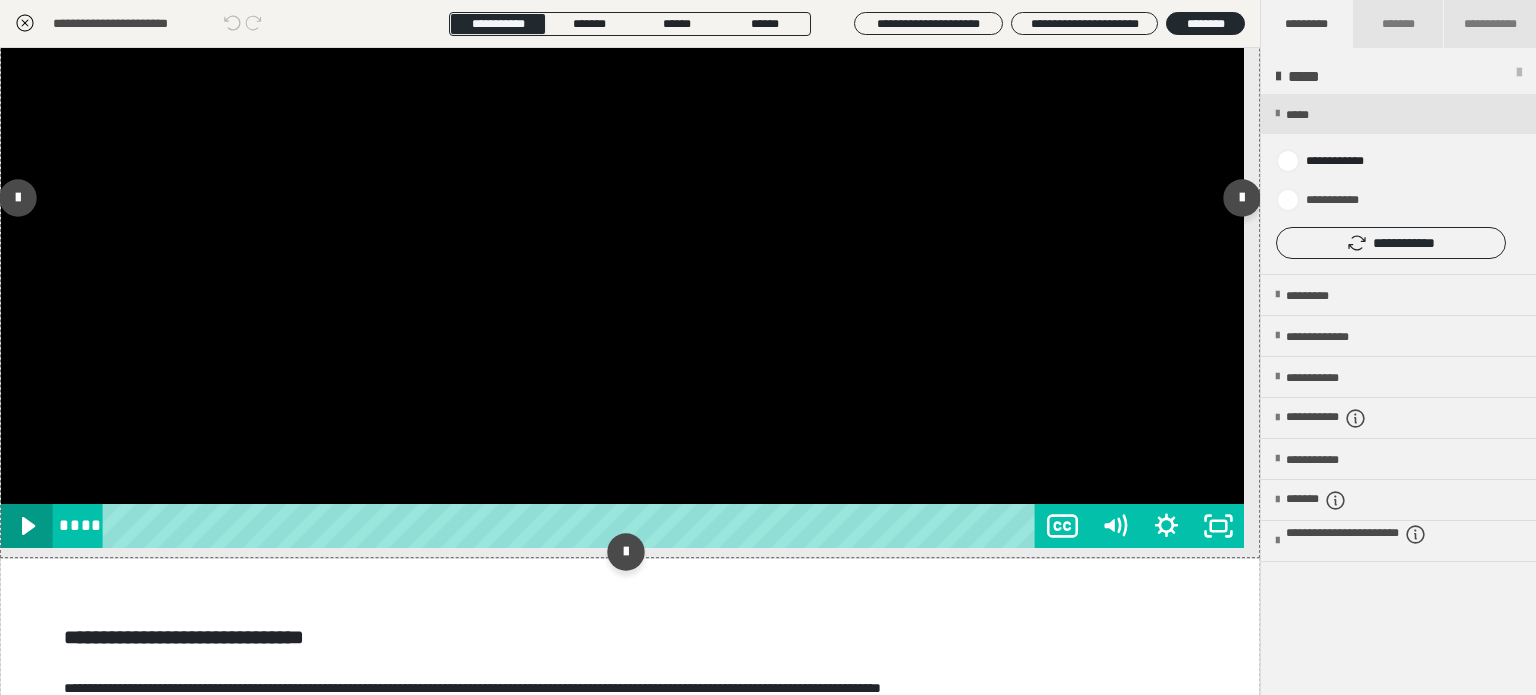 click 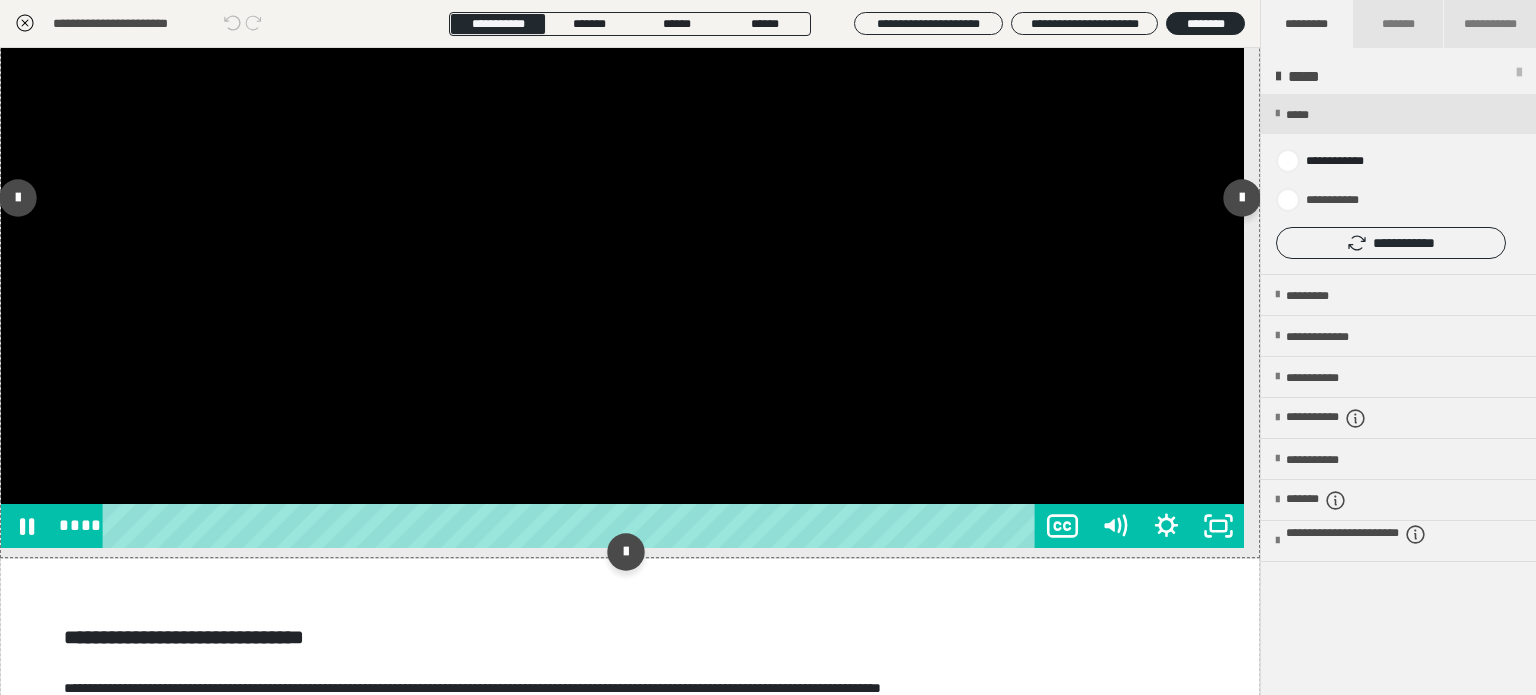 click at bounding box center (622, 198) 